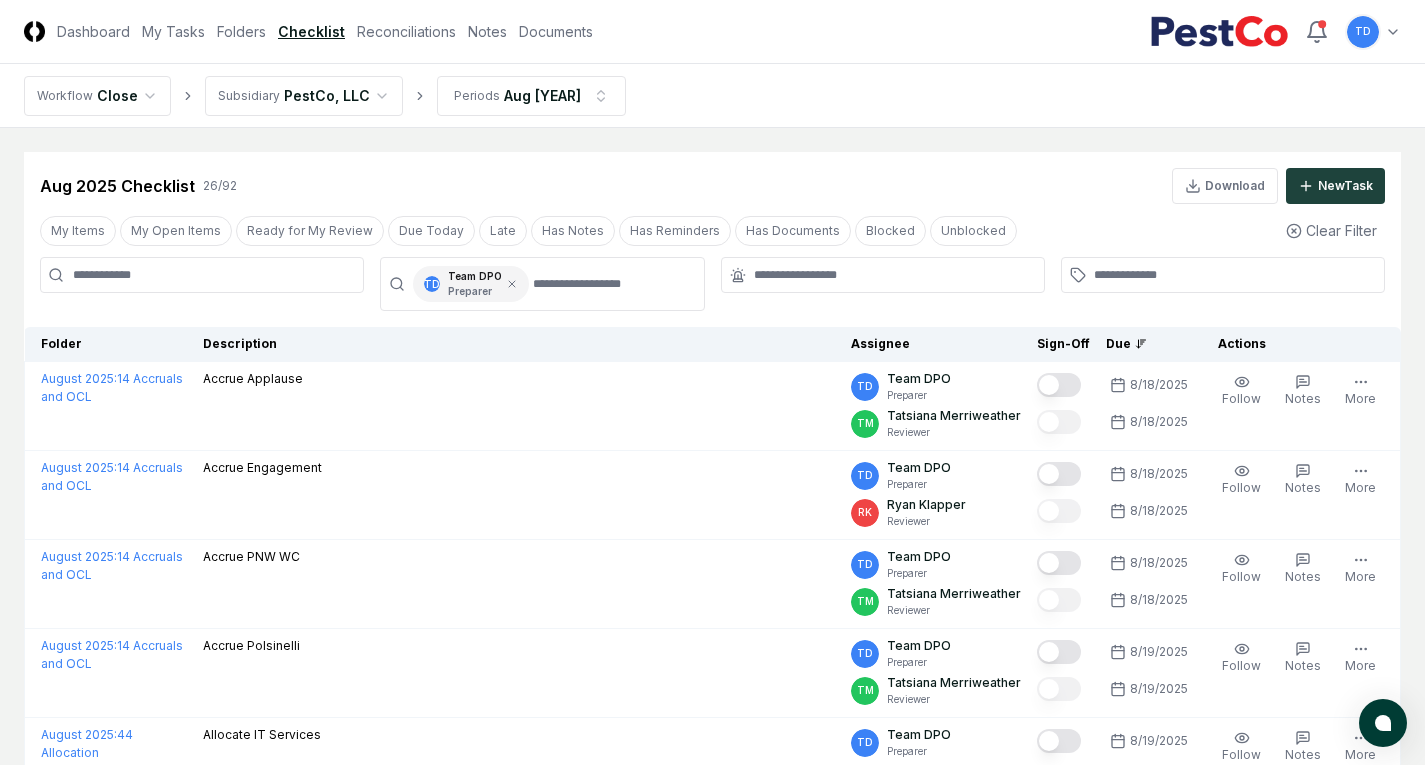 scroll, scrollTop: 1986, scrollLeft: 0, axis: vertical 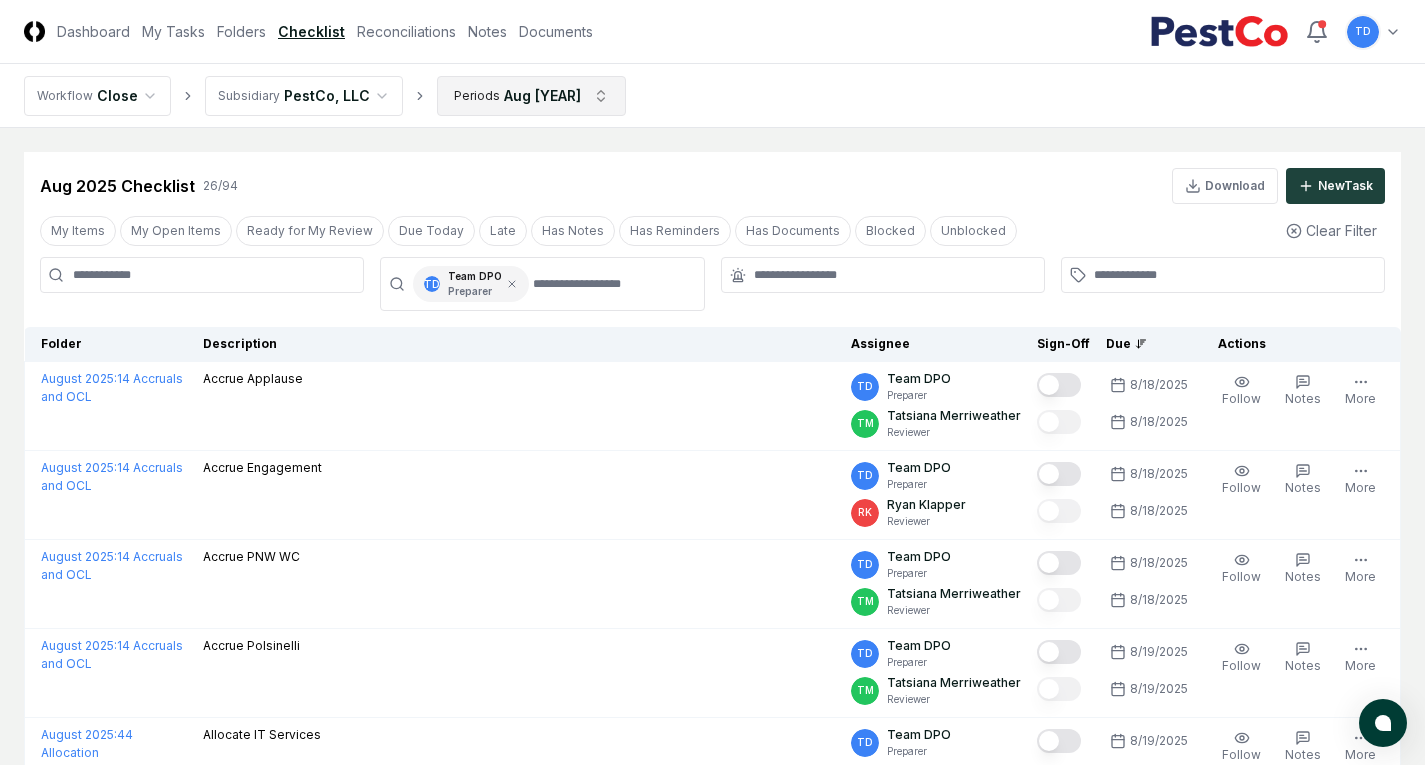 click on "CloseCore Dashboard My Tasks Folders Checklist Reconciliations Notes Documents Toggle navigation menu TD Toggle user menu Workflow Close Subsidiary PestCo, LLC Periods Aug [YEAR] Cancel Reassign Aug [YEAR] Checklist 26 / 94 Download New Task My Items My Open Items Ready for My Review Due Today Late Has Notes Has Reminders Has Documents Blocked Unblocked Clear Filter TD Team DPO Preparer Folder Description Assignee Sign-Off Due Actions August [YEAR] : 14 Accruals and OCL Accrue Applause TD Team DPO Preparer TM [LAST] Reviewer [DATE] [DATE] Order Follow Notes Upload Reminder Duplicate Edit Task More August [YEAR] : 14 Accruals and OCL Accrue Engagement TD Team DPO Preparer RK [LAST] Reviewer [DATE] [DATE] Order Follow Notes Upload Reminder Duplicate Edit Task More August [YEAR] : 14 Accruals and OCL Accrue PNW WC TD Team DPO Preparer TM [LAST] Reviewer [DATE] [DATE] Order Follow Notes Upload Reminder Duplicate Edit Task More August [YEAR] : TD Team DPO TM *" at bounding box center [712, 1410] 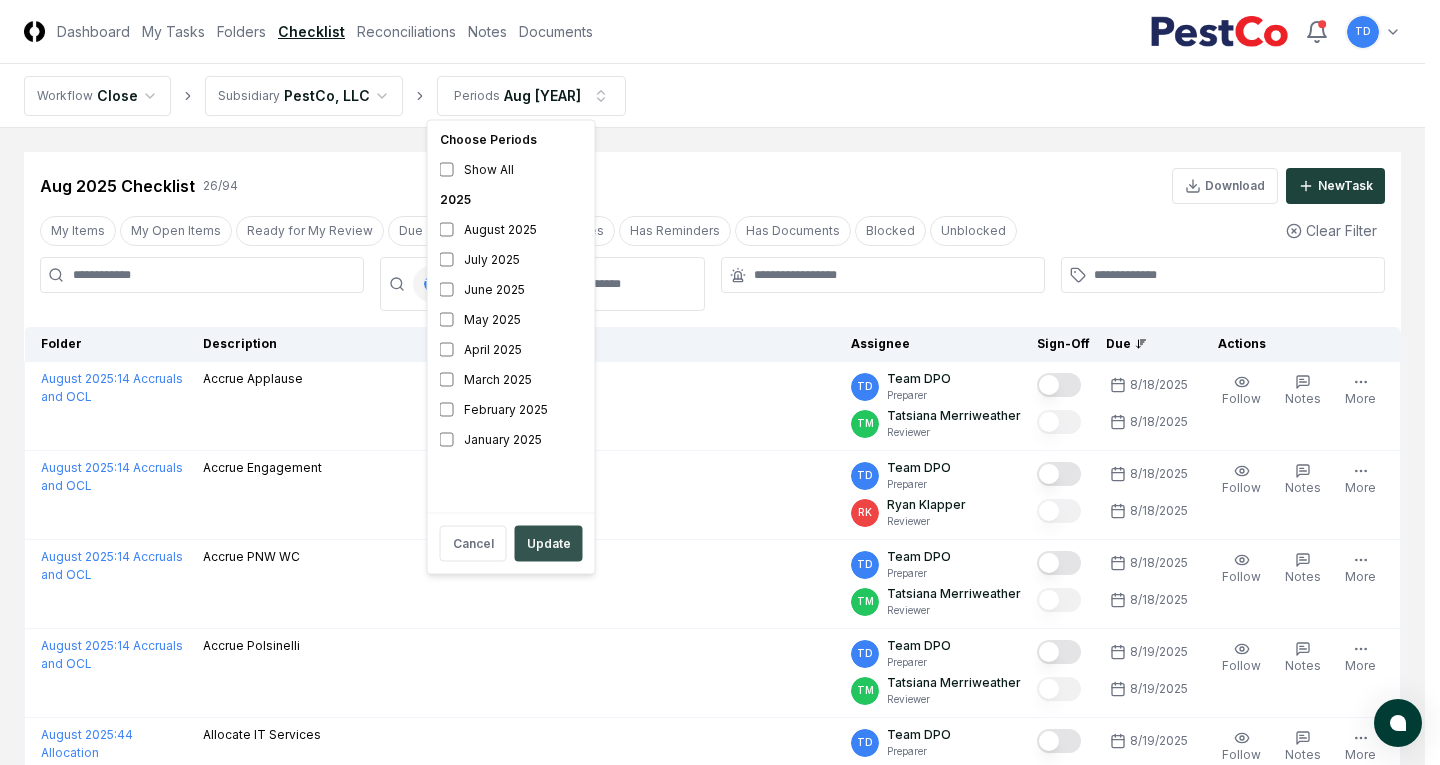 click on "Update" at bounding box center (549, 544) 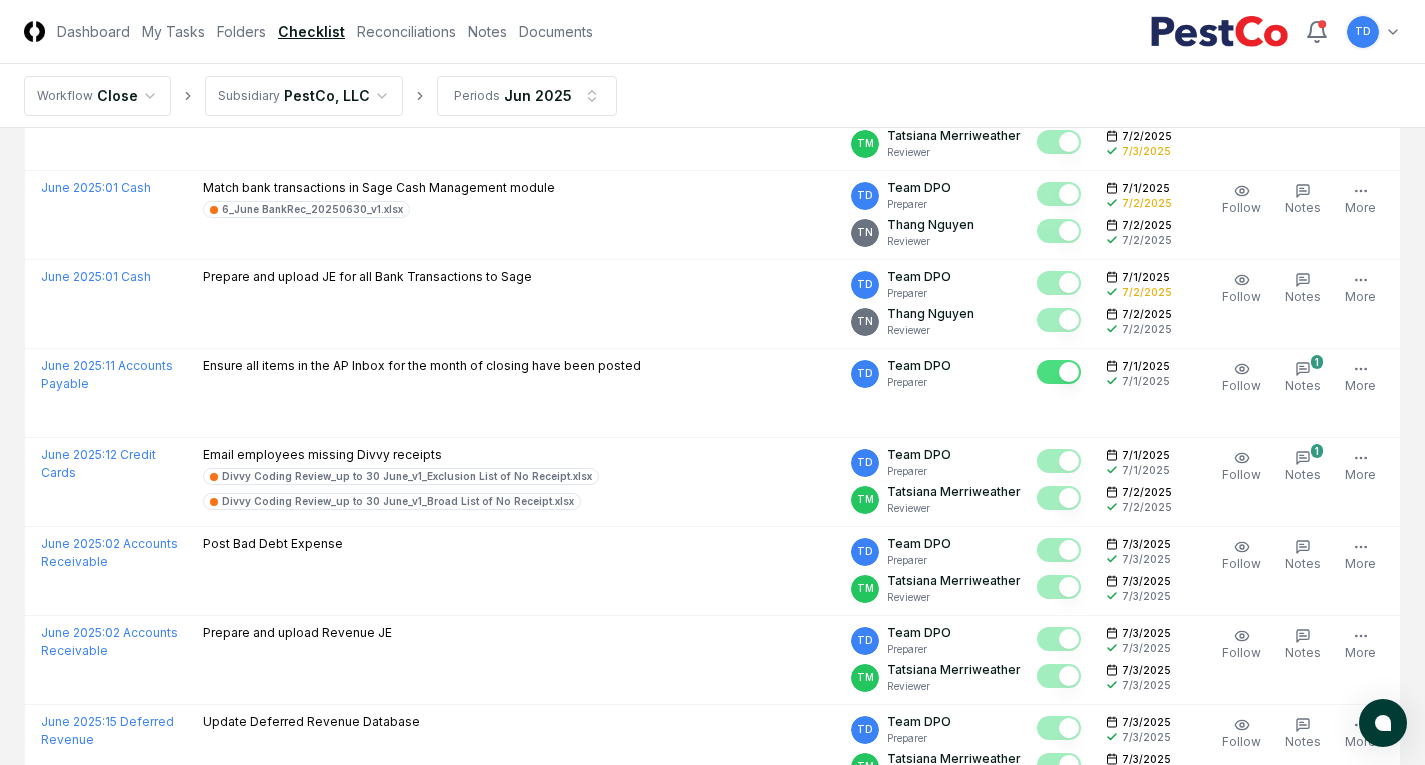 scroll, scrollTop: 0, scrollLeft: 0, axis: both 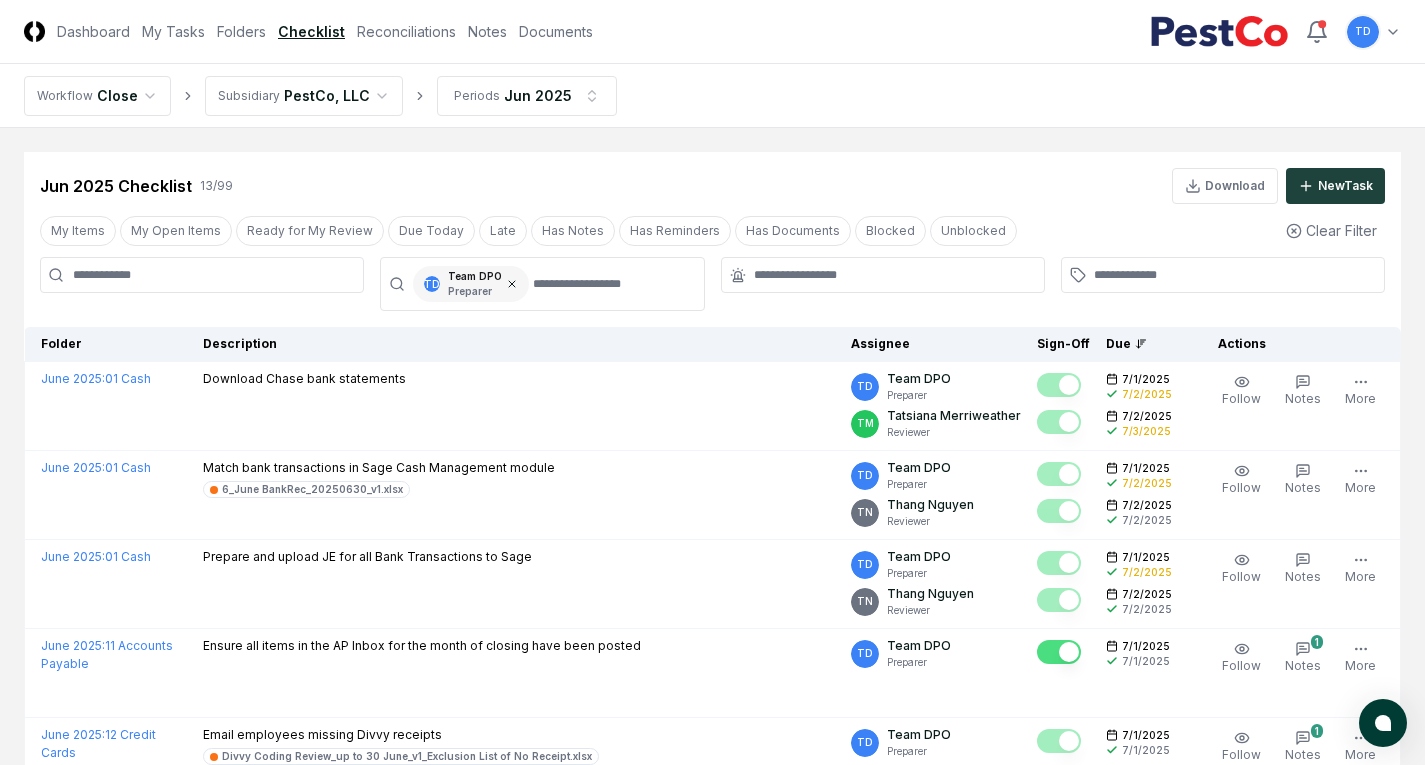 click 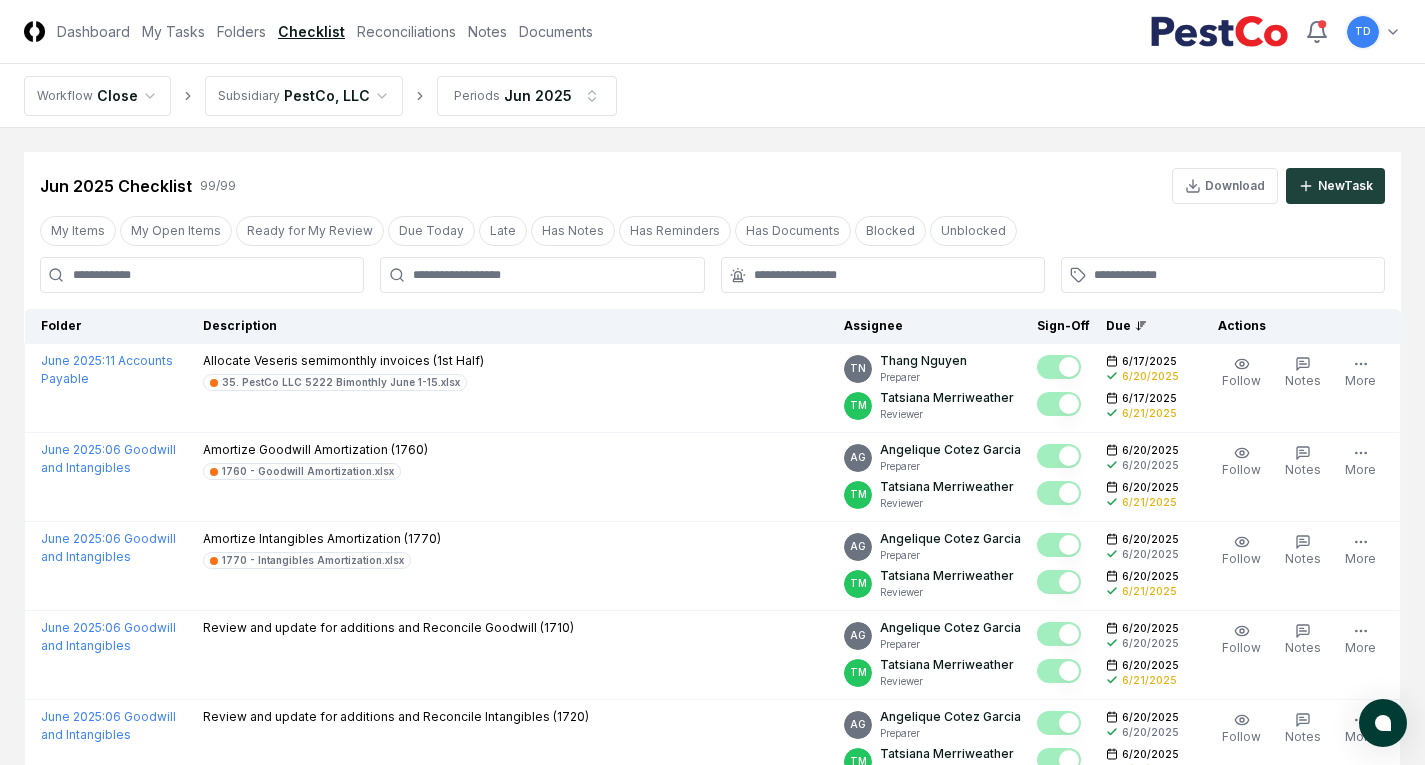 click at bounding box center [202, 275] 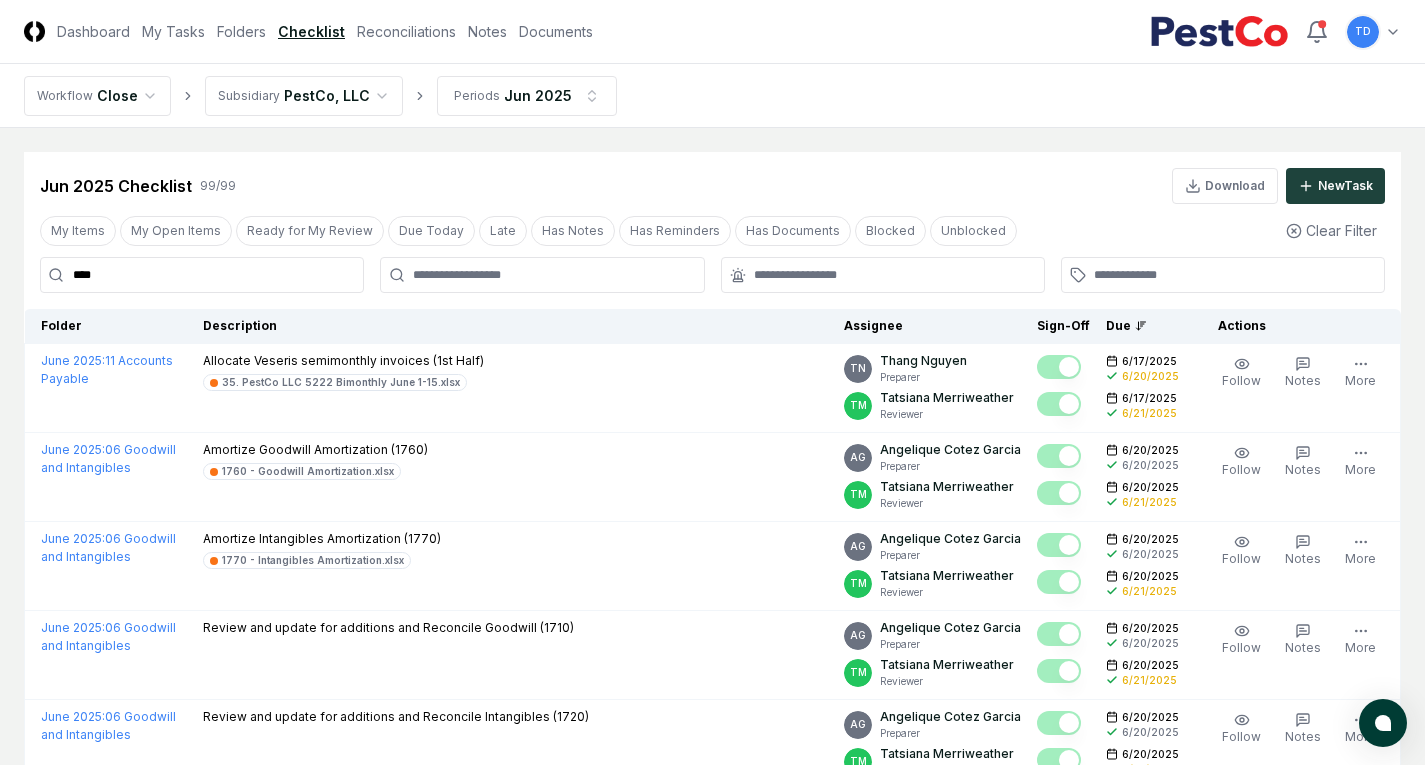 type on "*****" 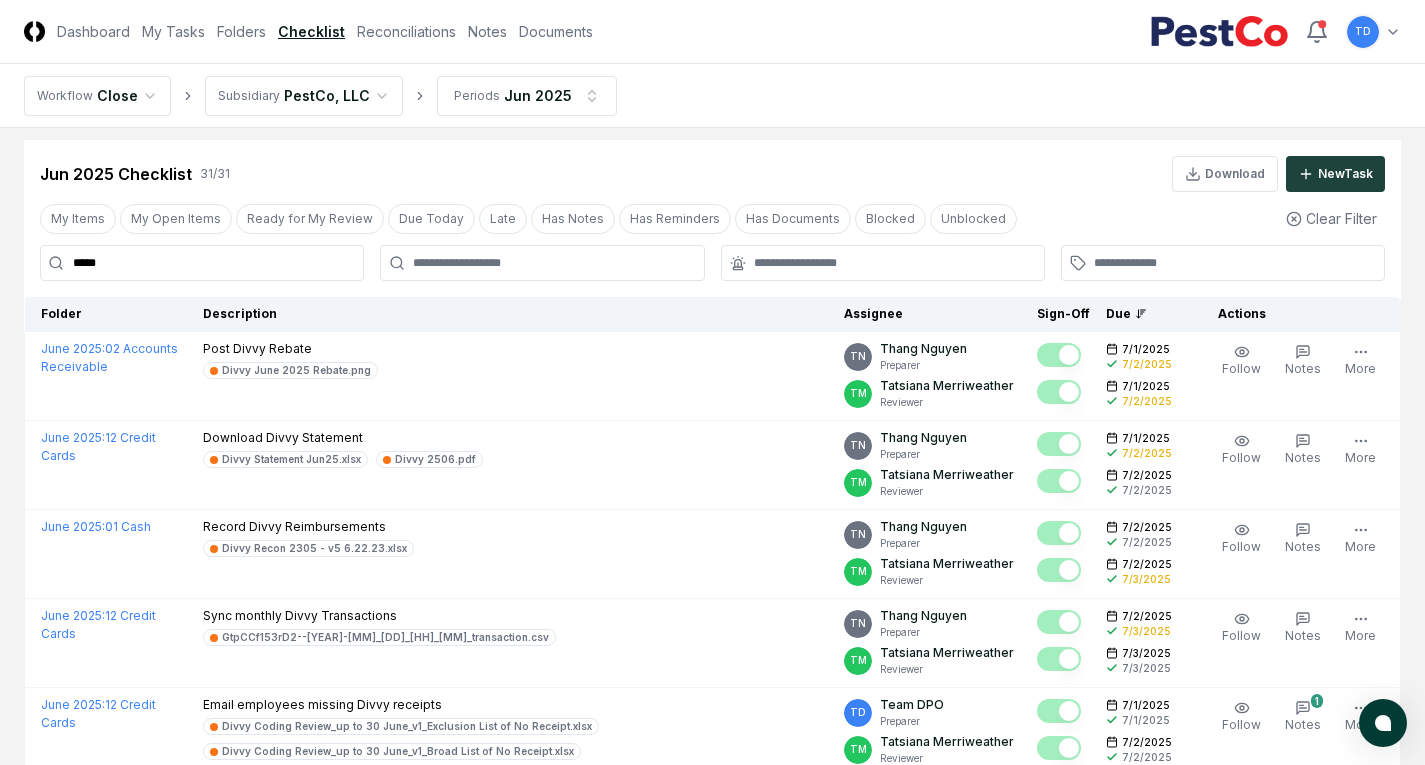 scroll, scrollTop: 0, scrollLeft: 0, axis: both 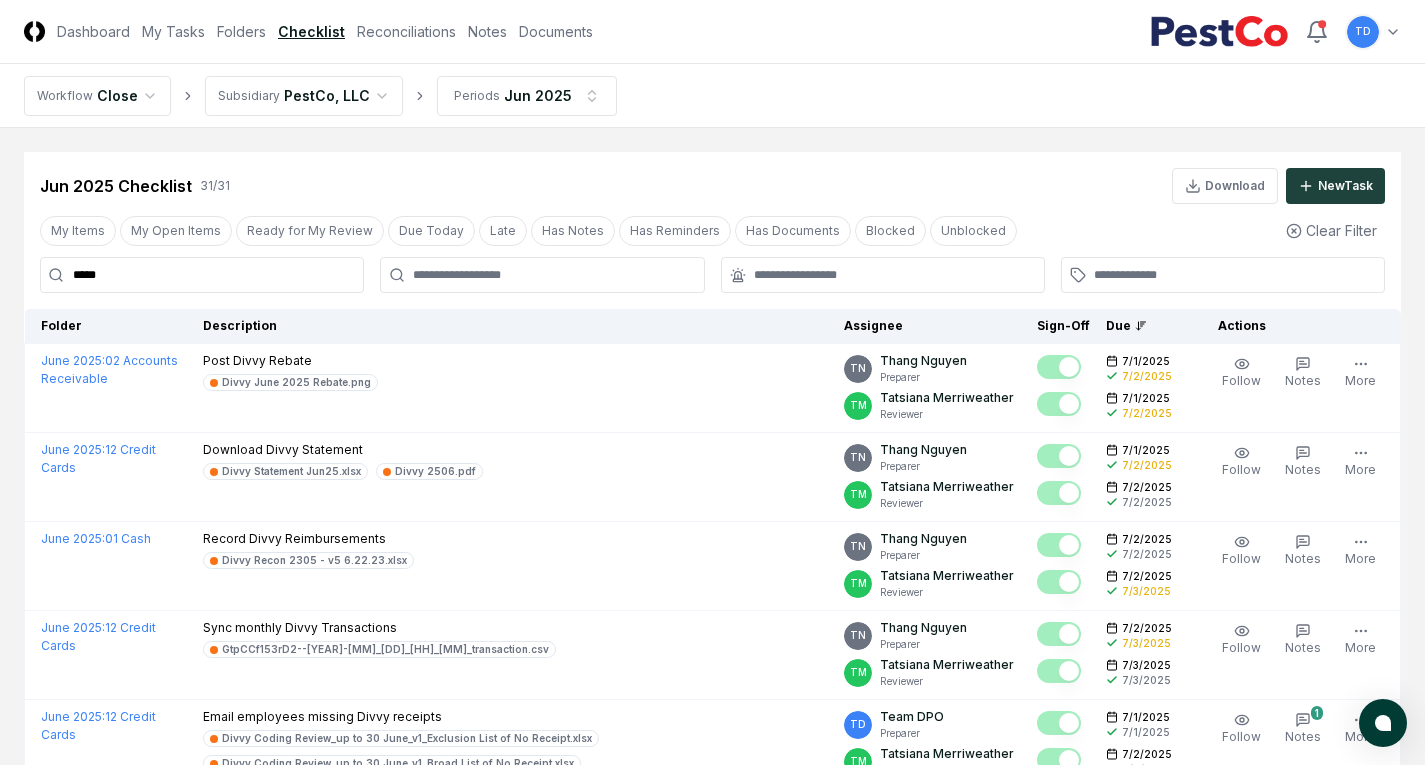 drag, startPoint x: 278, startPoint y: 280, endPoint x: 44, endPoint y: 259, distance: 234.94041 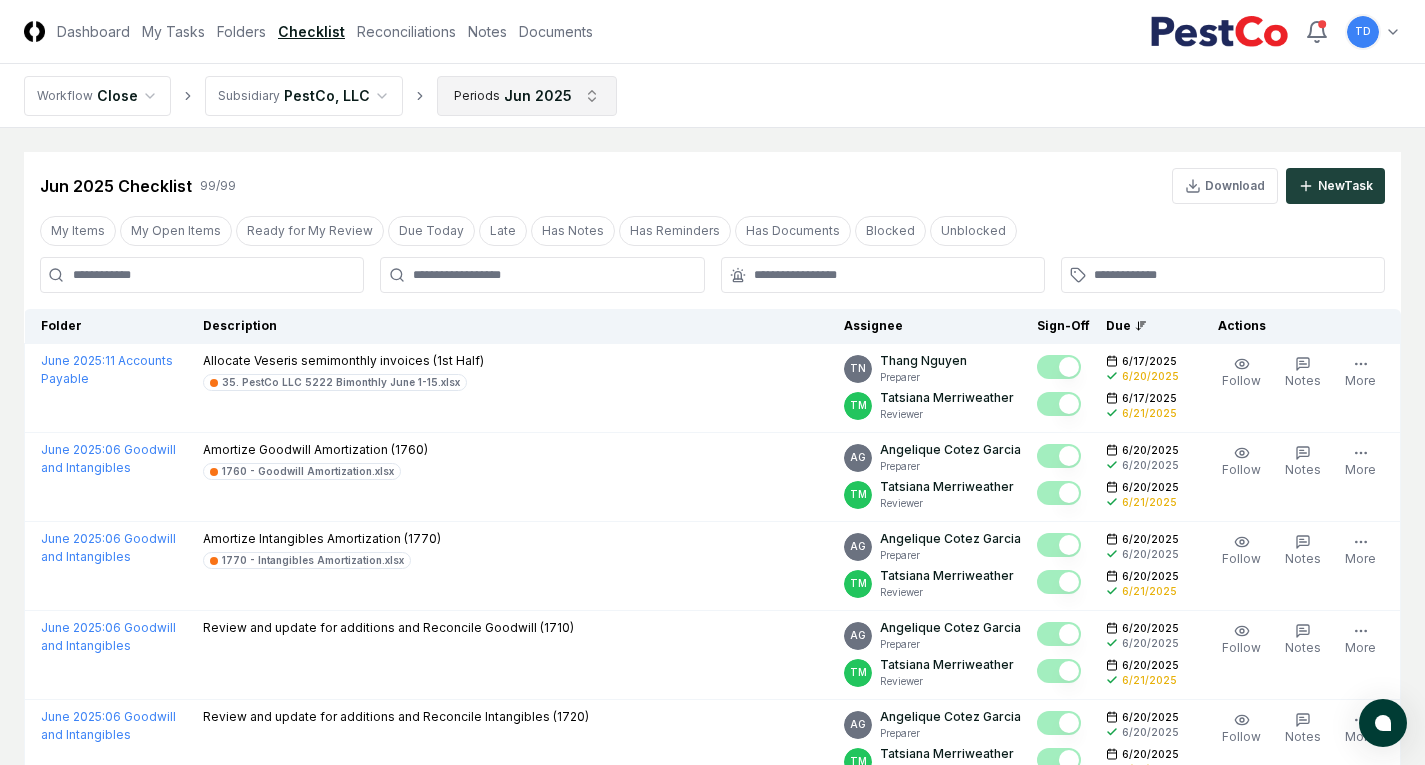 click on "CloseCore Dashboard My Tasks Folders Checklist Reconciliations Notes Documents Toggle navigation menu TD Toggle user menu Workflow Close Subsidiary PestCo, LLC Periods Jun [YEAR] Cancel Reassign Jun [YEAR] Checklist 99 / 99 Download New Task My Items My Open Items Ready for My Review Due Today Late Has Notes Has Reminders Has Documents Blocked Unblocked Clear Filter Folder Description Assignee Sign-Off Due Actions June [YEAR] : 11 Accounts Payable Allocate Veseris semimonthly invoices (1st Half) 35. PestCo LLC 5222 Bimonthly June 1-15.xlsx TN [LAST] Preparer TM [LAST] Reviewer [DATE] [DATE] [DATE] [DATE] Follow Notes 1 Upload Reminder Duplicate Edit Task More June [YEAR] : 06 Goodwill and Intangibles Amortize Goodwill Amortization (1760) 1760 - Goodwill Amortization.xlsx AG [LAST] Garcia Preparer TM [LAST] Reviewer [DATE] [DATE] [DATE] [DATE] Order Follow Notes 1 Upload Reminder Duplicate Edit Task More June [YEAR] : AG Preparer TM Reviewer" at bounding box center (712, 2497) 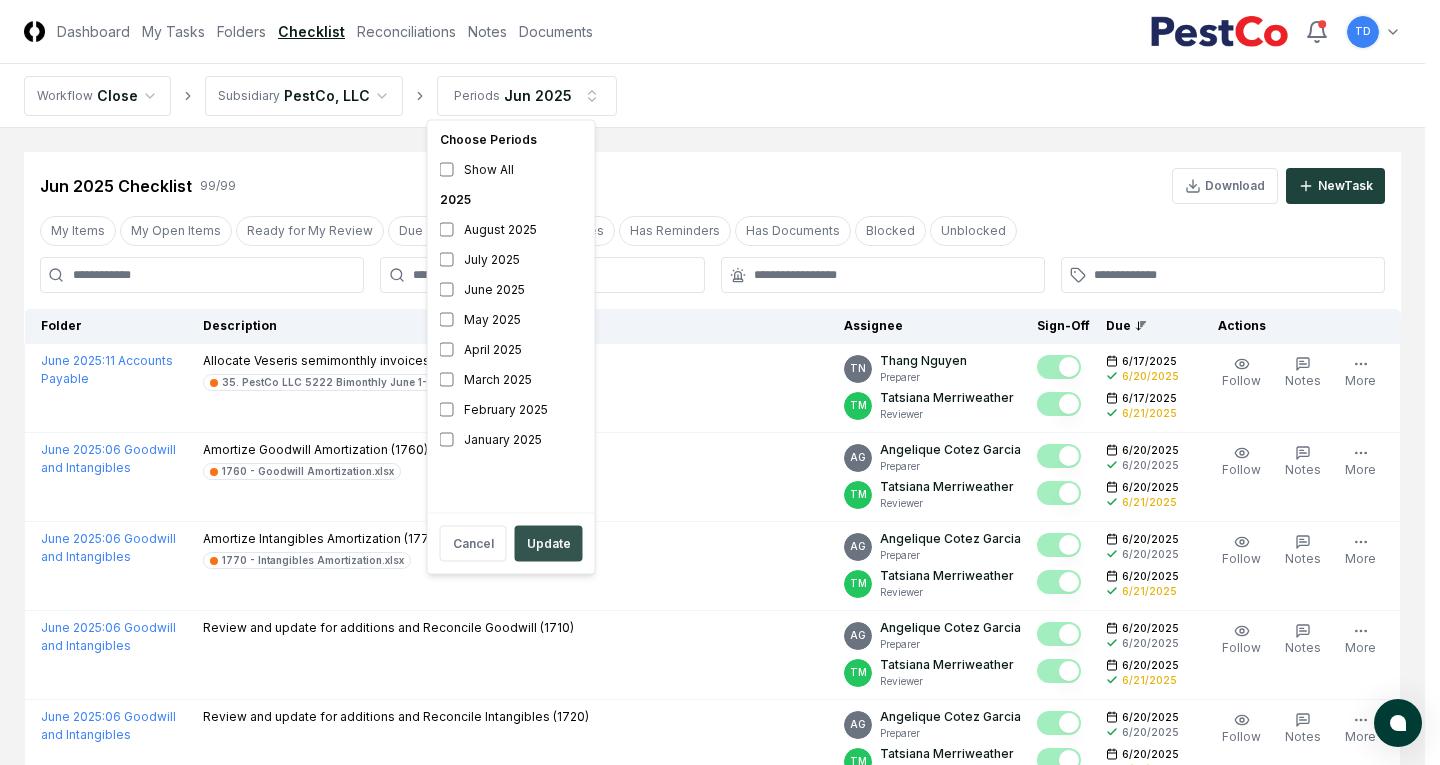 click on "Update" at bounding box center [549, 544] 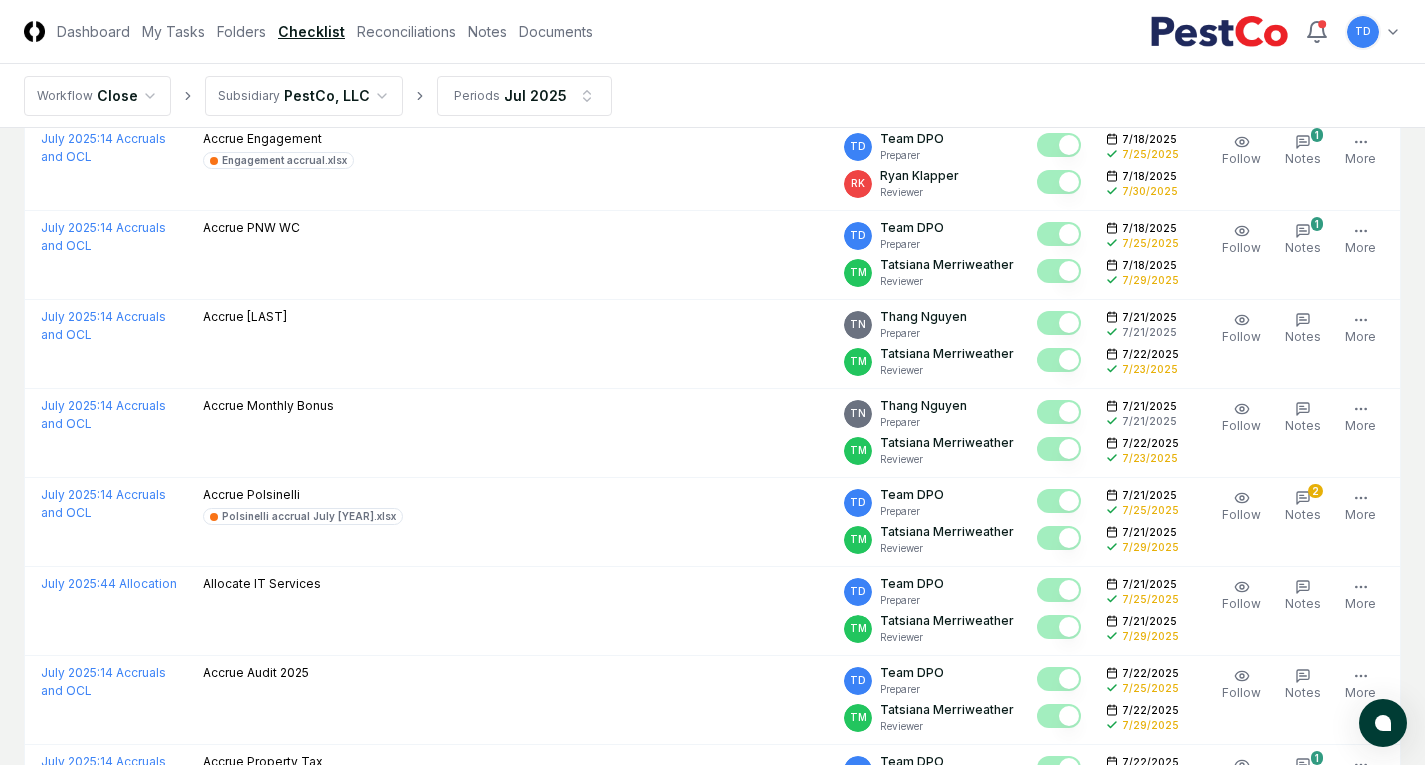 scroll, scrollTop: 0, scrollLeft: 0, axis: both 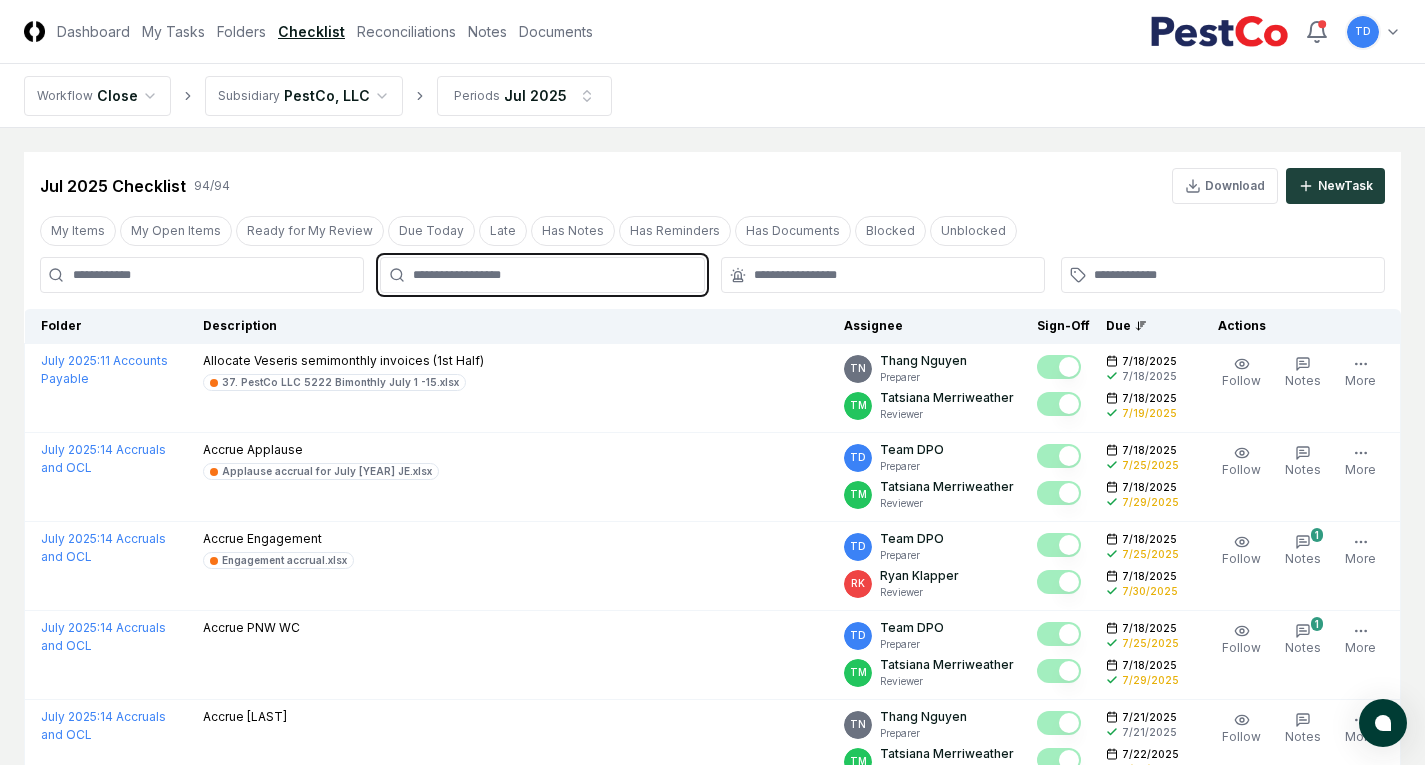 click at bounding box center (552, 275) 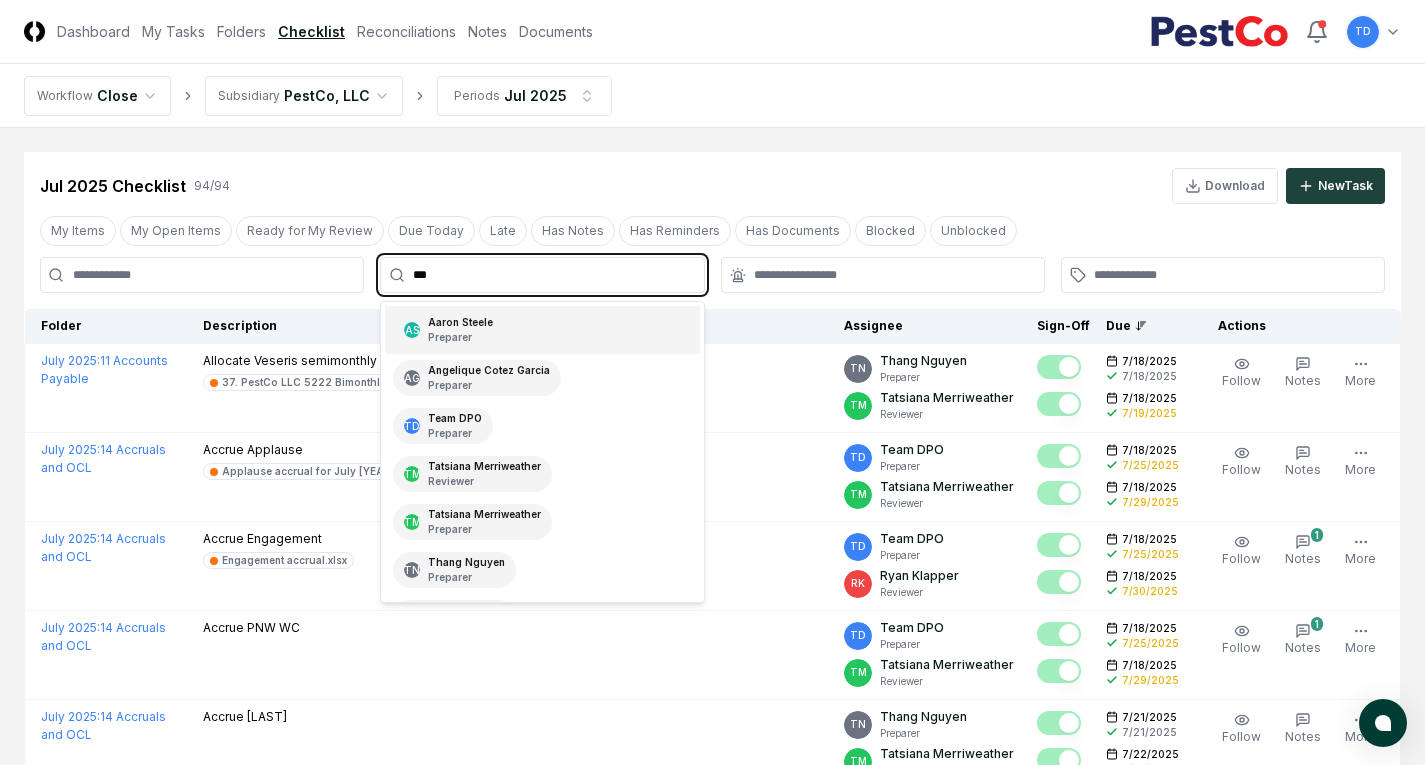 type on "****" 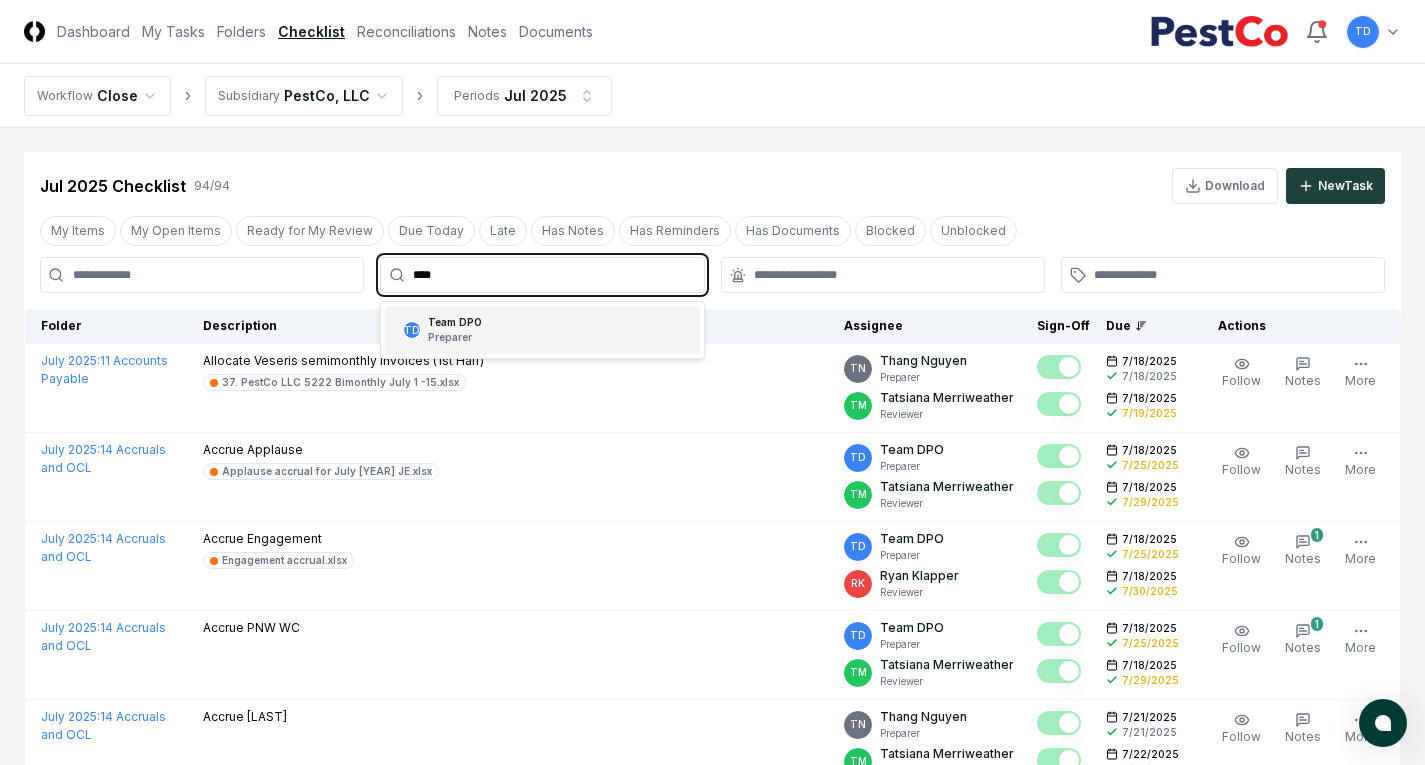click on "TD Team DPO Preparer" at bounding box center (542, 330) 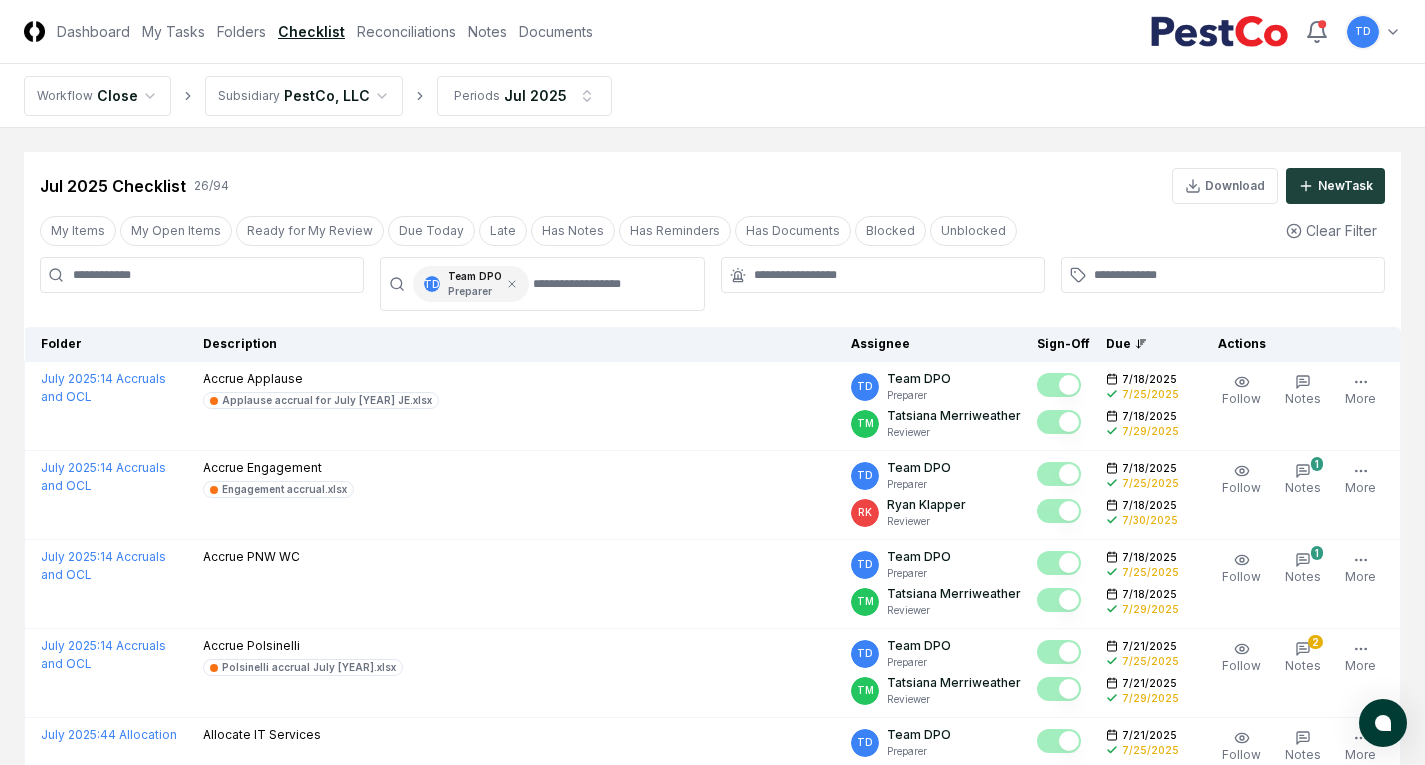 click on "Jul [YEAR] Checklist 26 / 94 Download New  Task" at bounding box center (712, 186) 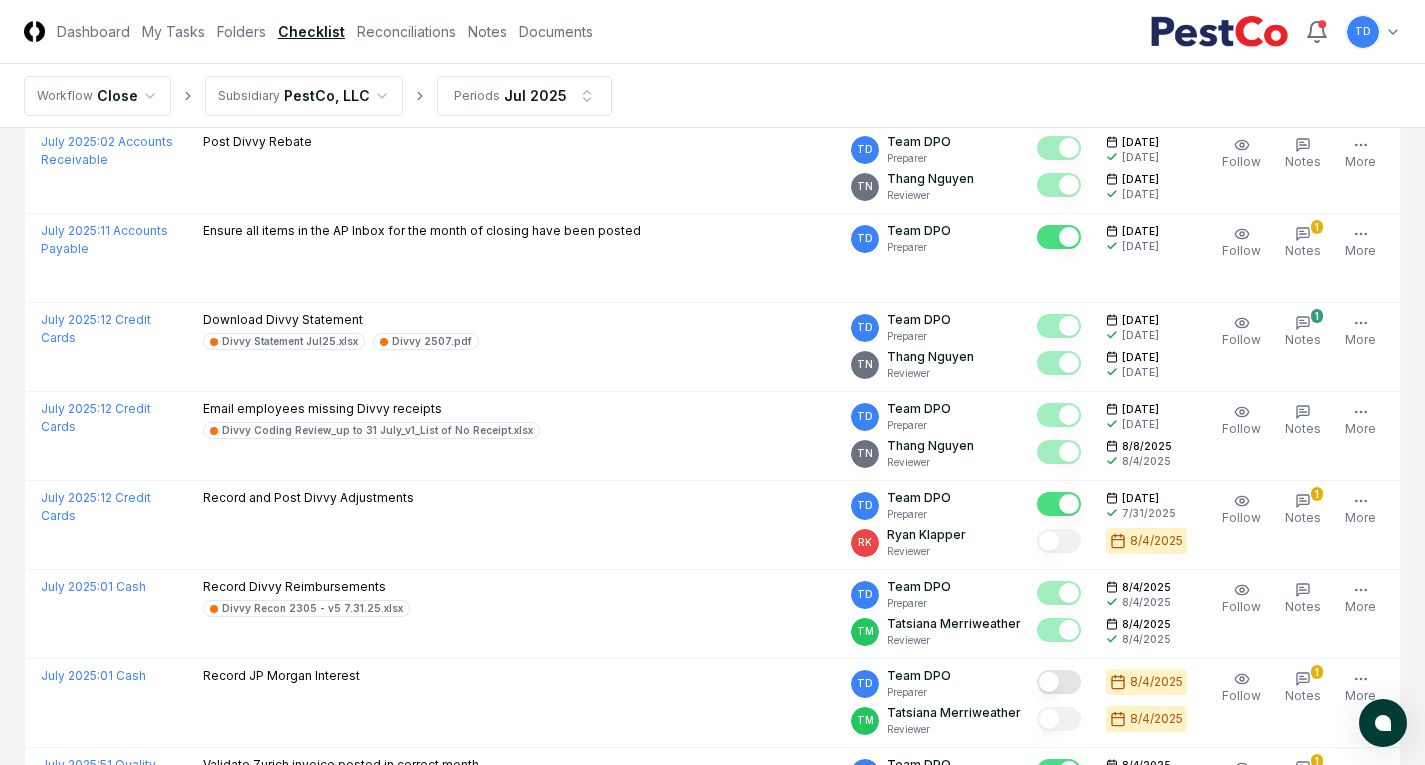 scroll, scrollTop: 1300, scrollLeft: 0, axis: vertical 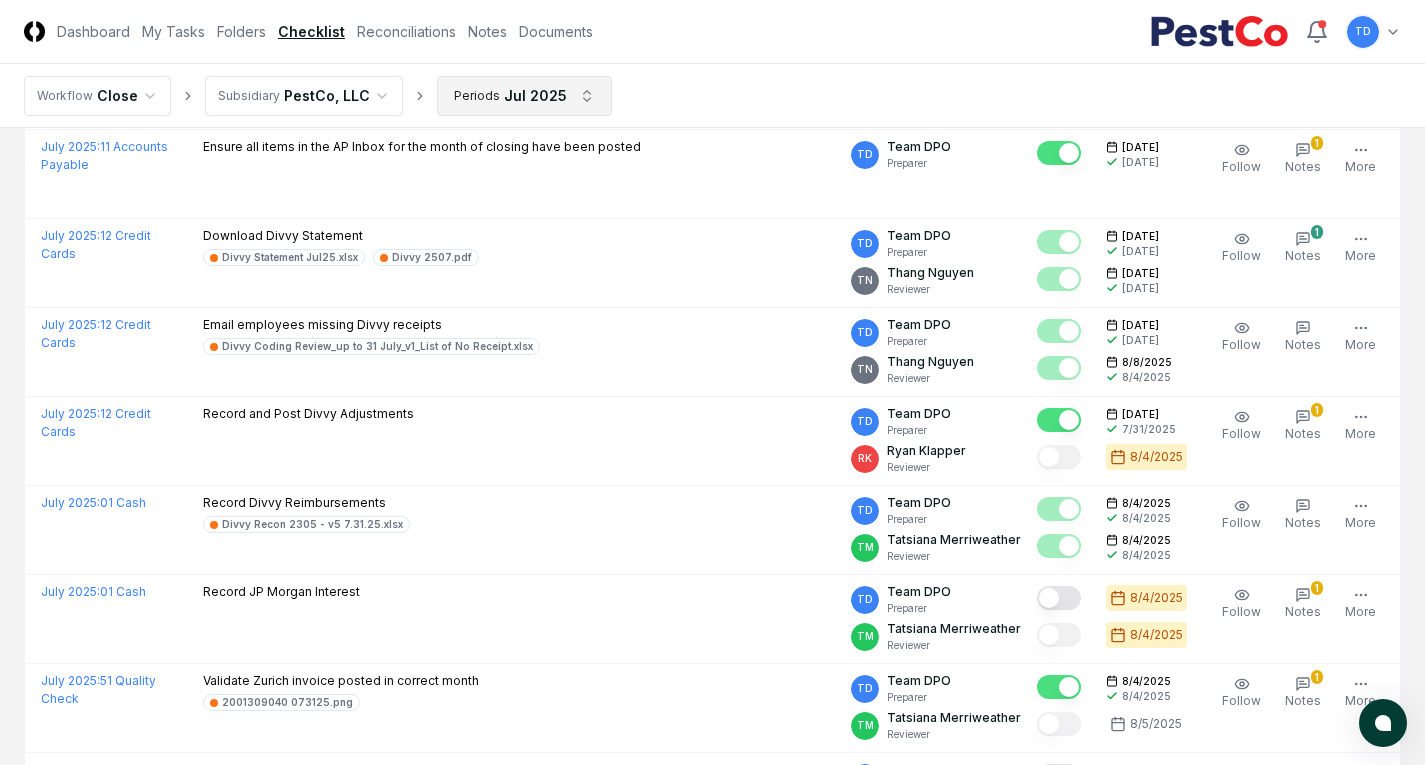 click on "CloseCore Dashboard My Tasks Folders Checklist Reconciliations Notes Documents Toggle navigation menu TD Toggle user menu Workflow Close Subsidiary PestCo, LLC Periods Jul [YEAR] Cancel Reassign Jul [YEAR] Checklist 26 / 94 Download New Task My Items My Open Items Ready for My Review Due Today Late Has Notes Has Reminders Has Documents Blocked Unblocked Clear Filter TD Team DPO Preparer Folder Description Assignee Sign-Off Due Actions July [YEAR] : 14 Accruals and OCL Accrue Applause Applause accrual for July [YEAR] JE.xlsx TD Team DPO Preparer TM [LAST] Reviewer [DATE] [DATE] [DATE] [DATE] Follow Notes 1 Upload Reminder Duplicate Edit Task More July [YEAR] : 14 Accruals and OCL Accrue Engagement Engagement accrual.xlsx TD Team DPO Preparer RK [LAST] Reviewer [DATE] [DATE] [DATE] [DATE] Order Follow 1 Notes 1 Upload Reminder Duplicate Edit Task More July [YEAR] : 14 Accruals and OCL Accrue PNW WC TD Team DPO Preparer TM [LAST] Reviewer [DATE]" at bounding box center [712, 110] 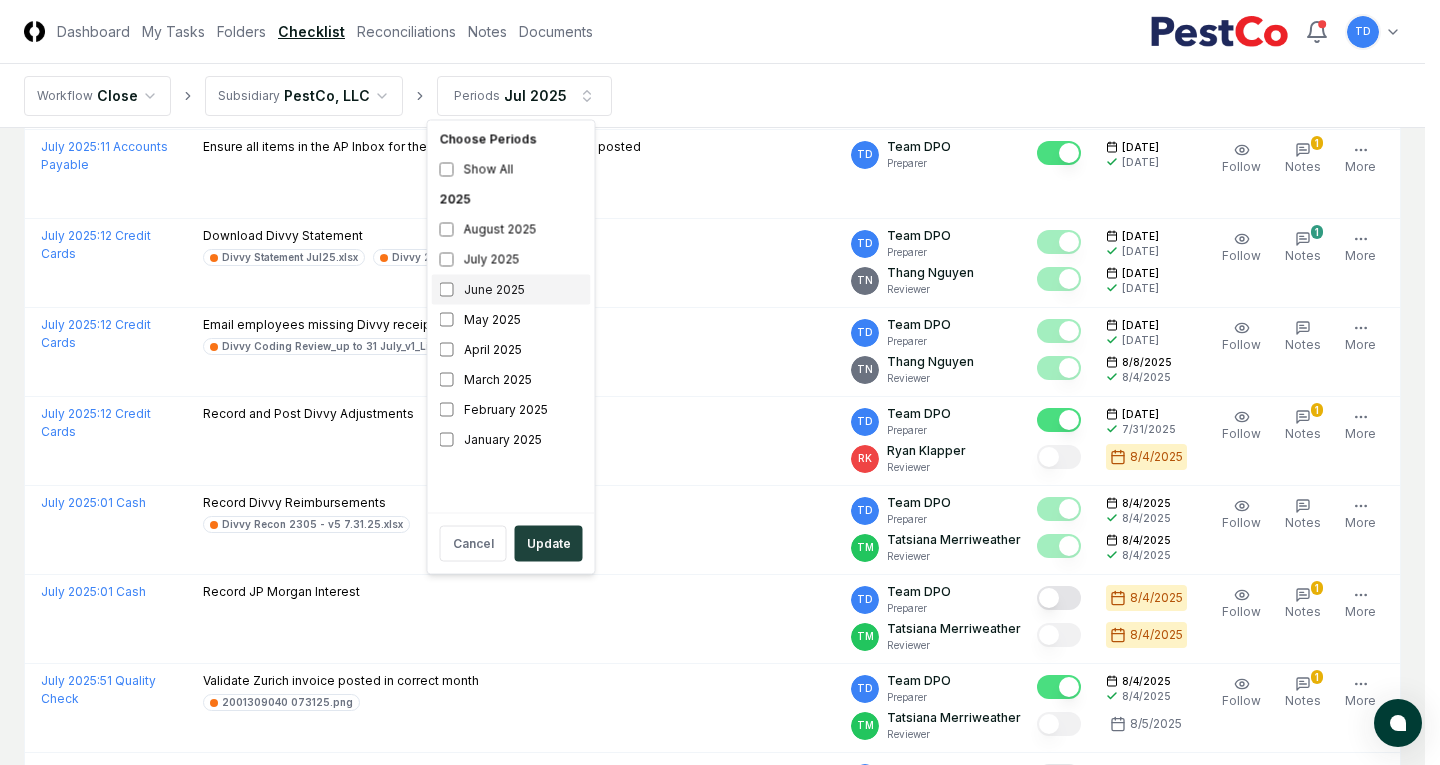 click on "June 2025" at bounding box center (511, 290) 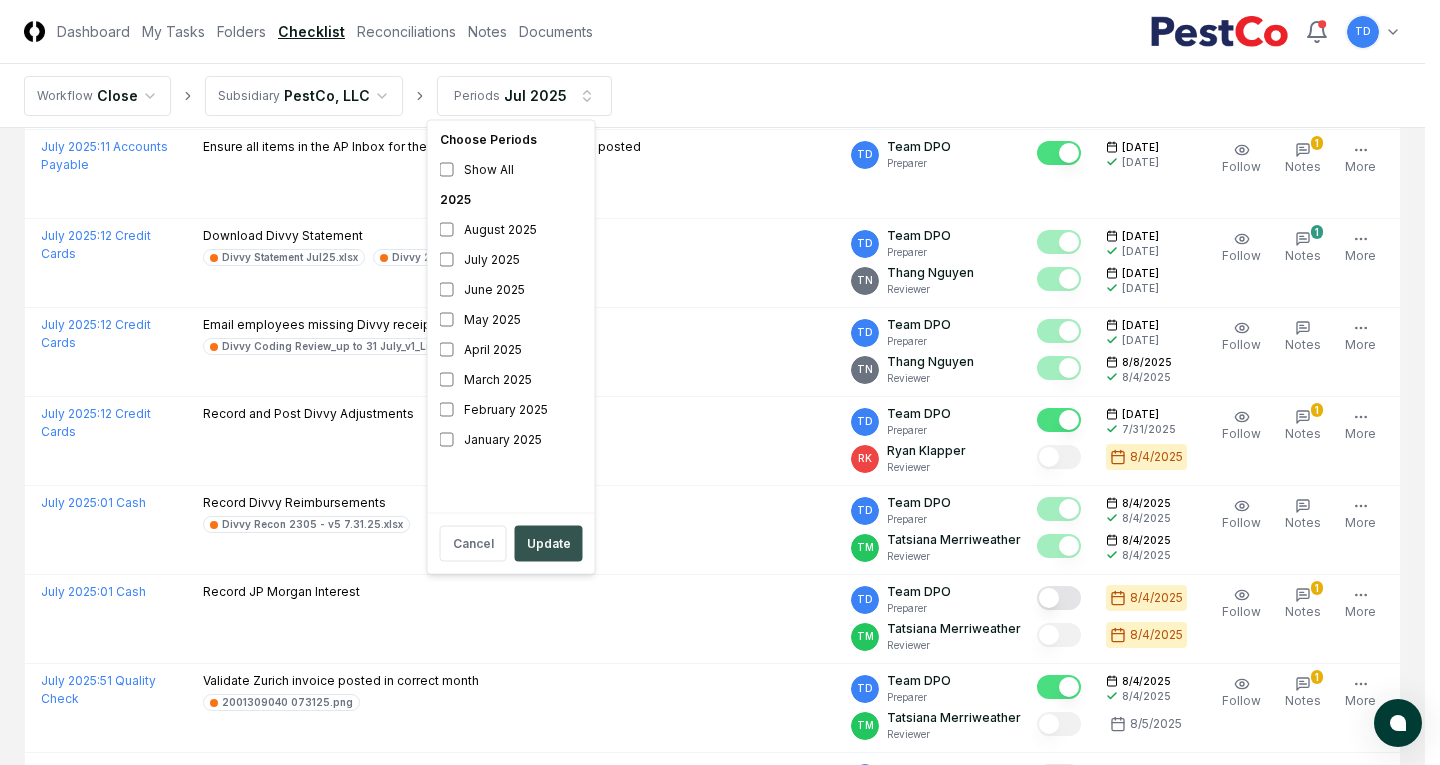 click on "Update" at bounding box center (549, 544) 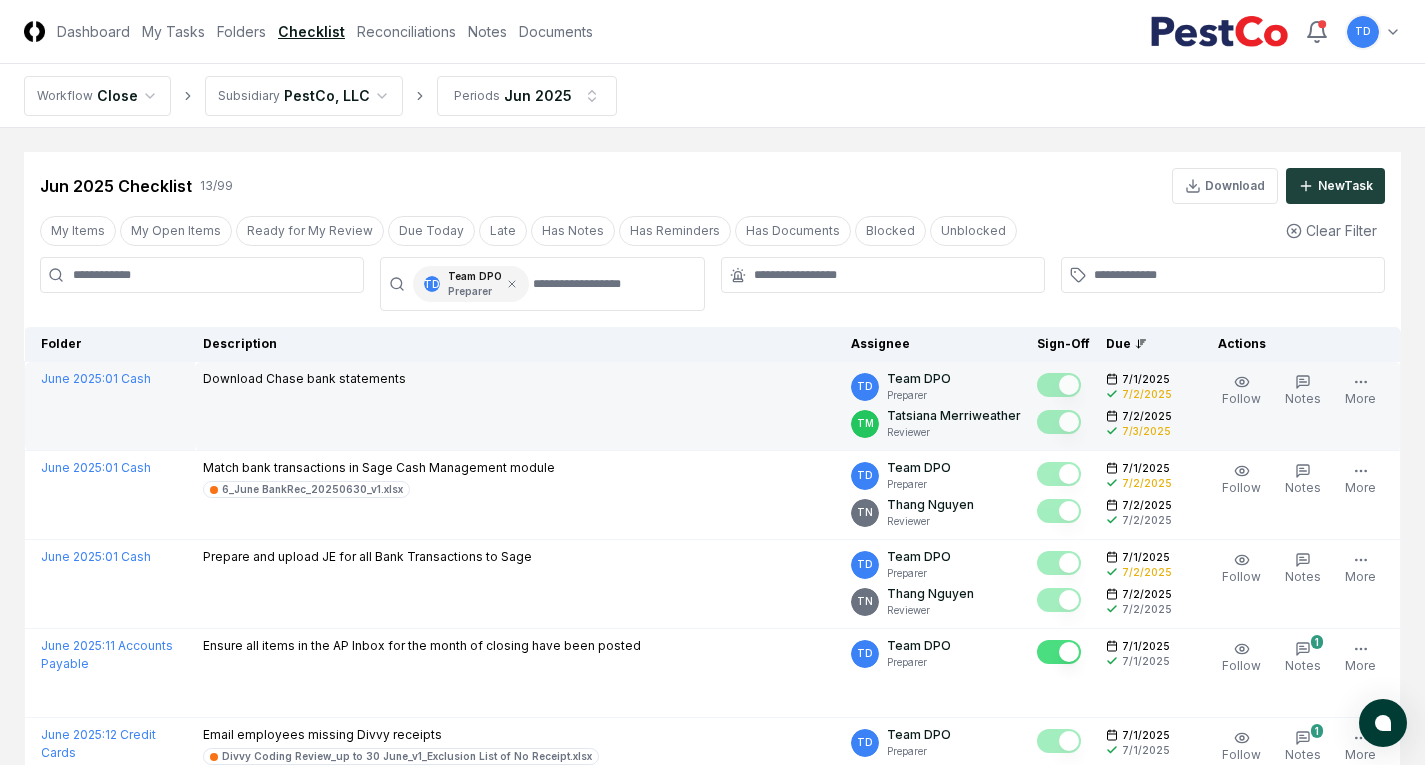scroll, scrollTop: 100, scrollLeft: 0, axis: vertical 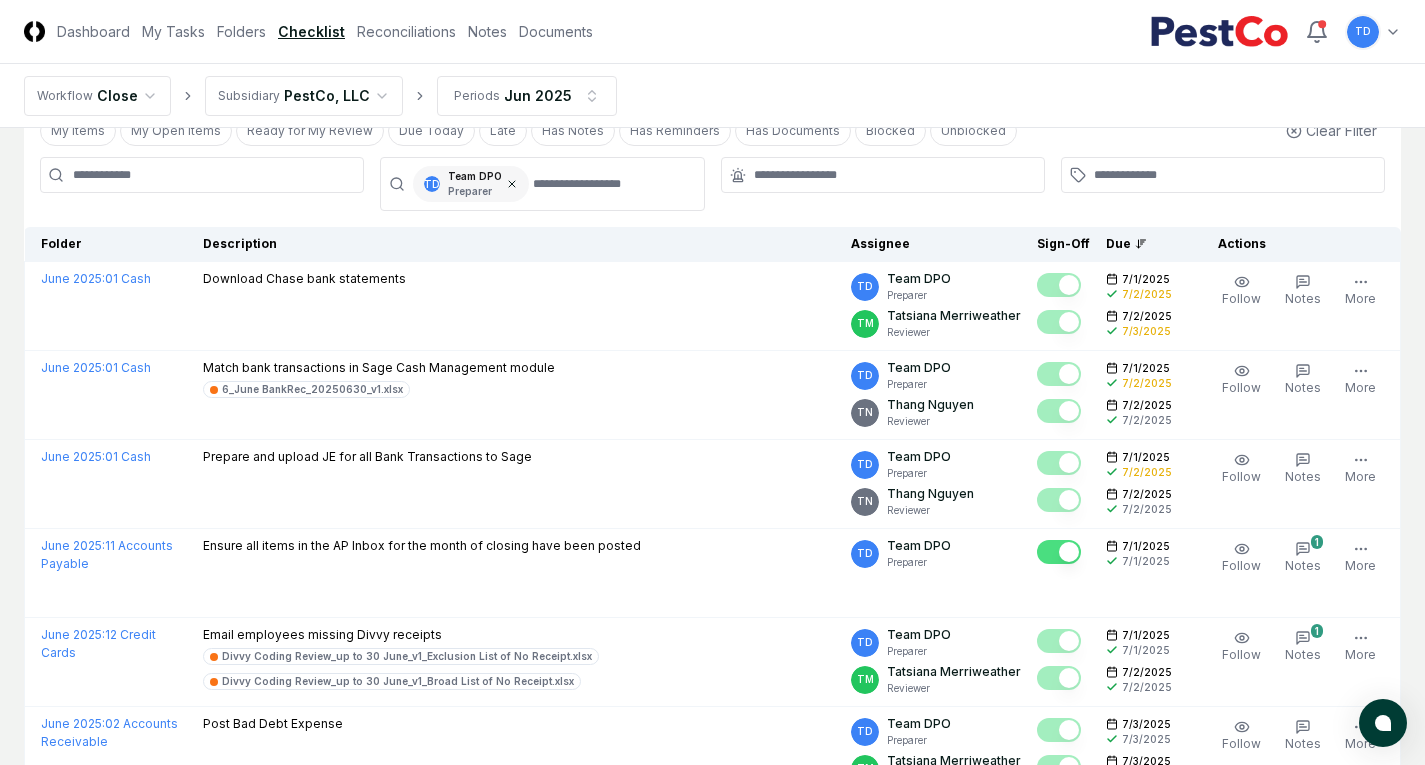 click 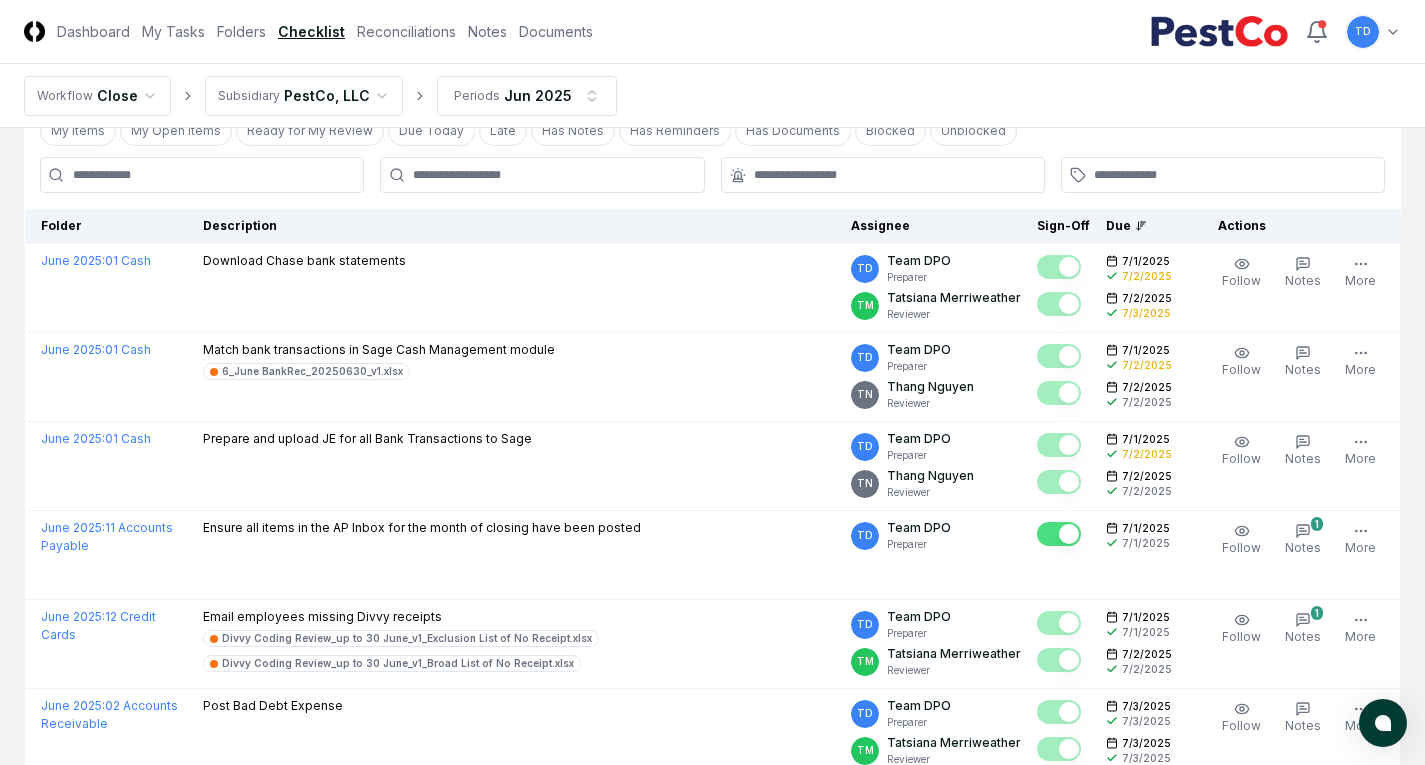 click at bounding box center (202, 175) 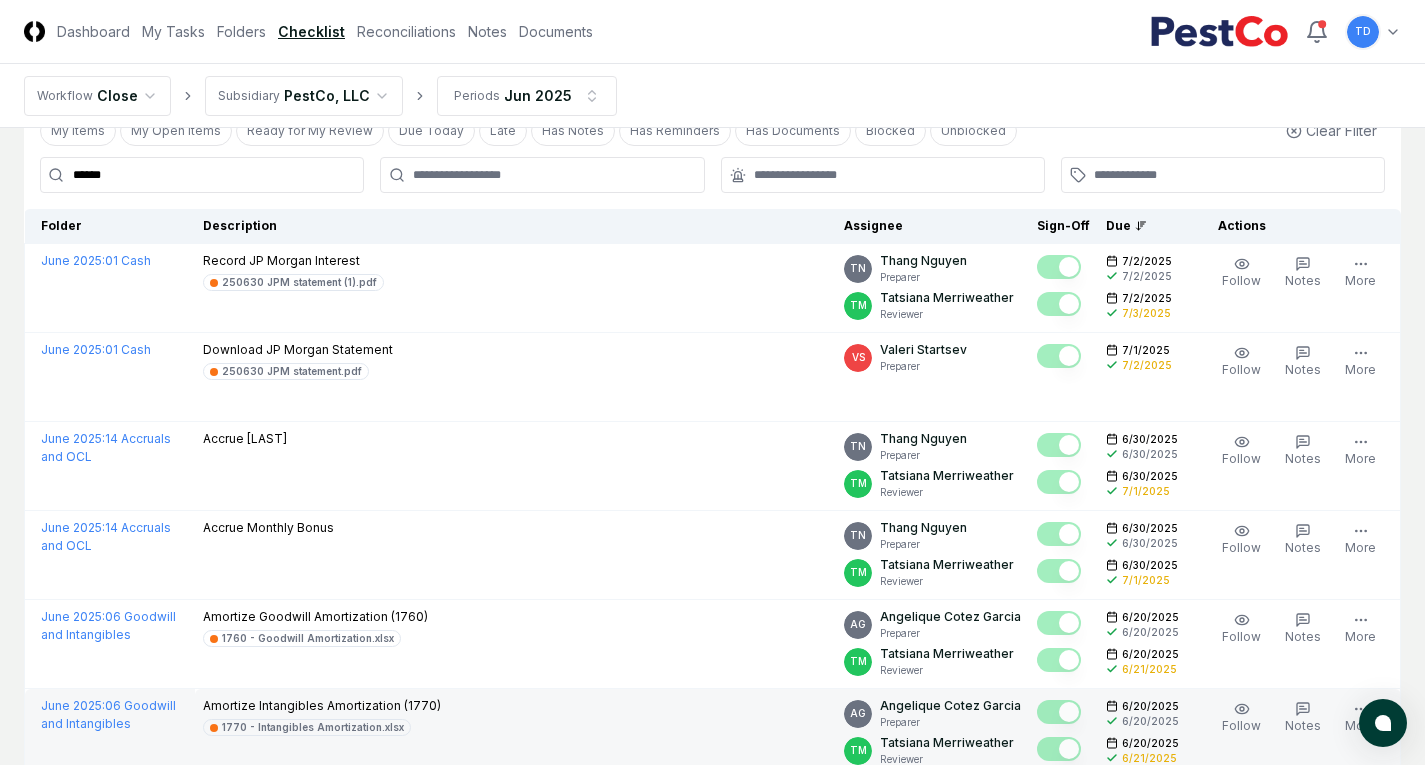 type on "******" 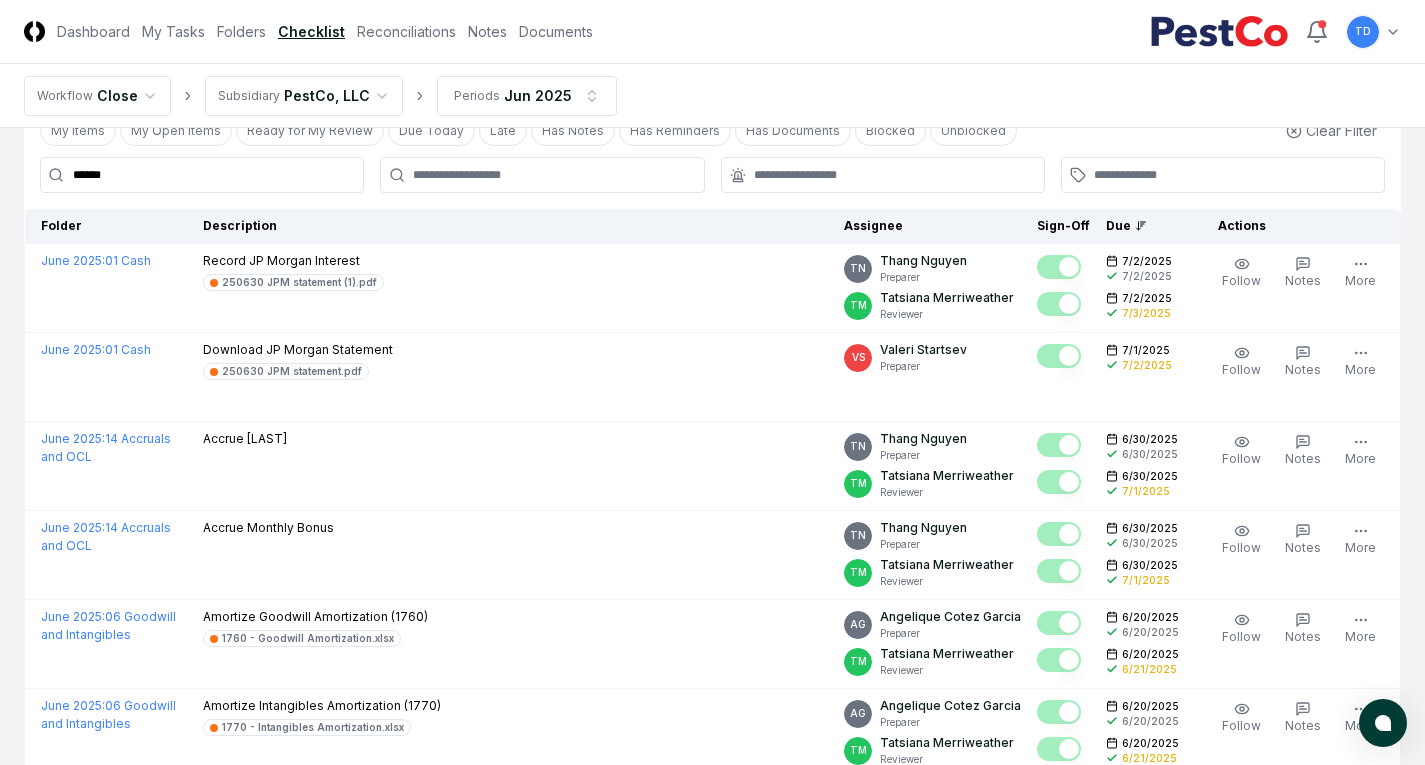 drag, startPoint x: 301, startPoint y: 183, endPoint x: 27, endPoint y: 184, distance: 274.00183 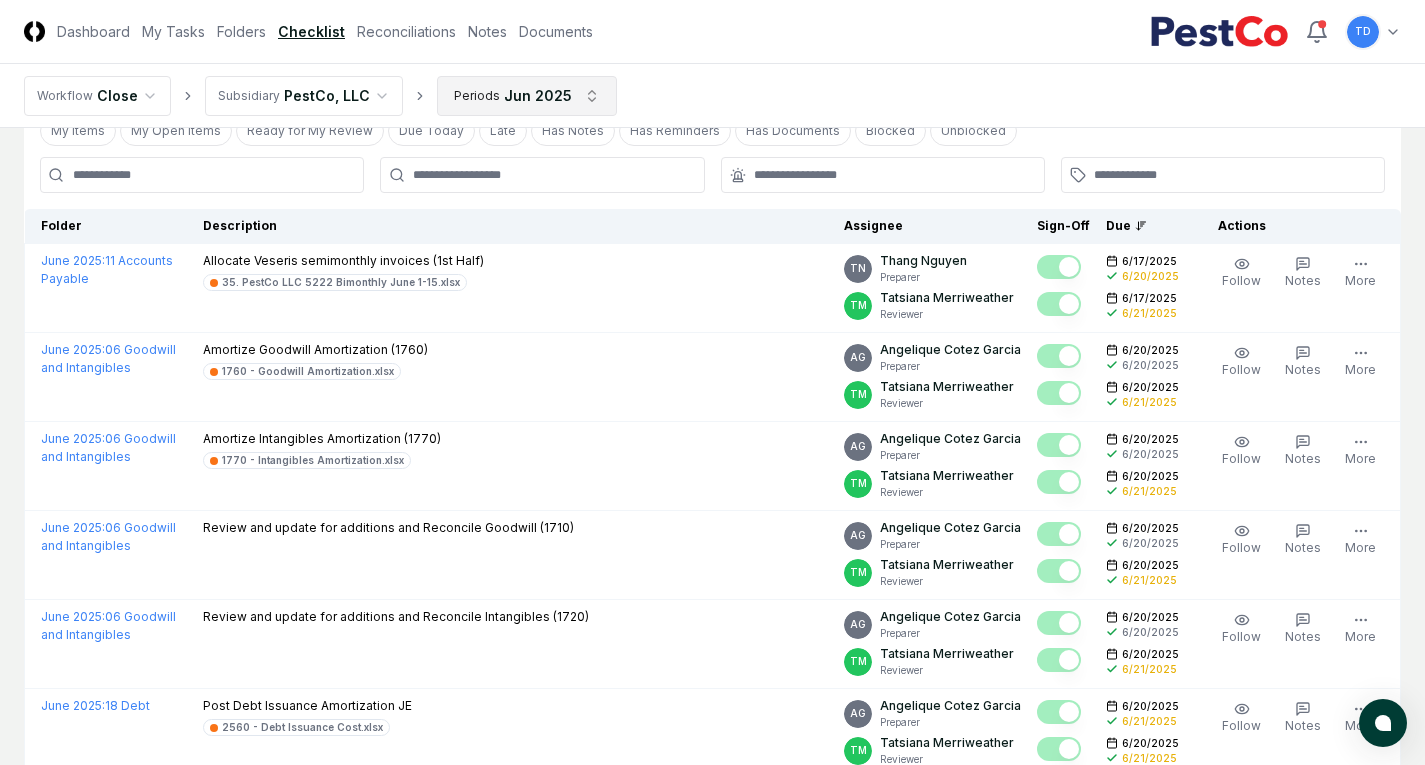 type 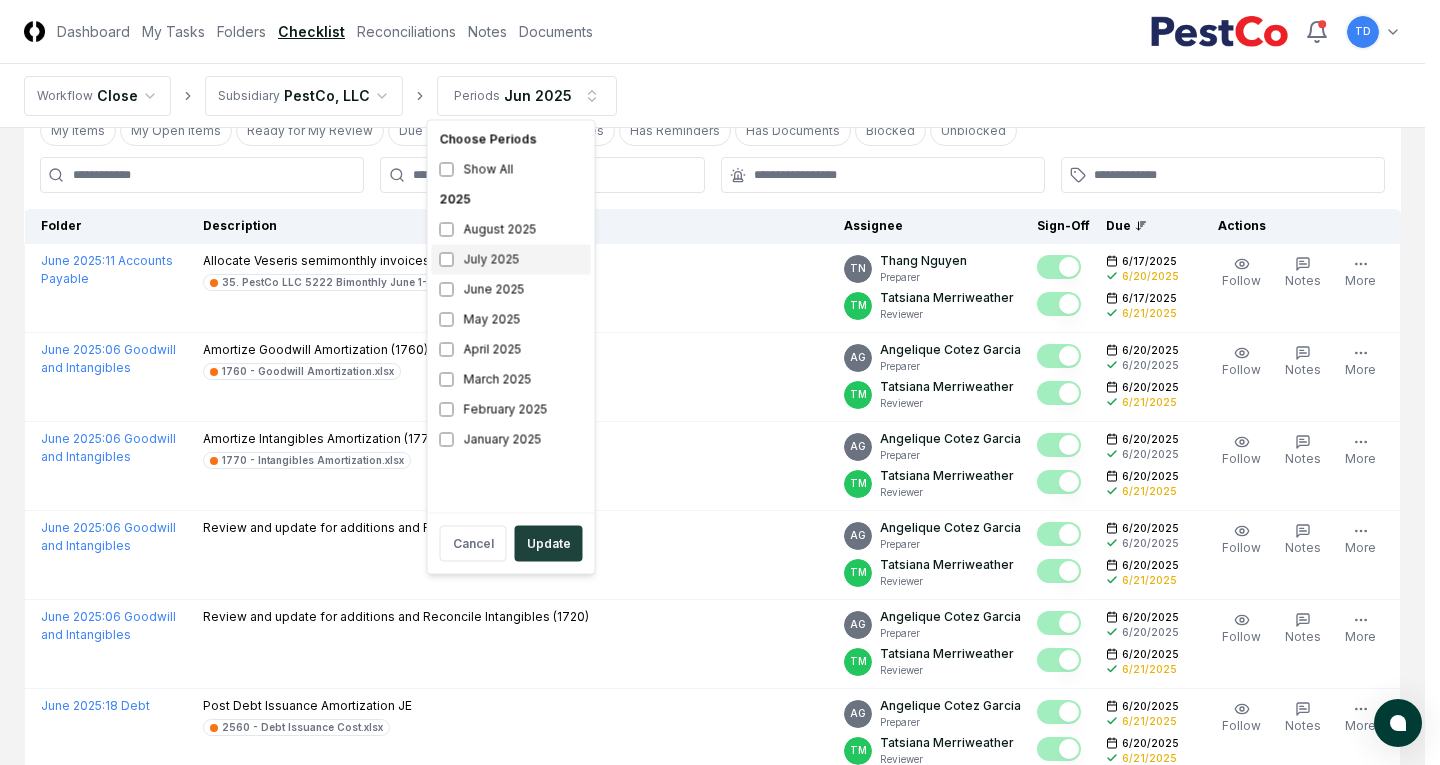 click on "July 2025" at bounding box center (511, 260) 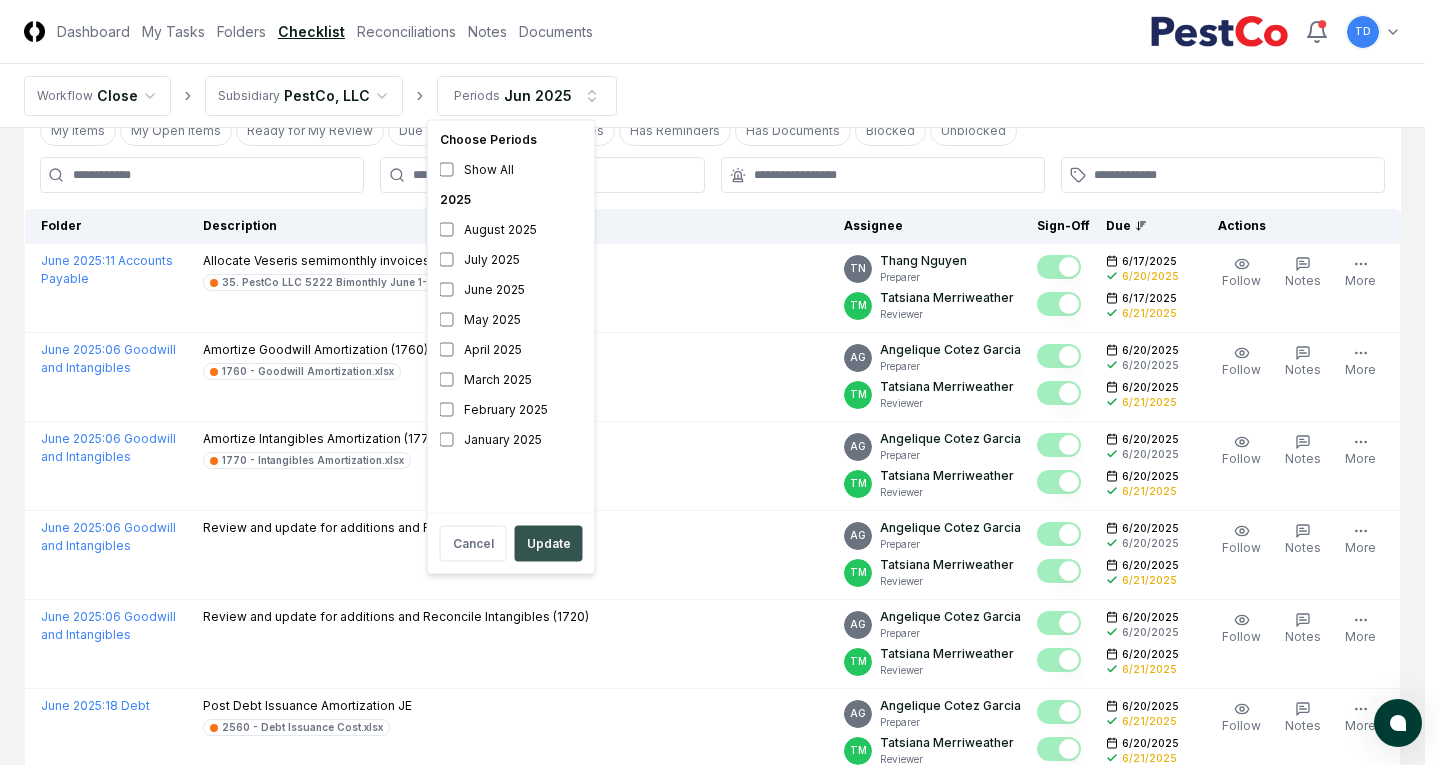 click on "Update" at bounding box center [549, 544] 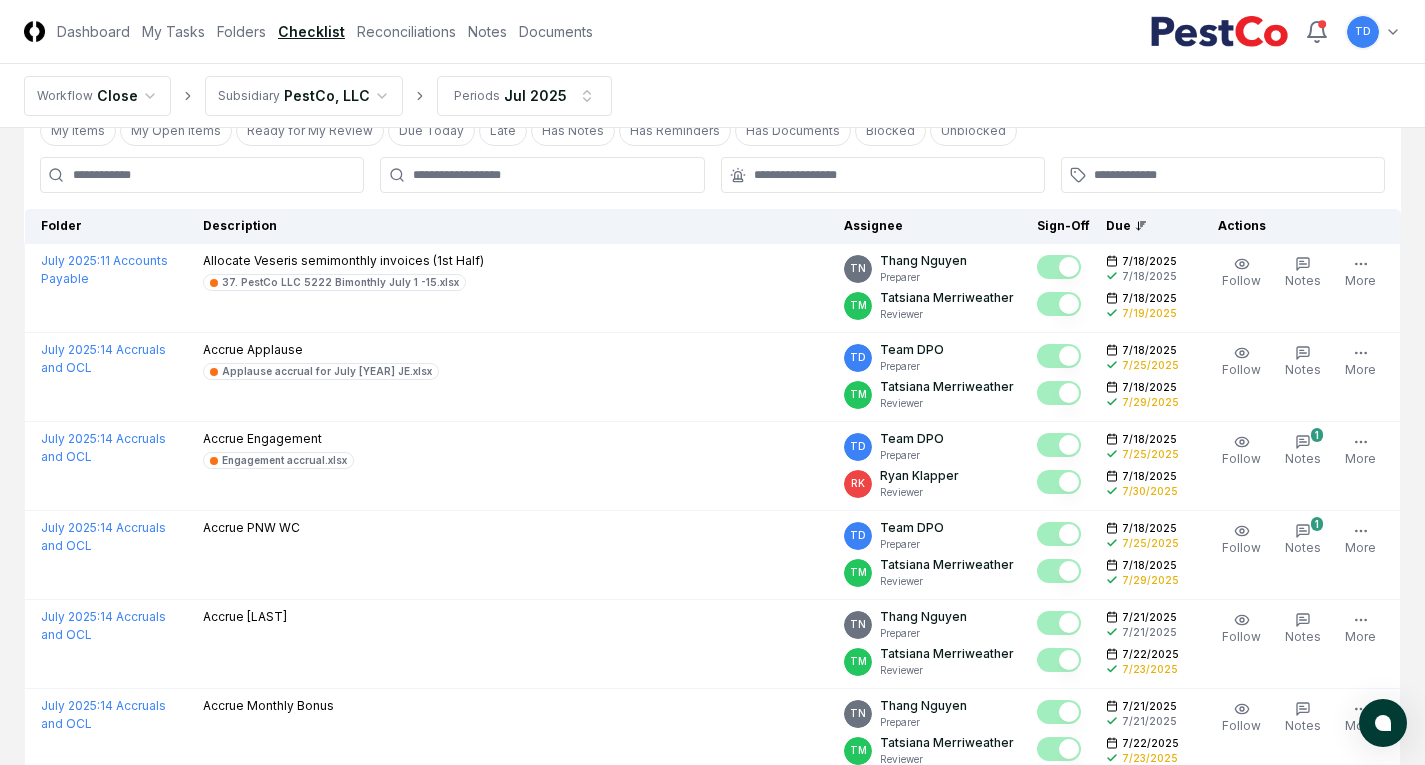 scroll, scrollTop: 0, scrollLeft: 0, axis: both 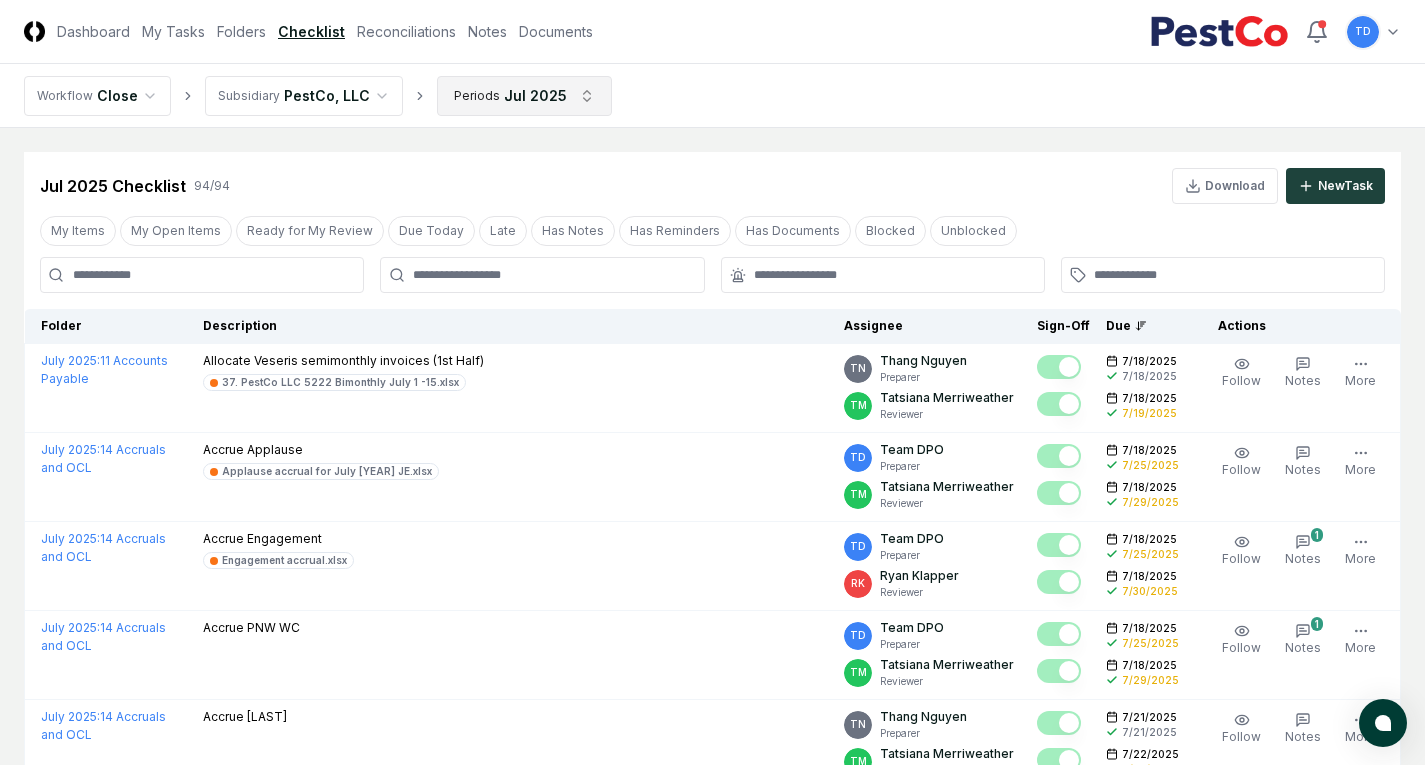 click on "CloseCore Dashboard My Tasks Folders Checklist Reconciliations Notes Documents Toggle navigation menu TD Toggle user menu Workflow Close Subsidiary PestCo, LLC Periods Jul [YEAR] Cancel Reassign Jul [YEAR] Checklist 94 / 94 Download New Task My Items My Open Items Ready for My Review Due Today Late Has Notes Has Reminders Has Documents Blocked Unblocked Clear Filter Folder Description Assignee Sign-Off Due Actions July [YEAR] : 11 Accounts Payable Allocate Veseris semimonthly invoices (1st Half) 37. PestCo LLC 5222 Bimonthly July 1 -15.xlsx TN [LAST] Preparer TM [LAST] Reviewer [DATE] [DATE] [DATE] [DATE] Follow Notes 1 Upload Reminder Duplicate Edit Task More July [YEAR] : 14 Accruals and OCL Accrue Applause Applause accrual for July [YEAR] JE.xlsx TD Team DPO Preparer TM [LAST] Reviewer [DATE] [DATE] [DATE] [DATE] Order Follow Notes 1 Upload Reminder Duplicate Edit Task More July [YEAR] : 14 Accruals and OCL Accrue Engagement Engagement accrual.xlsx" at bounding box center [712, 2489] 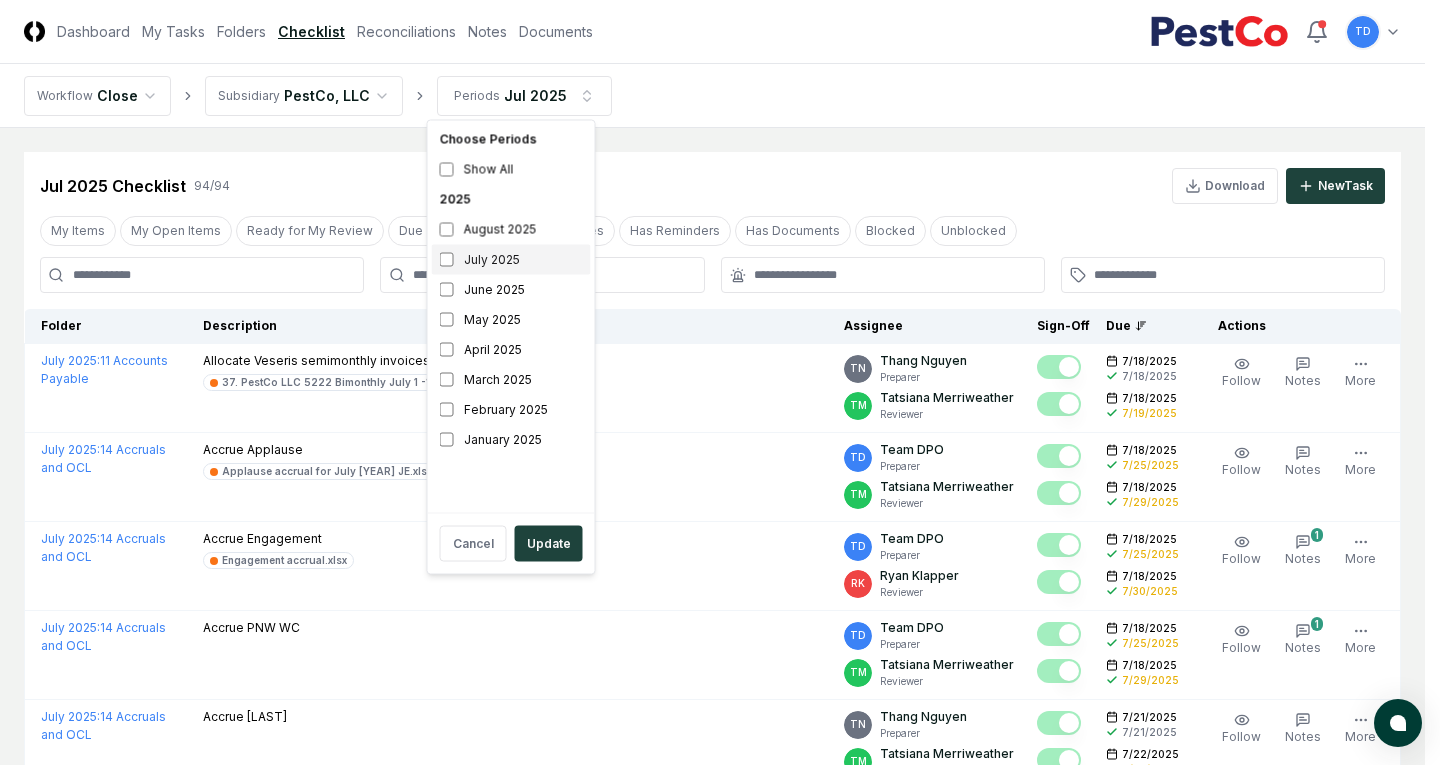 click on "July 2025" at bounding box center [511, 260] 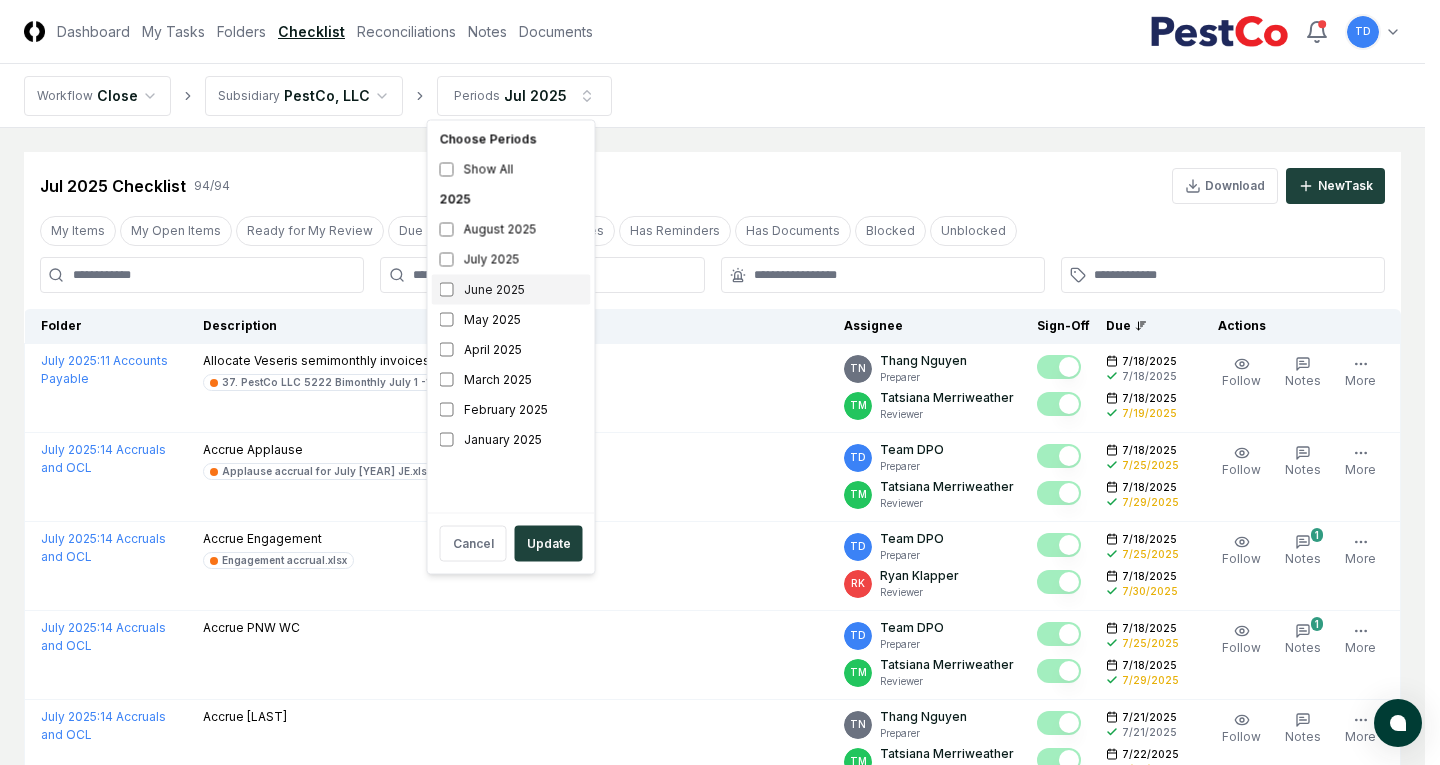 click on "June 2025" at bounding box center [511, 290] 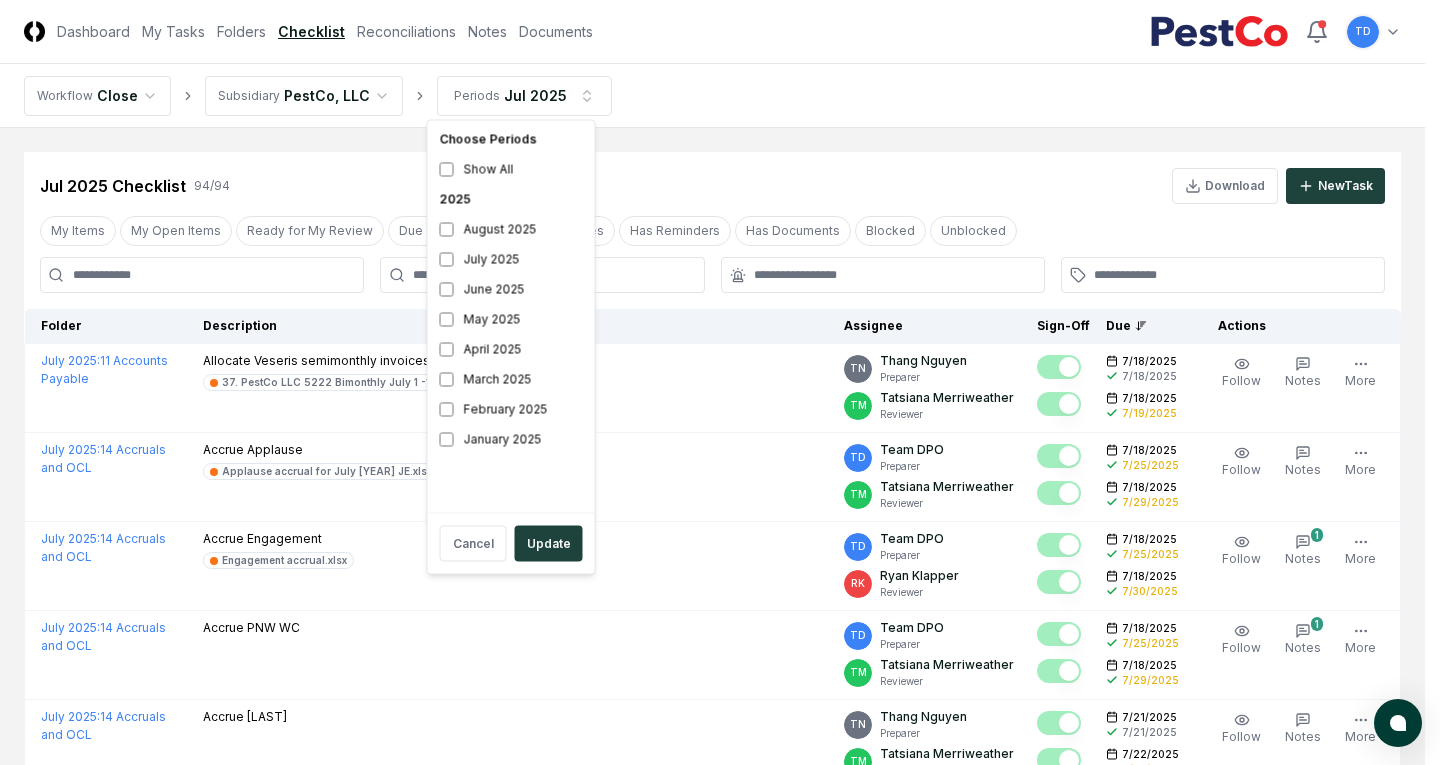 click on "Cancel Update" at bounding box center [511, 544] 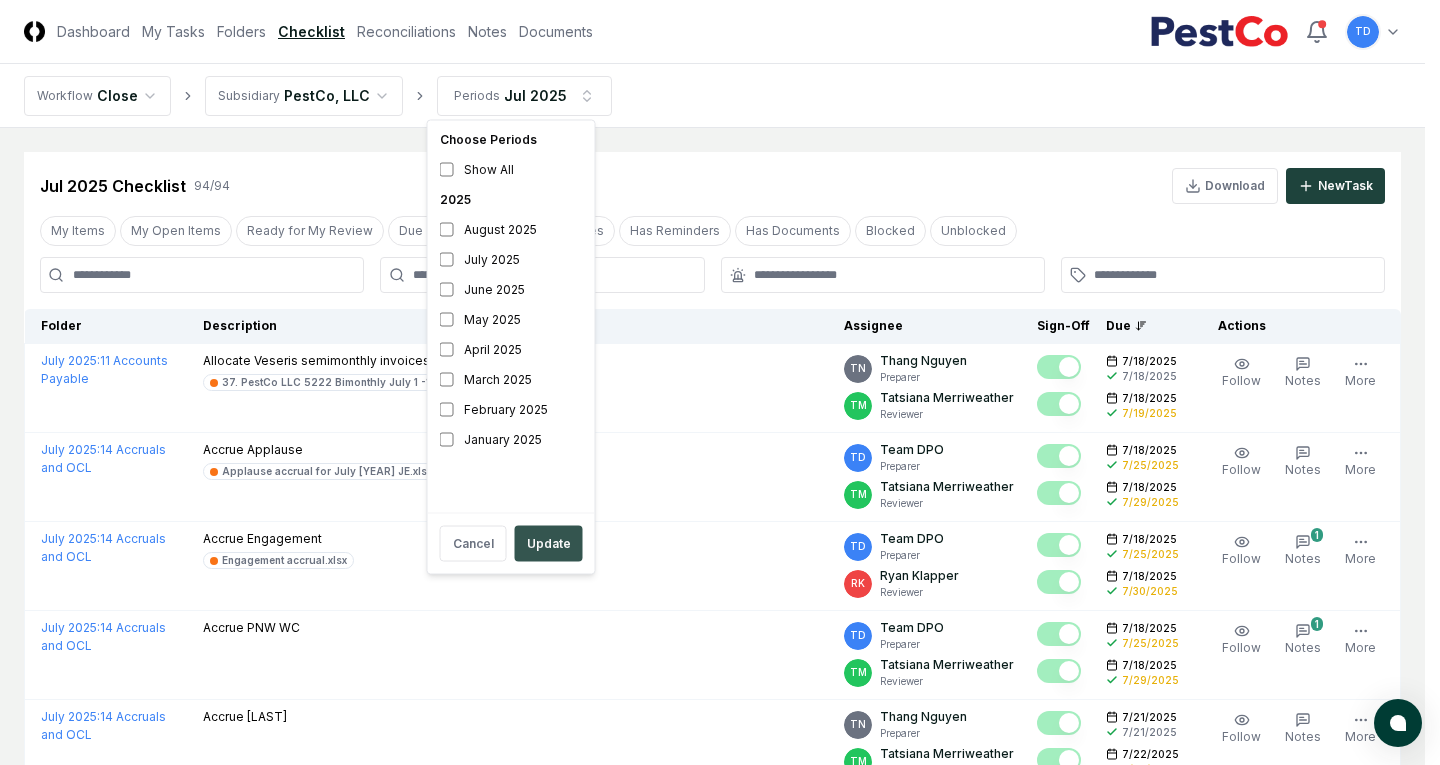 click on "Update" at bounding box center [549, 544] 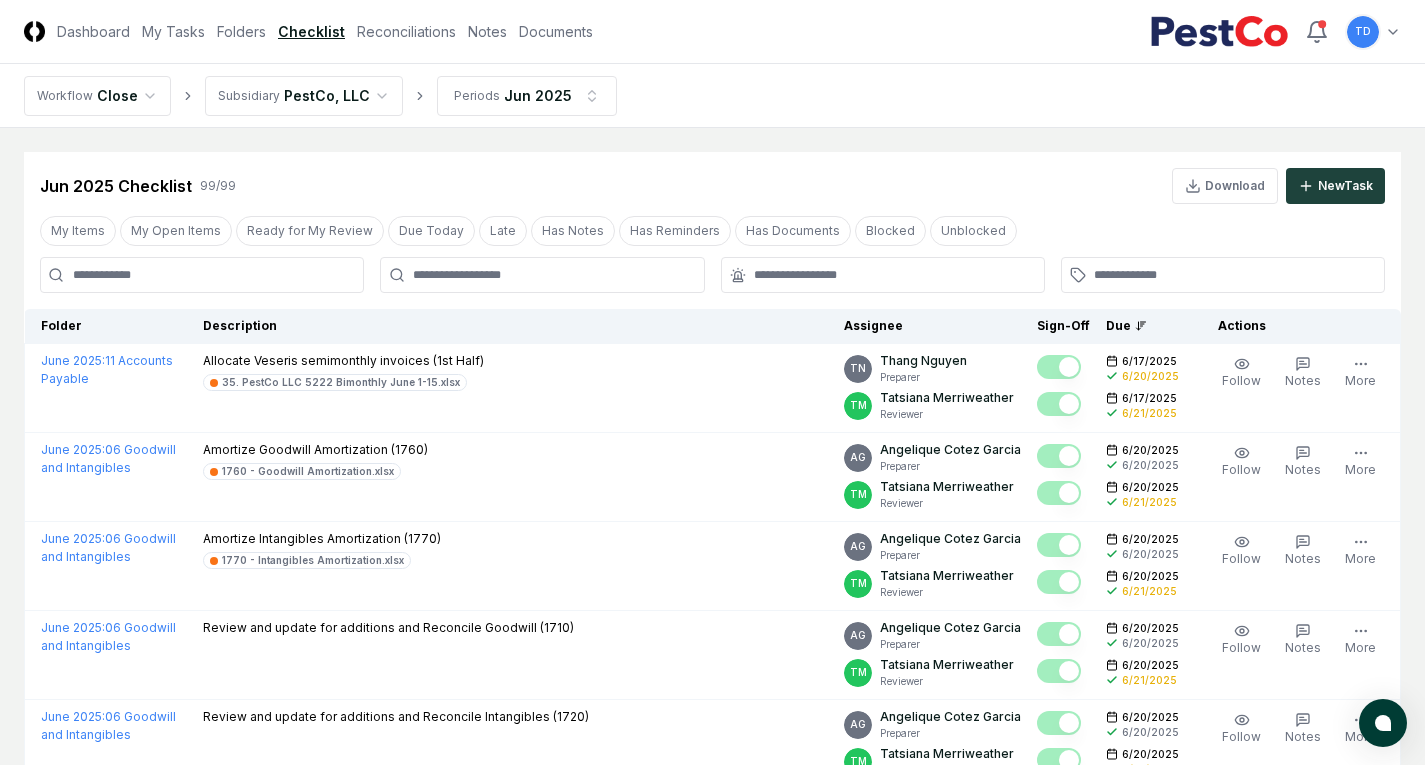 click at bounding box center [202, 275] 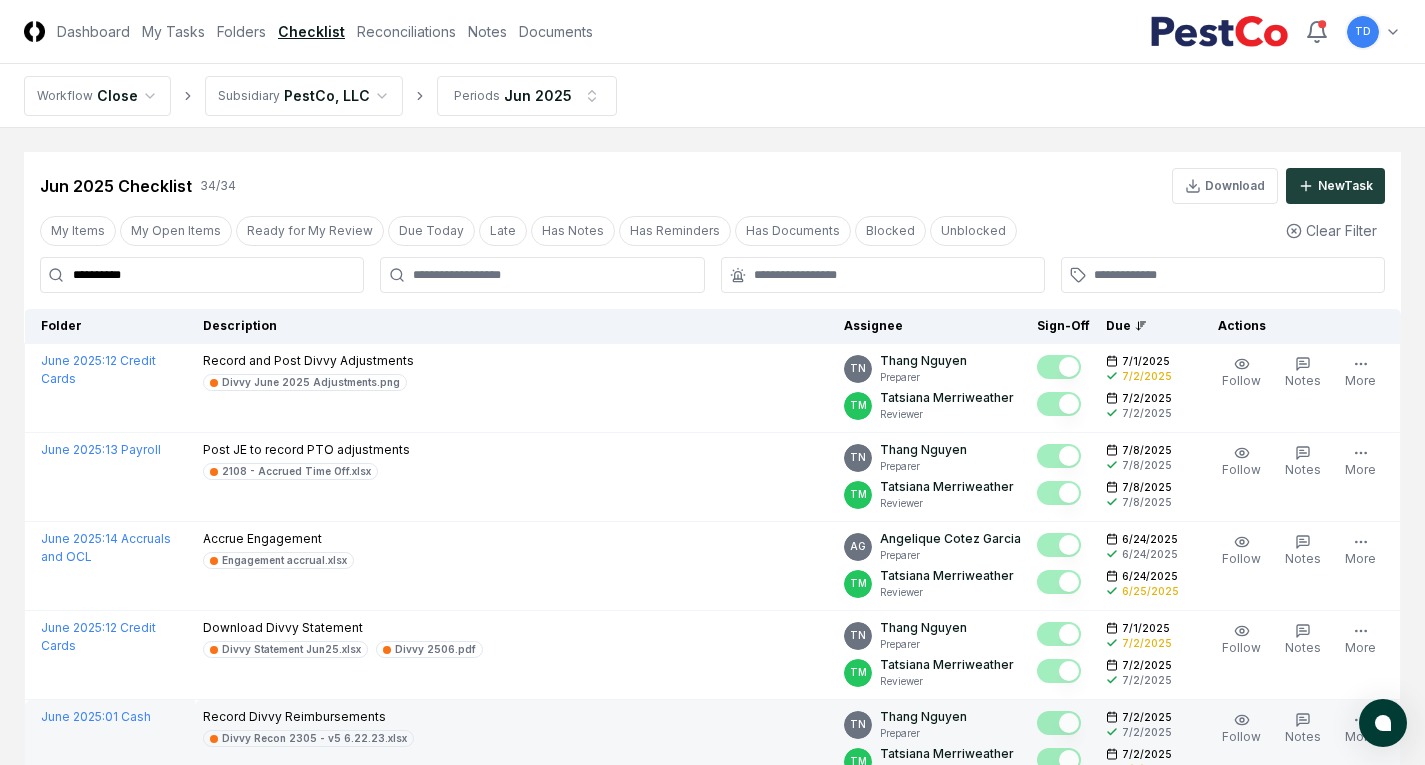 type on "**********" 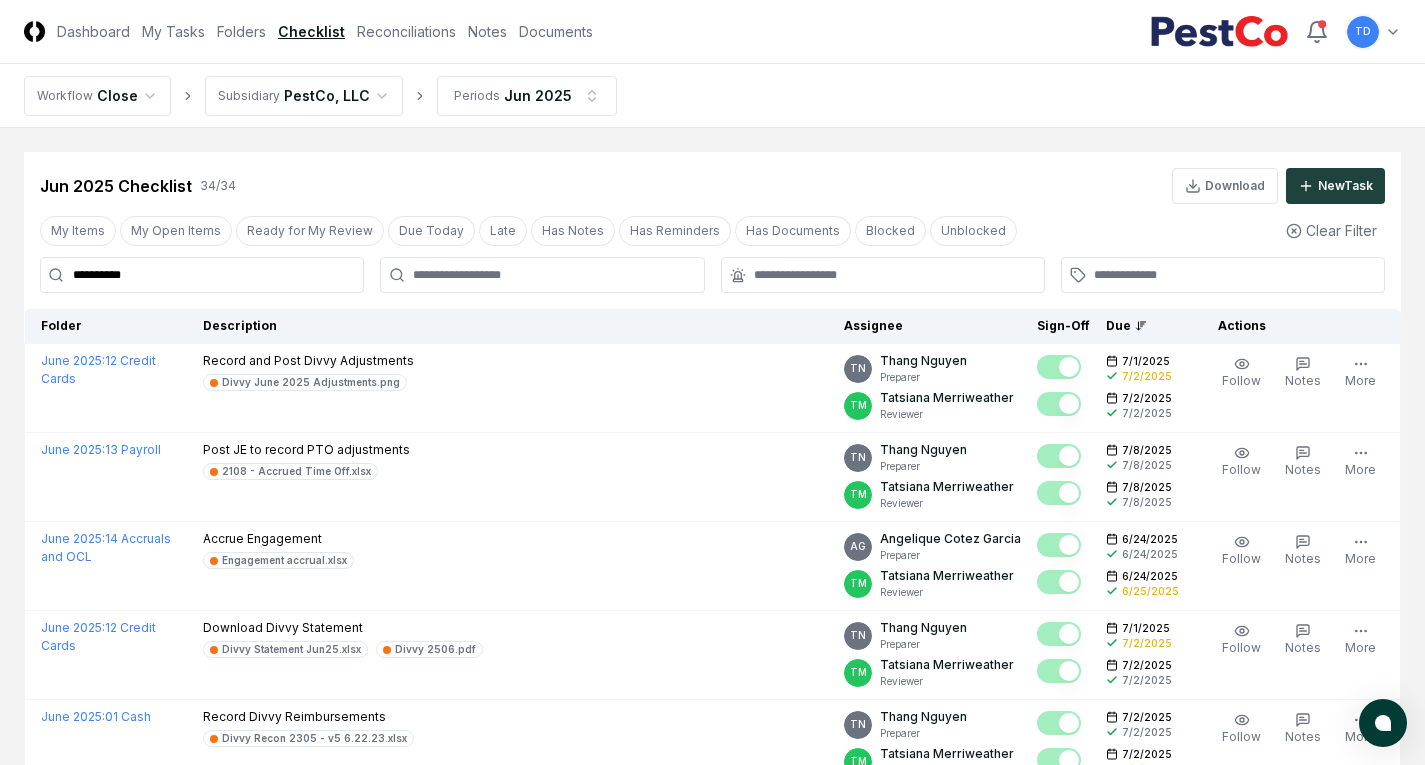 click on "CloseCore Dashboard My Tasks Folders Checklist Reconciliations Notes Documents Toggle navigation menu   TD Toggle user menu" at bounding box center [712, 32] 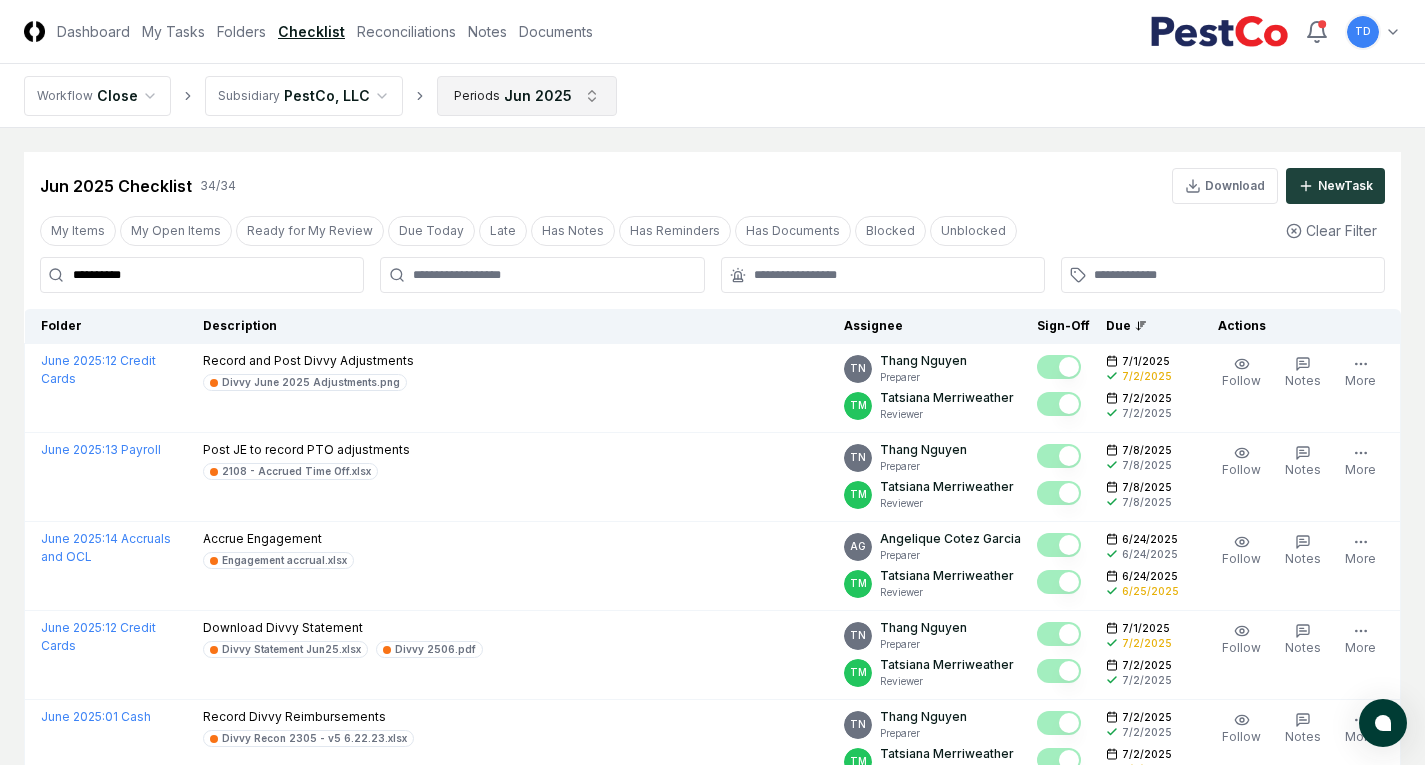 click on "**********" at bounding box center (712, 1790) 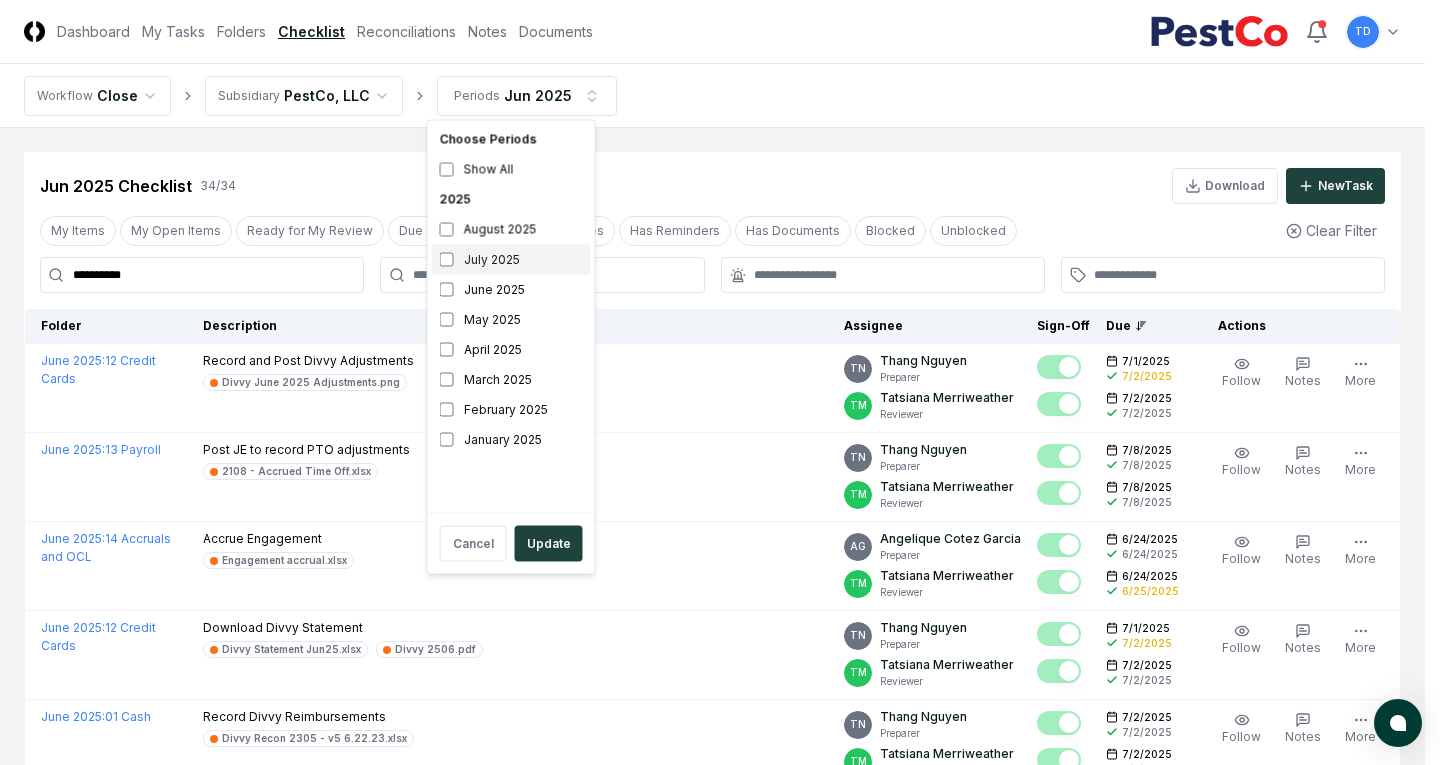 click on "July 2025" at bounding box center [511, 260] 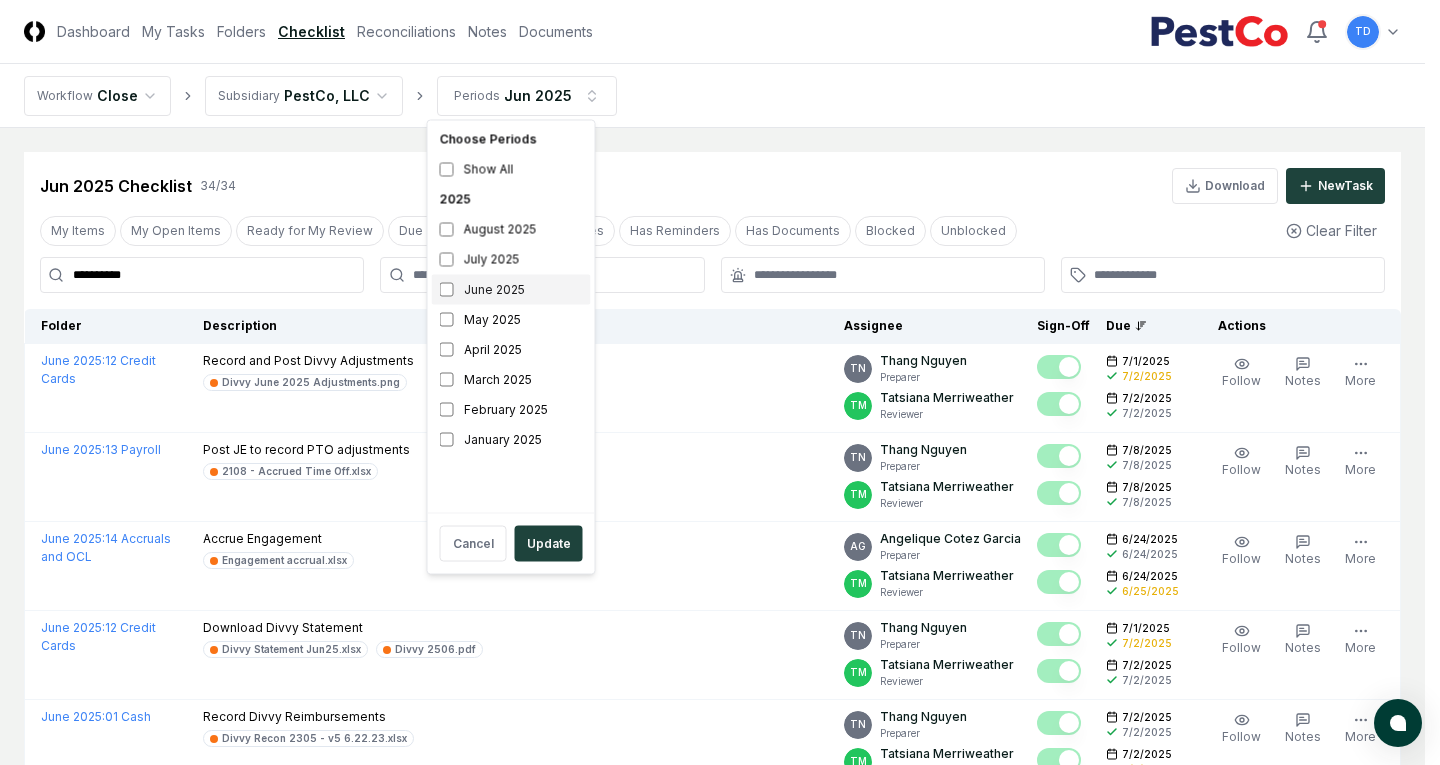 click on "June 2025" at bounding box center [511, 290] 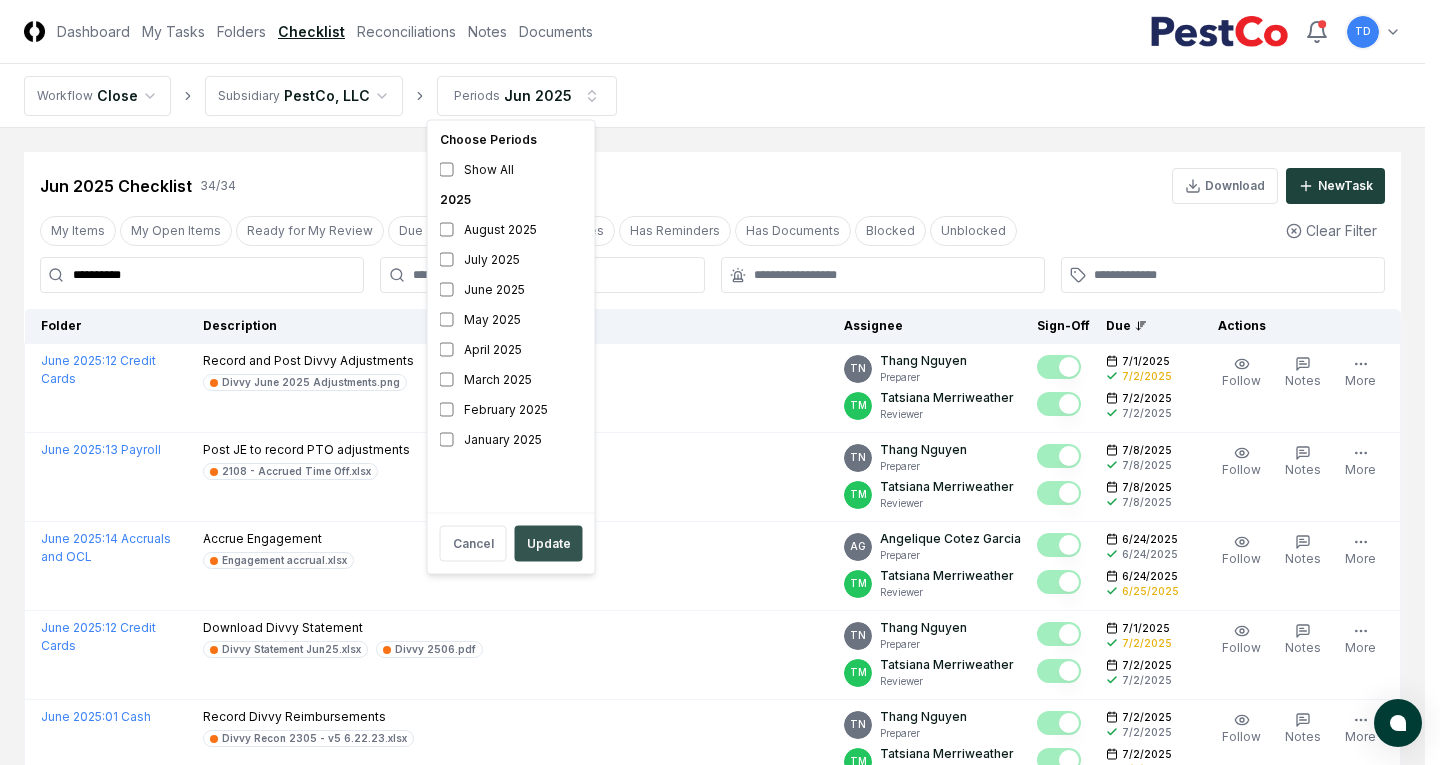 click on "Update" at bounding box center (549, 544) 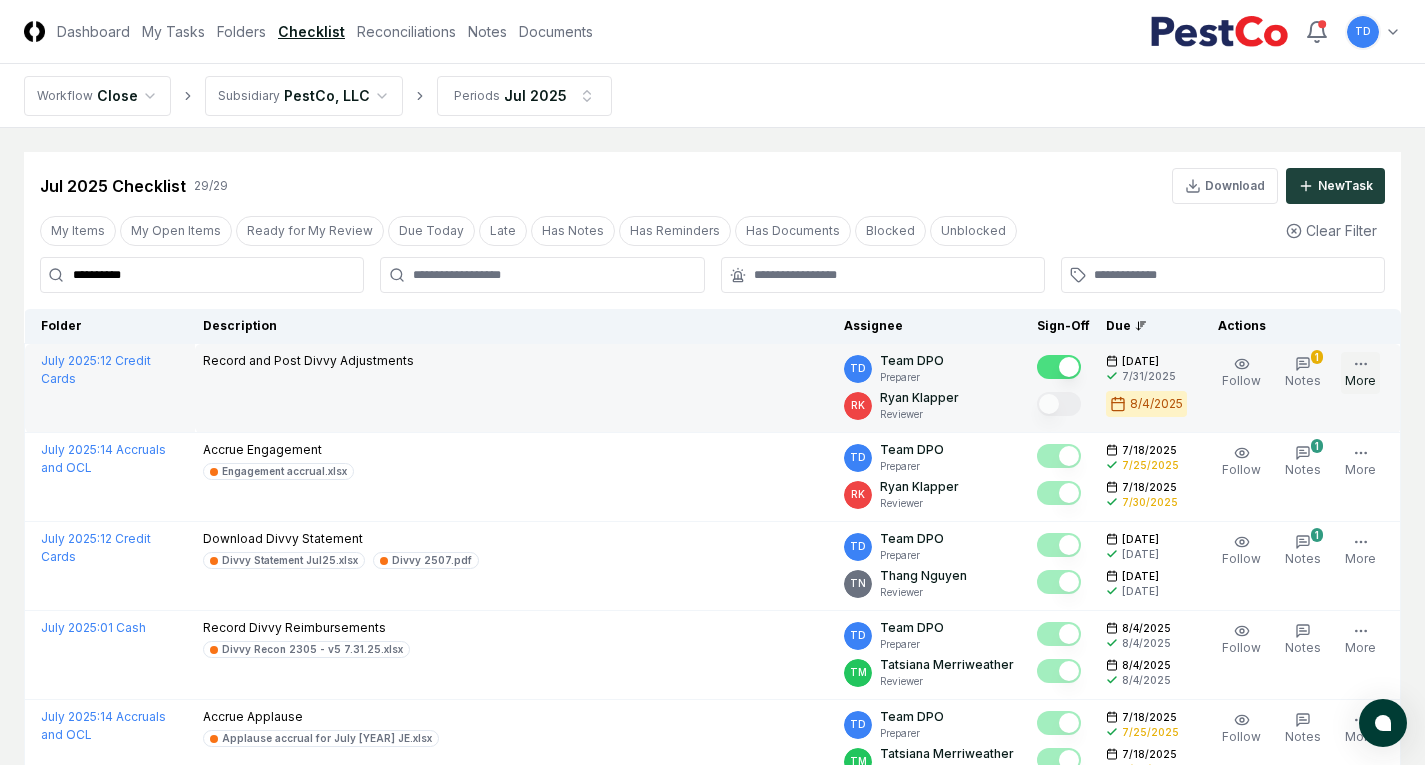 click on "More" at bounding box center [1360, 373] 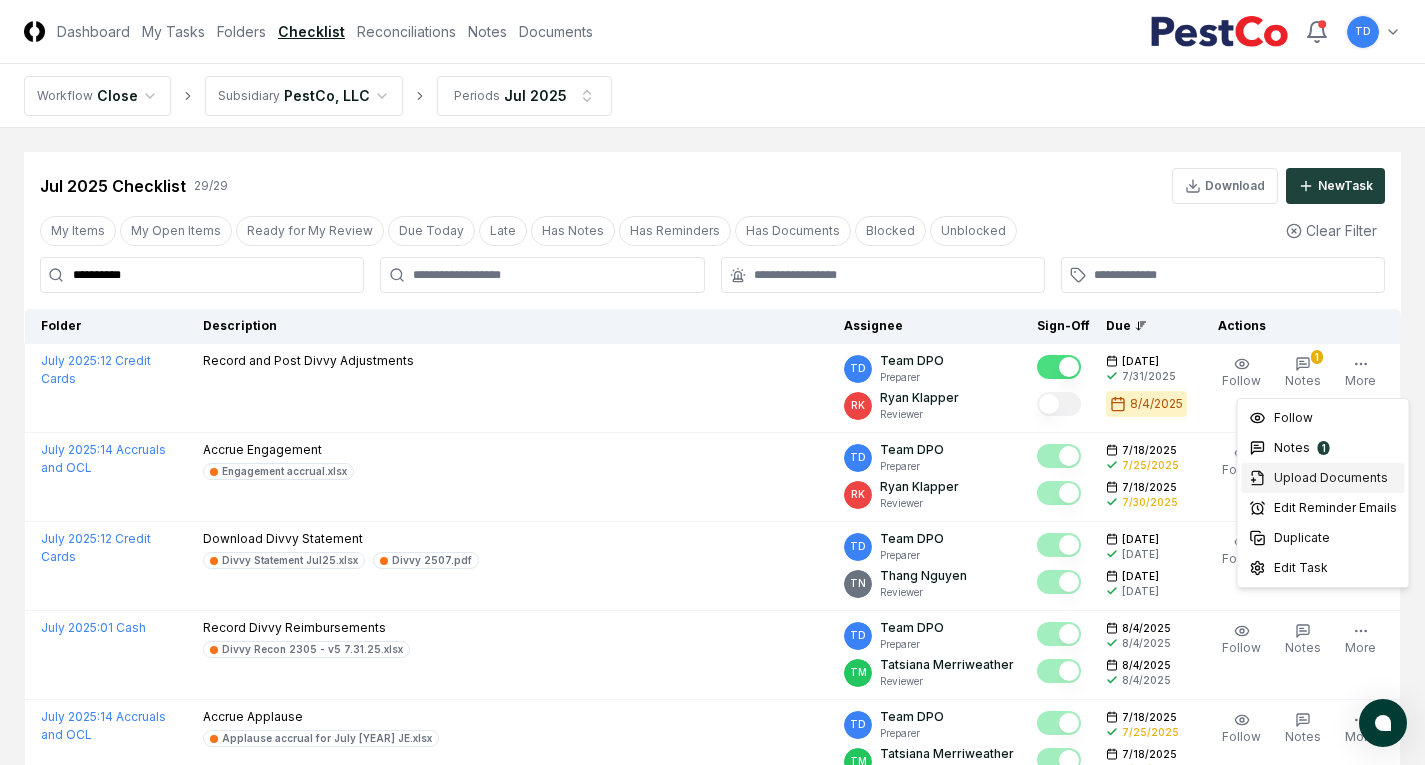 click on "Upload Documents" at bounding box center (1331, 478) 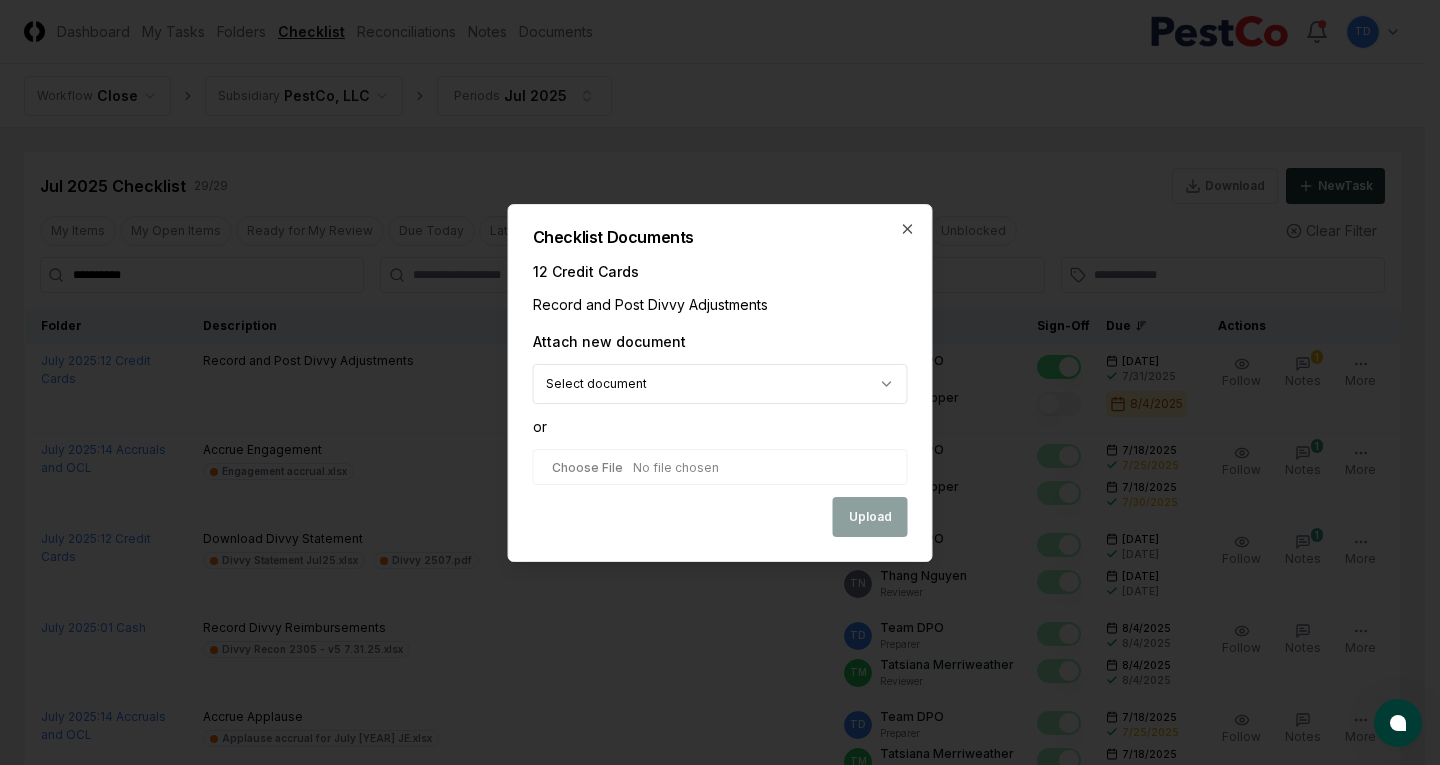 click at bounding box center [720, 467] 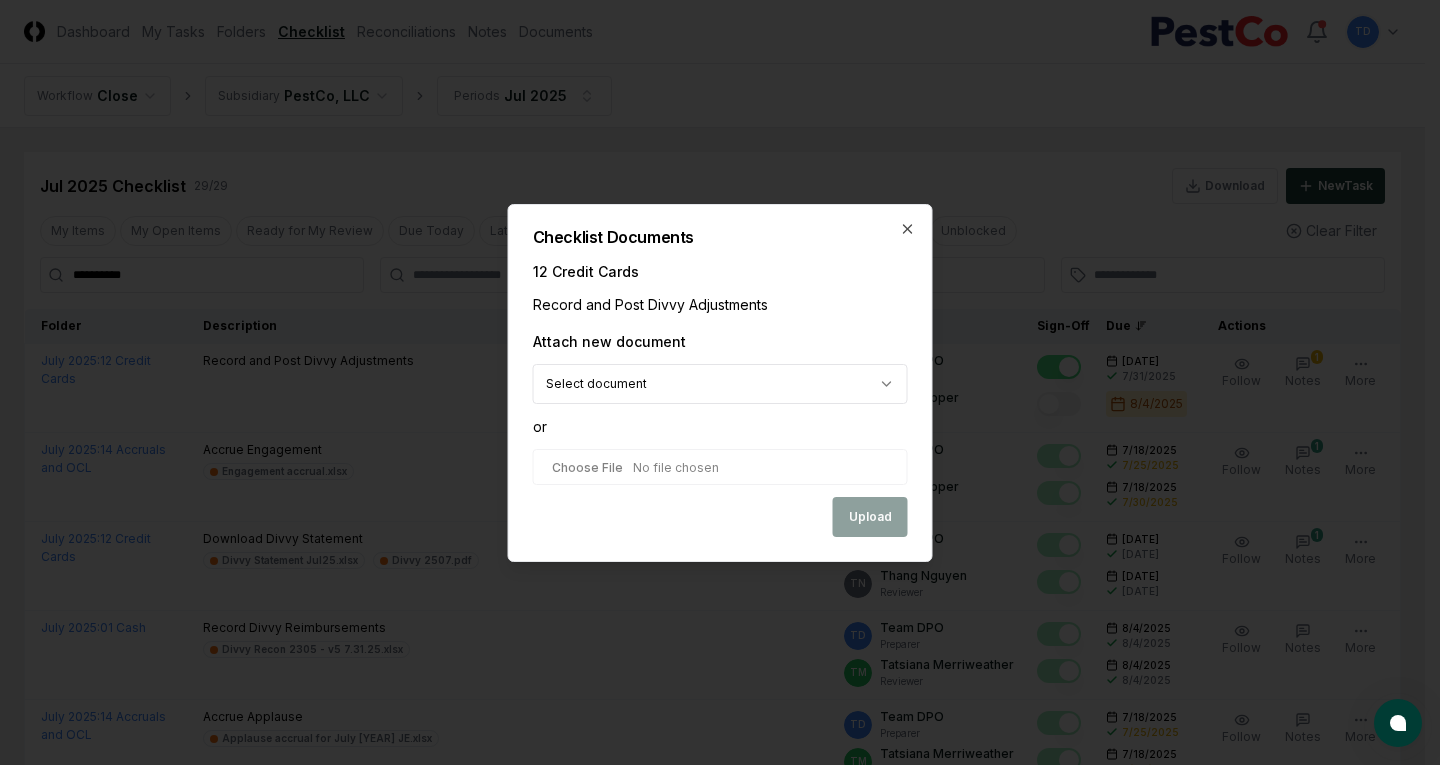 type on "**********" 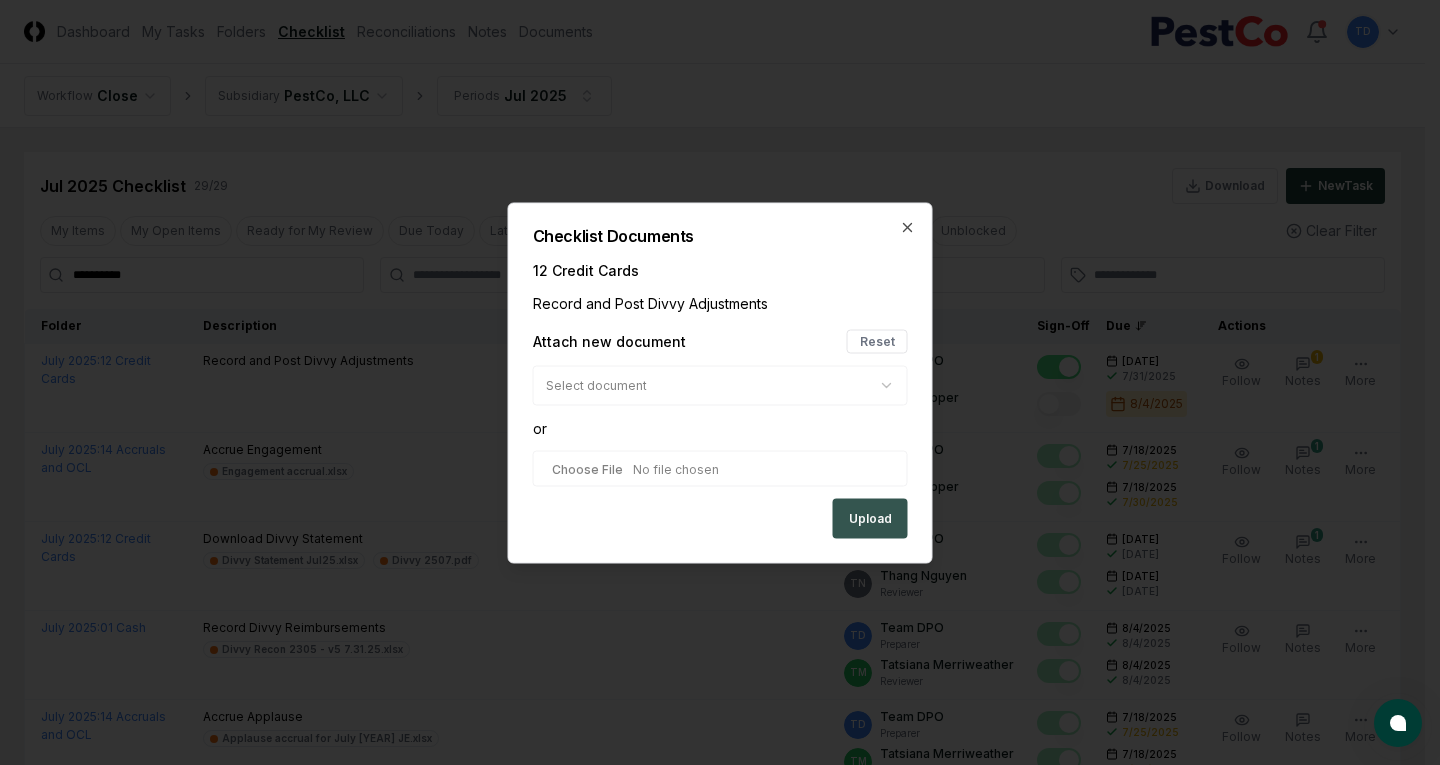 click on "Upload" at bounding box center (870, 518) 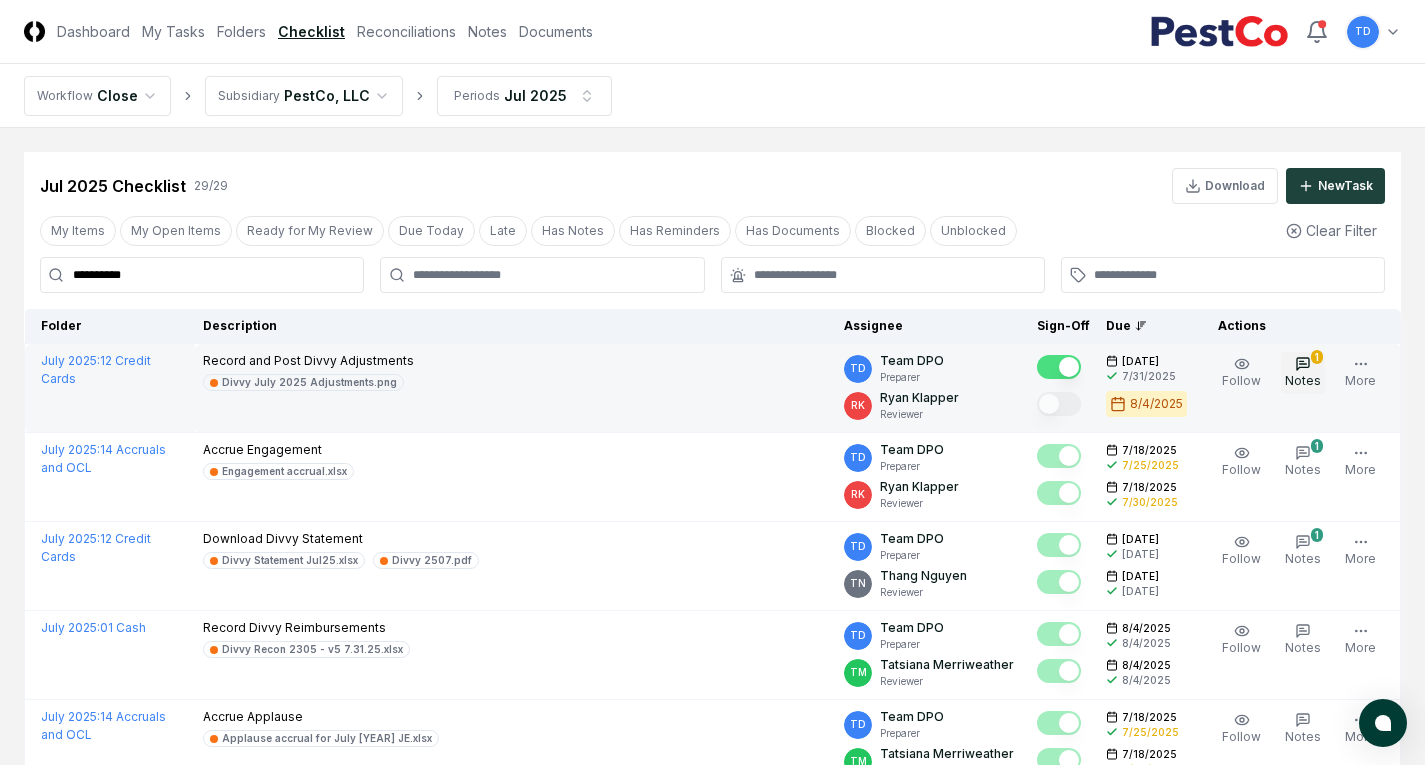 click on "1 Notes" at bounding box center [1303, 373] 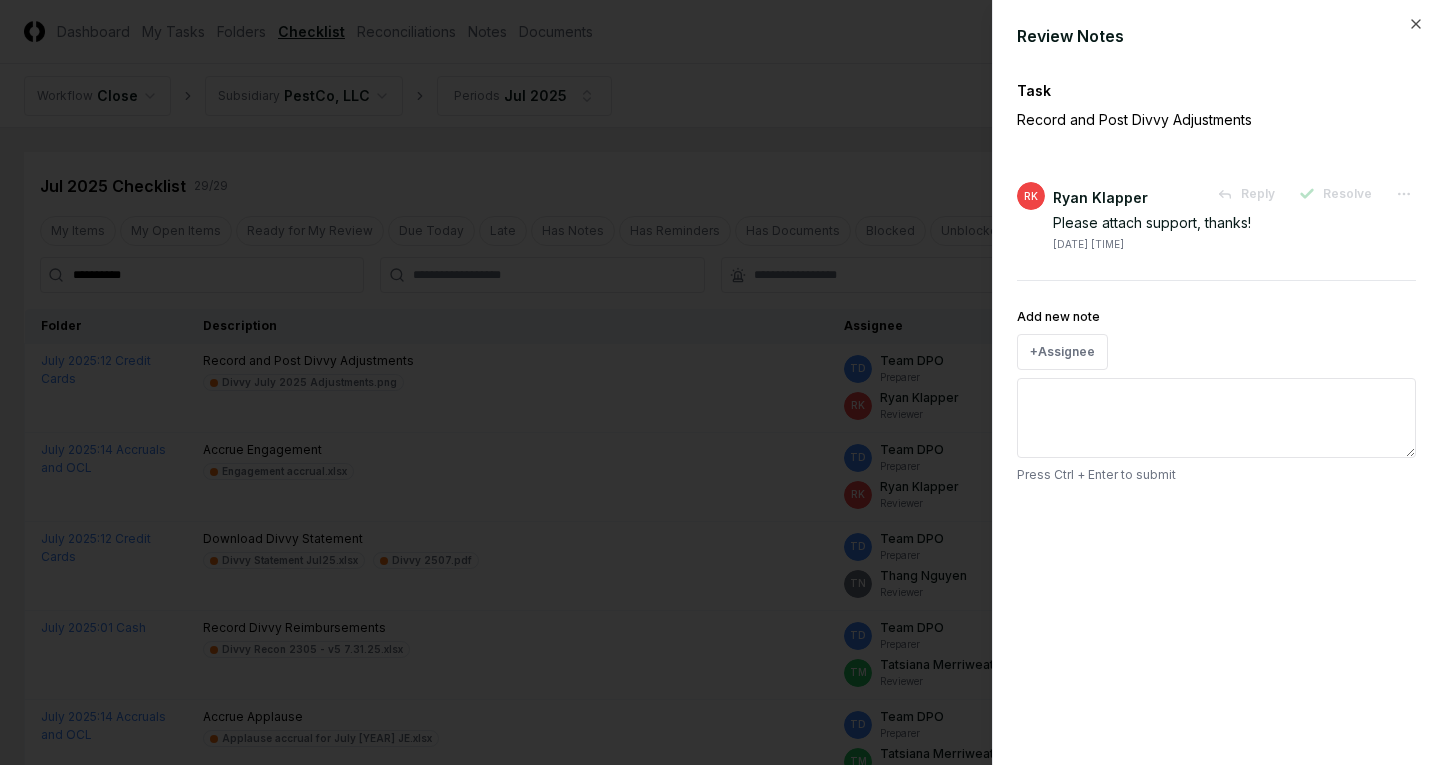 click on "Add new note" at bounding box center [1216, 418] 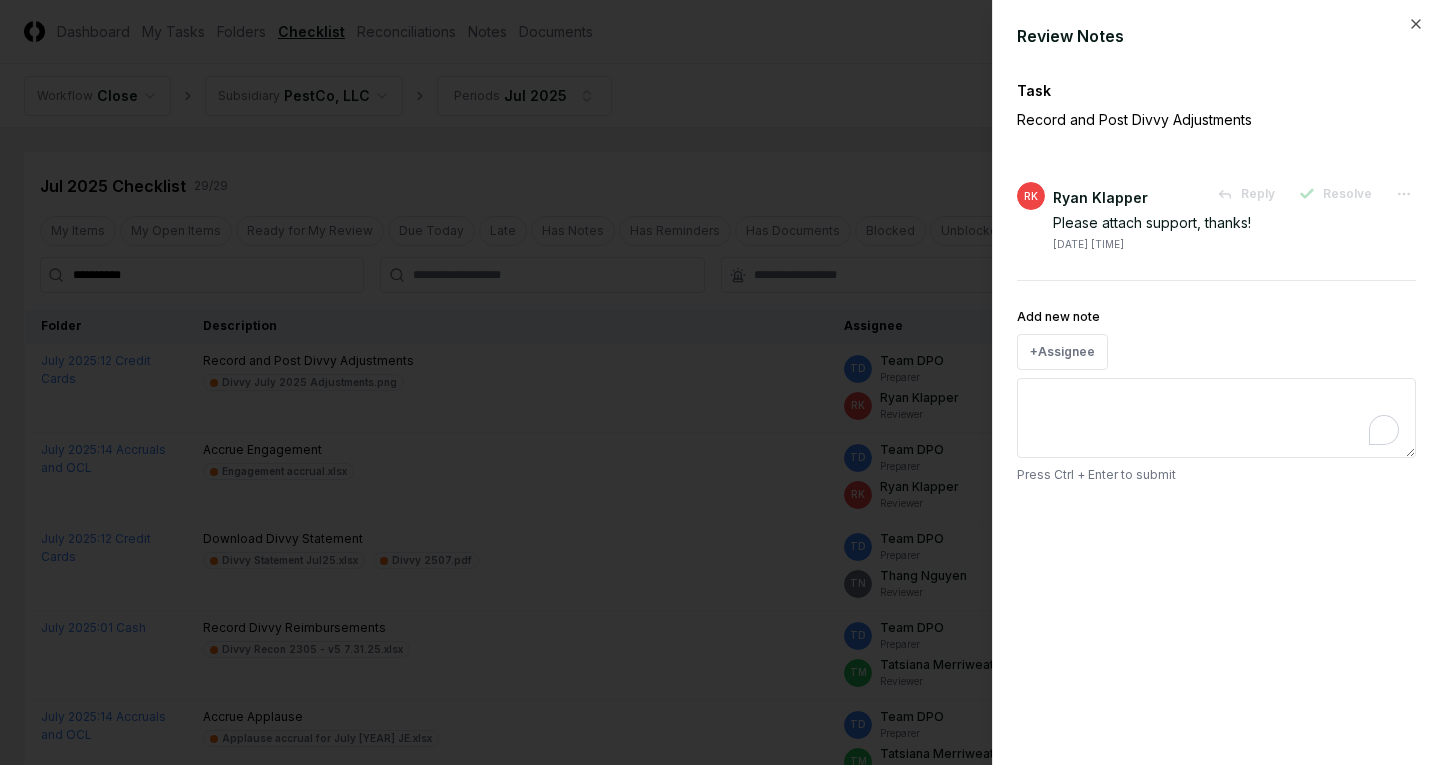 type on "*" 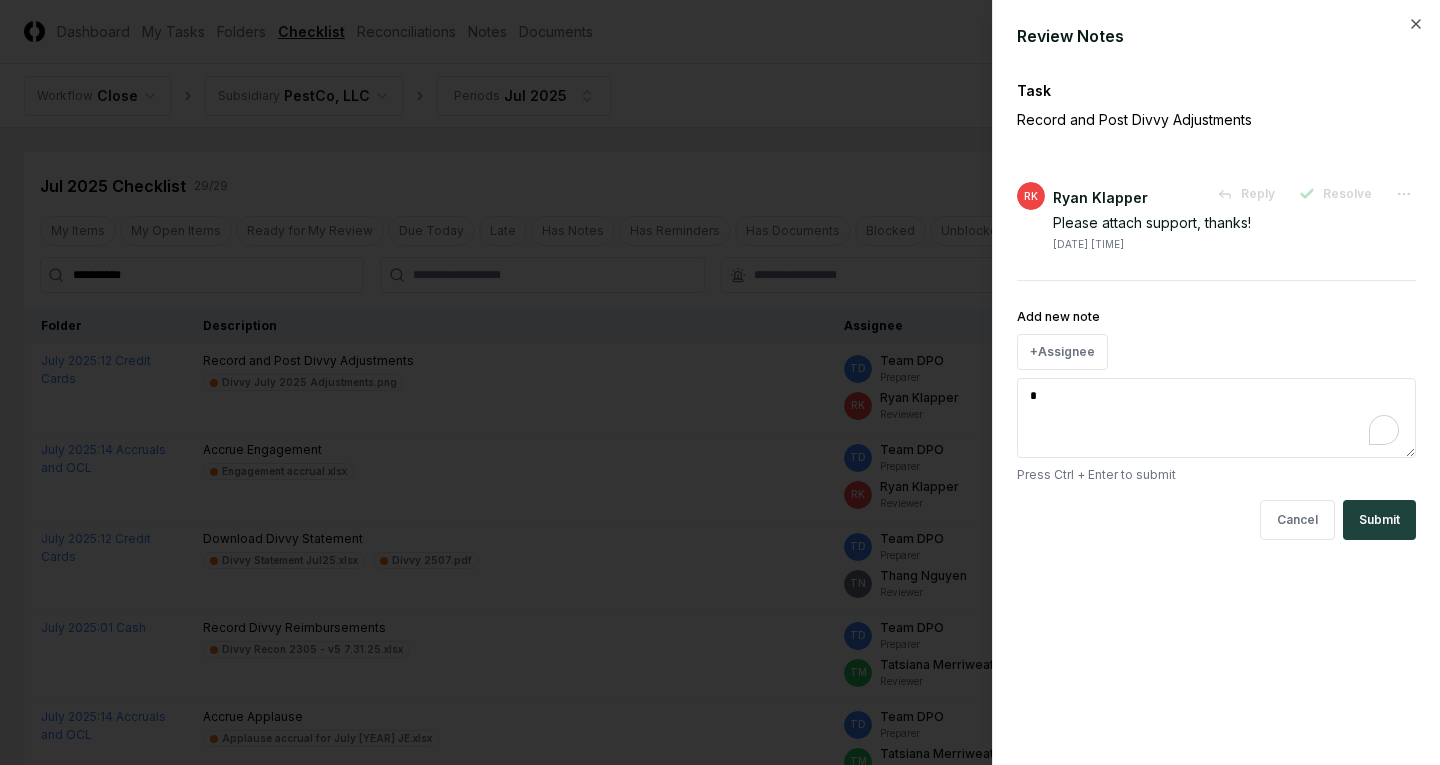 type on "*" 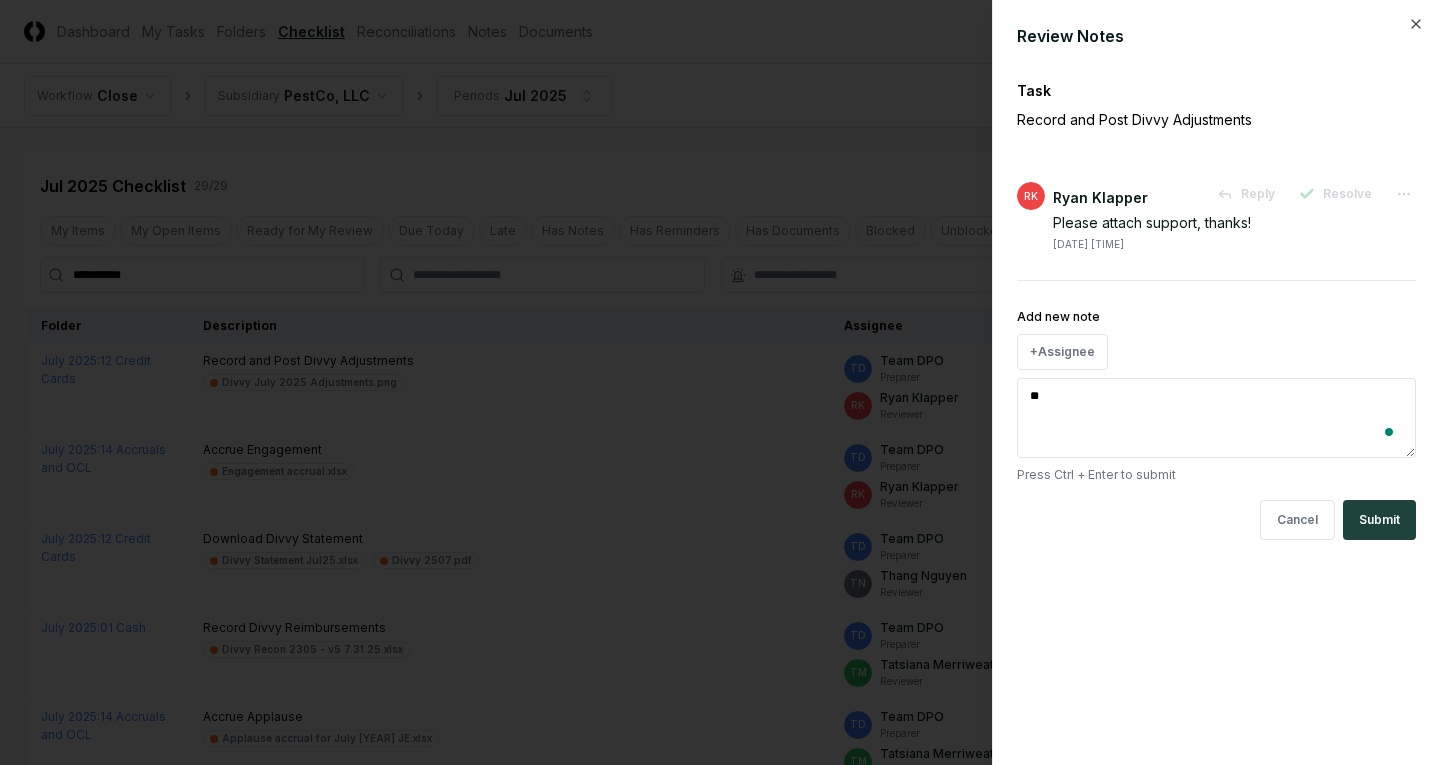 type on "*" 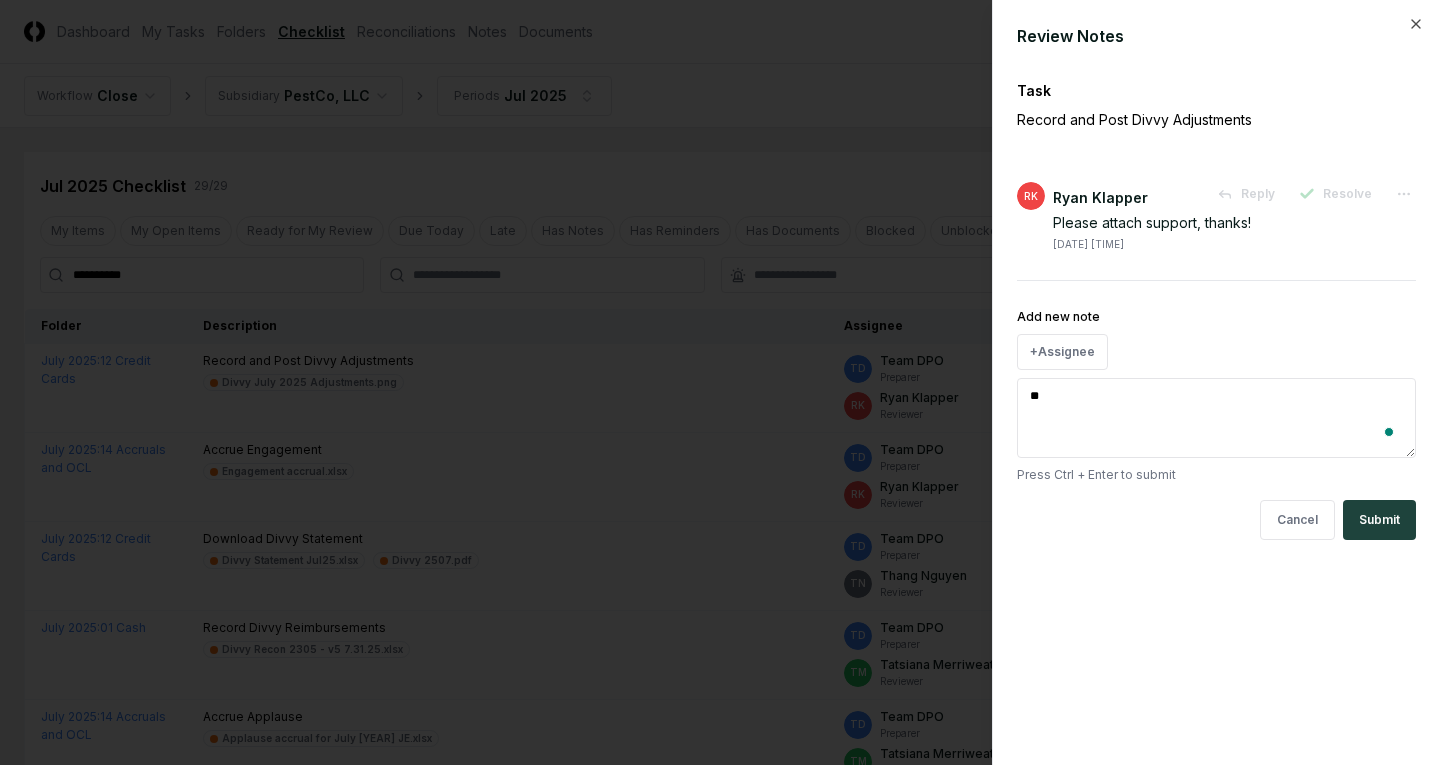 type on "***" 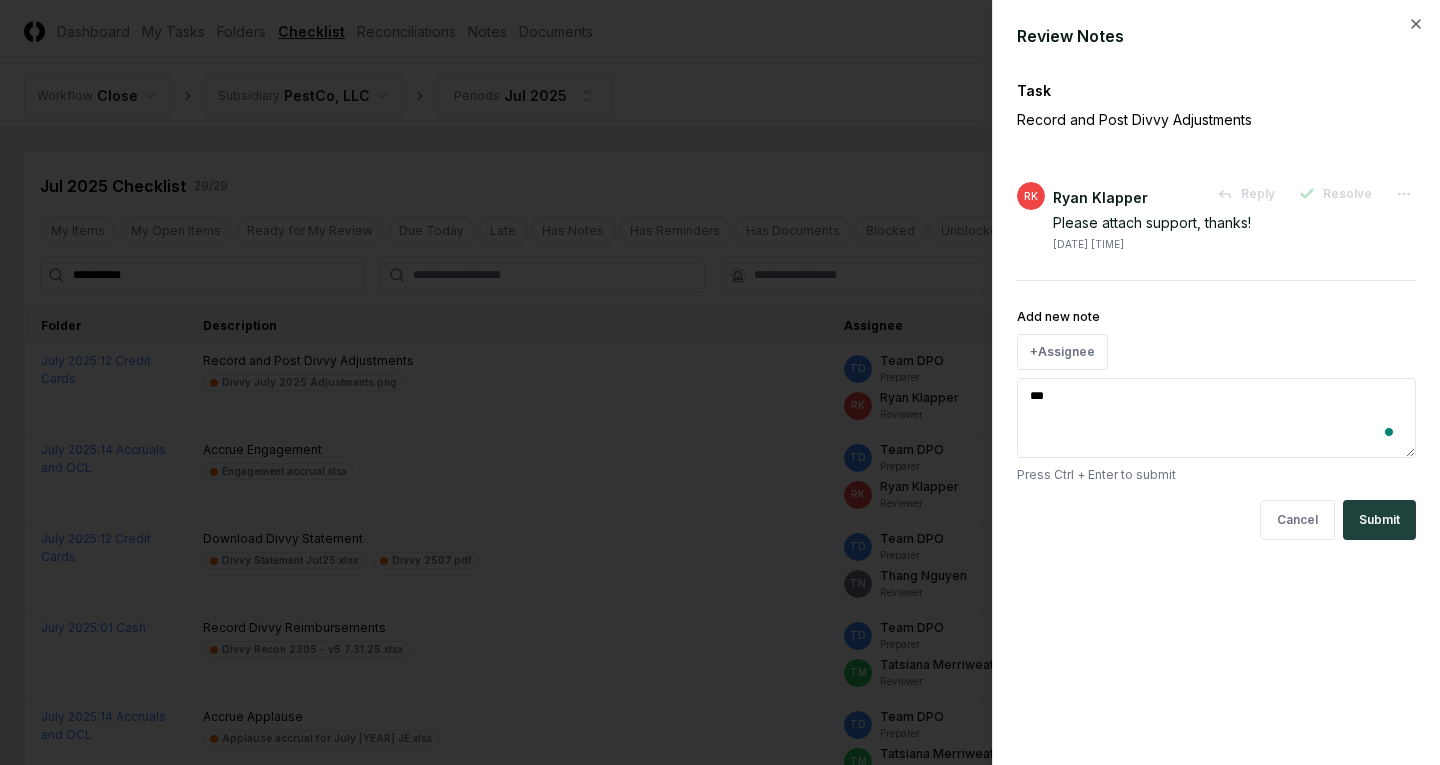 type on "*" 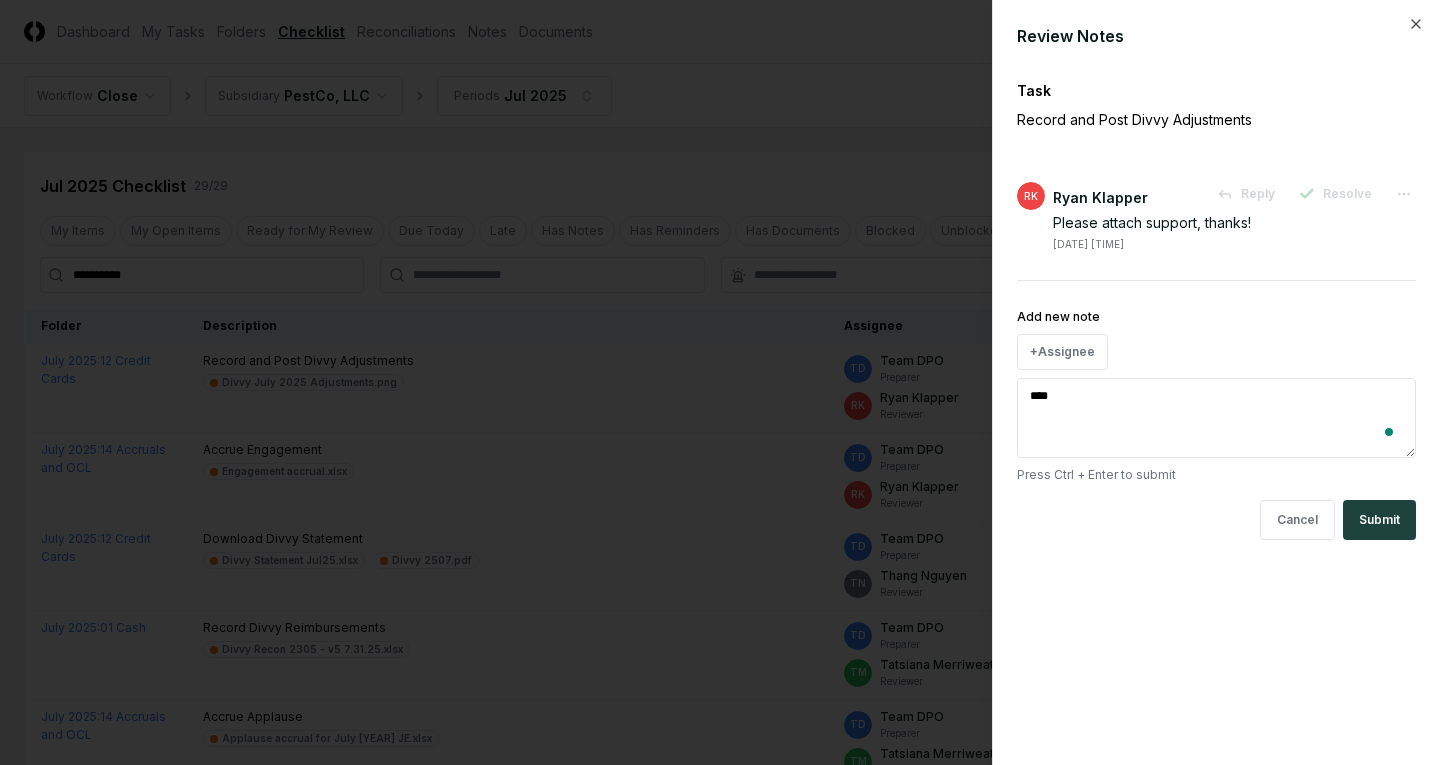 type on "****" 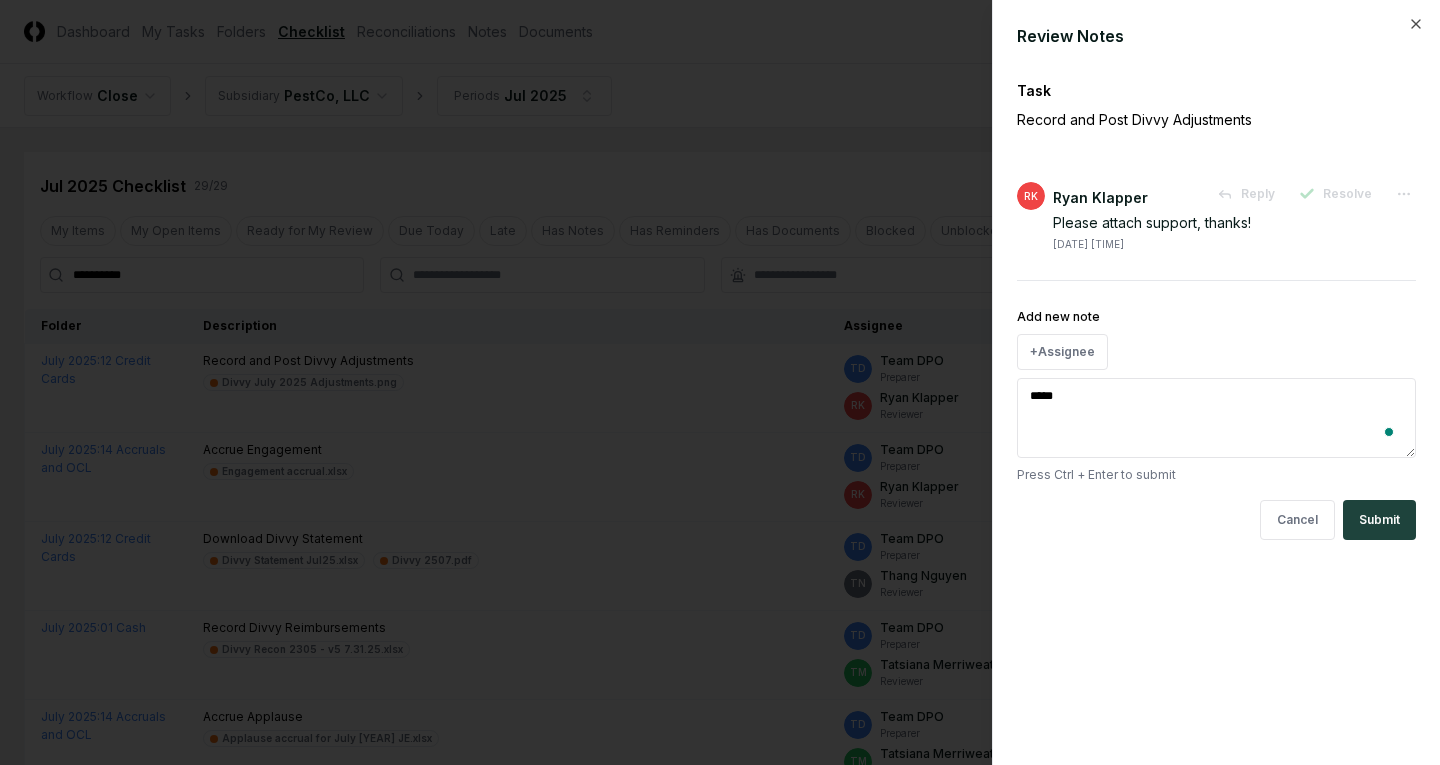 type on "*" 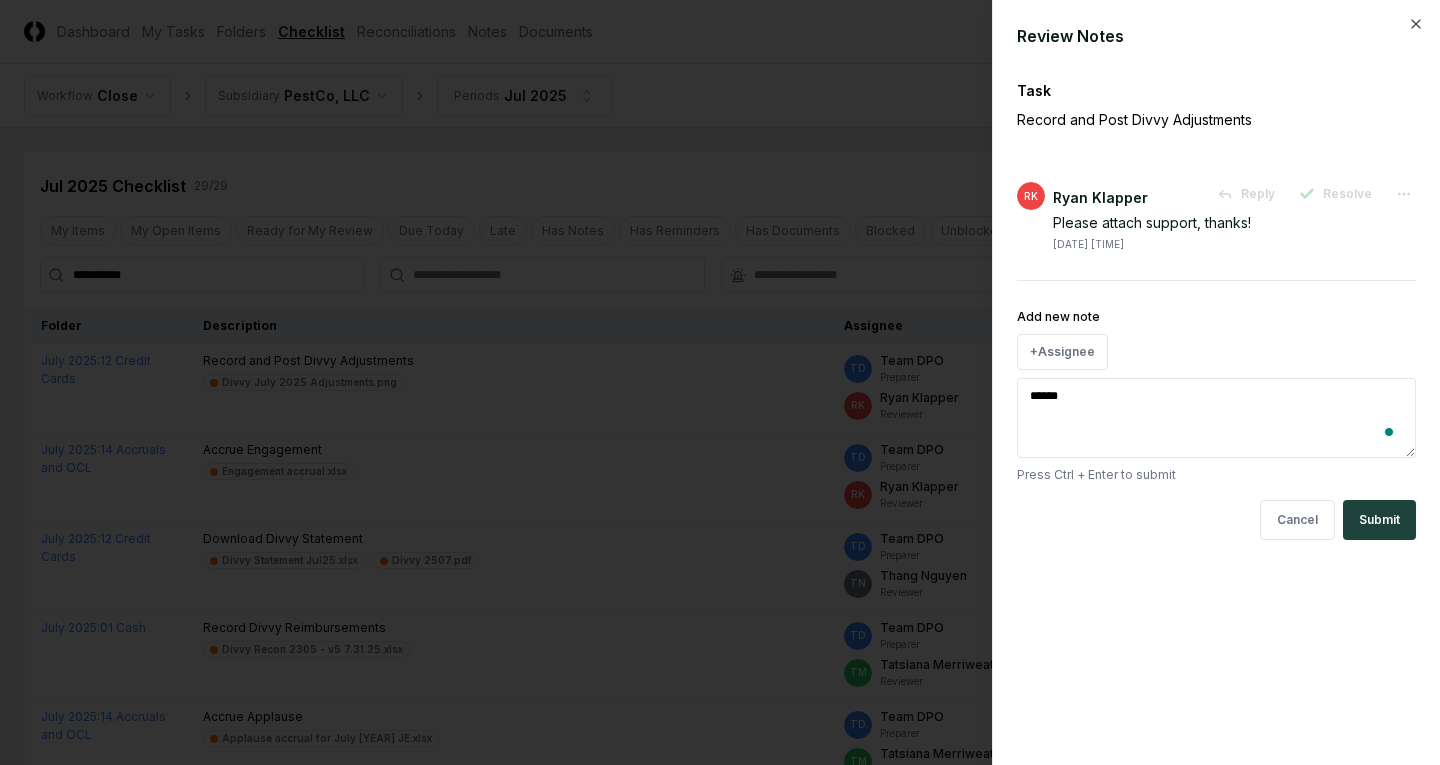 type on "*" 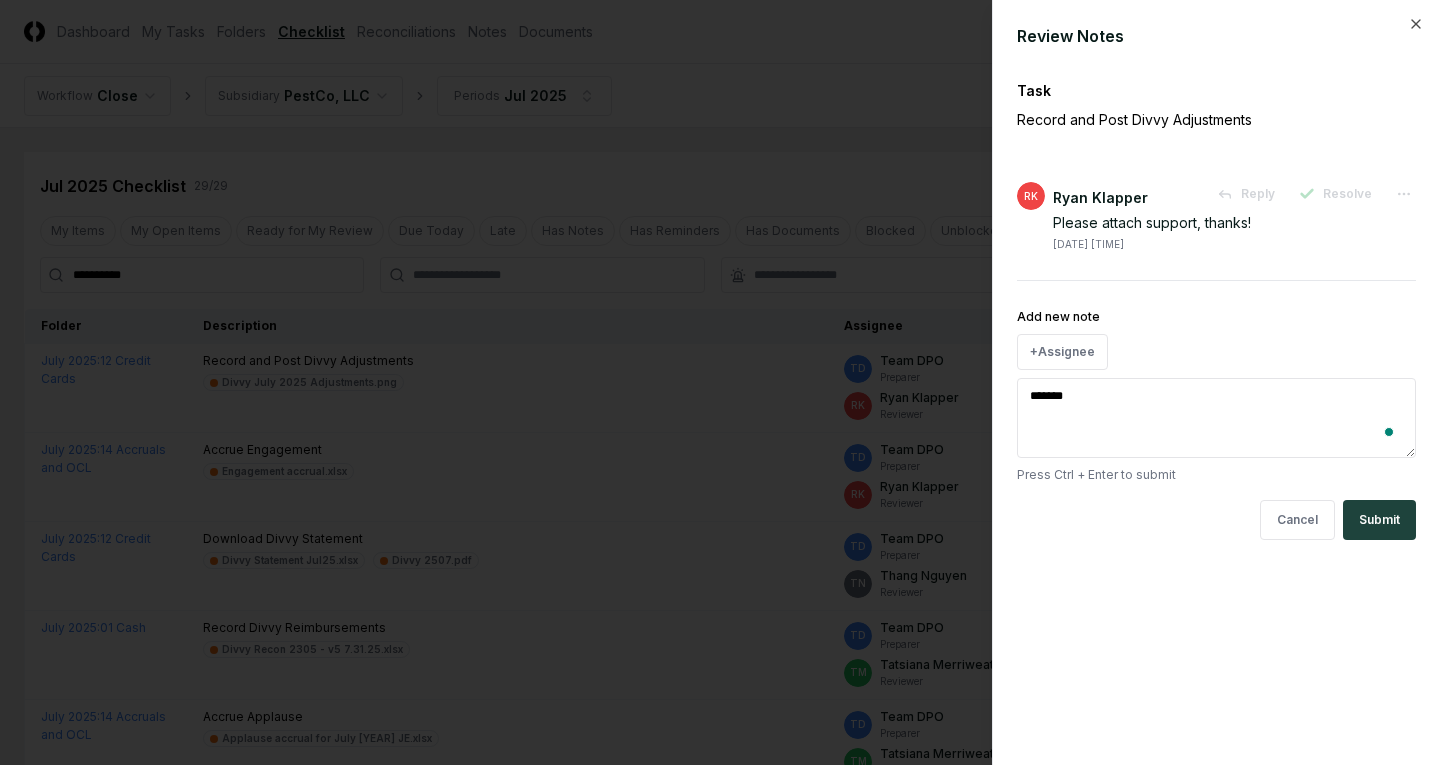 type on "*" 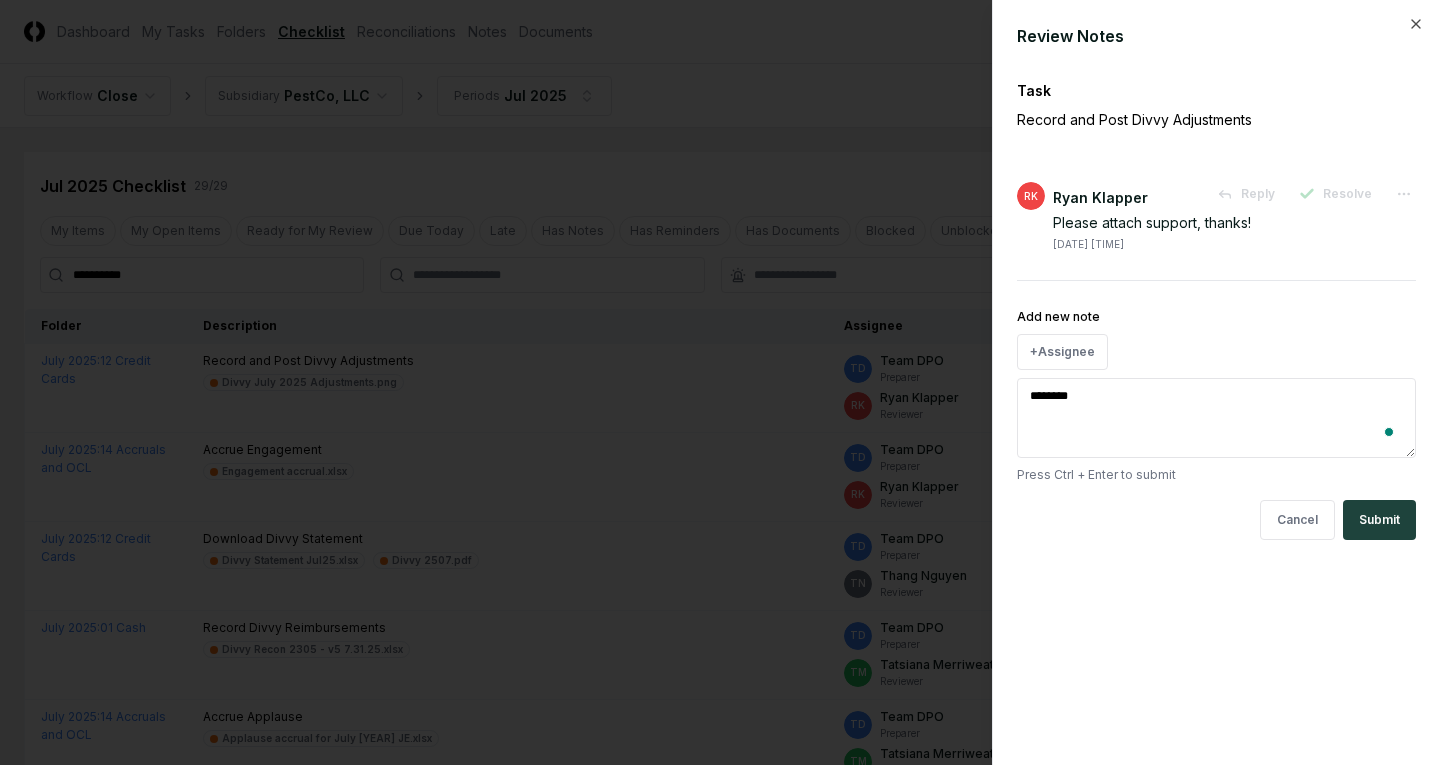 type on "*" 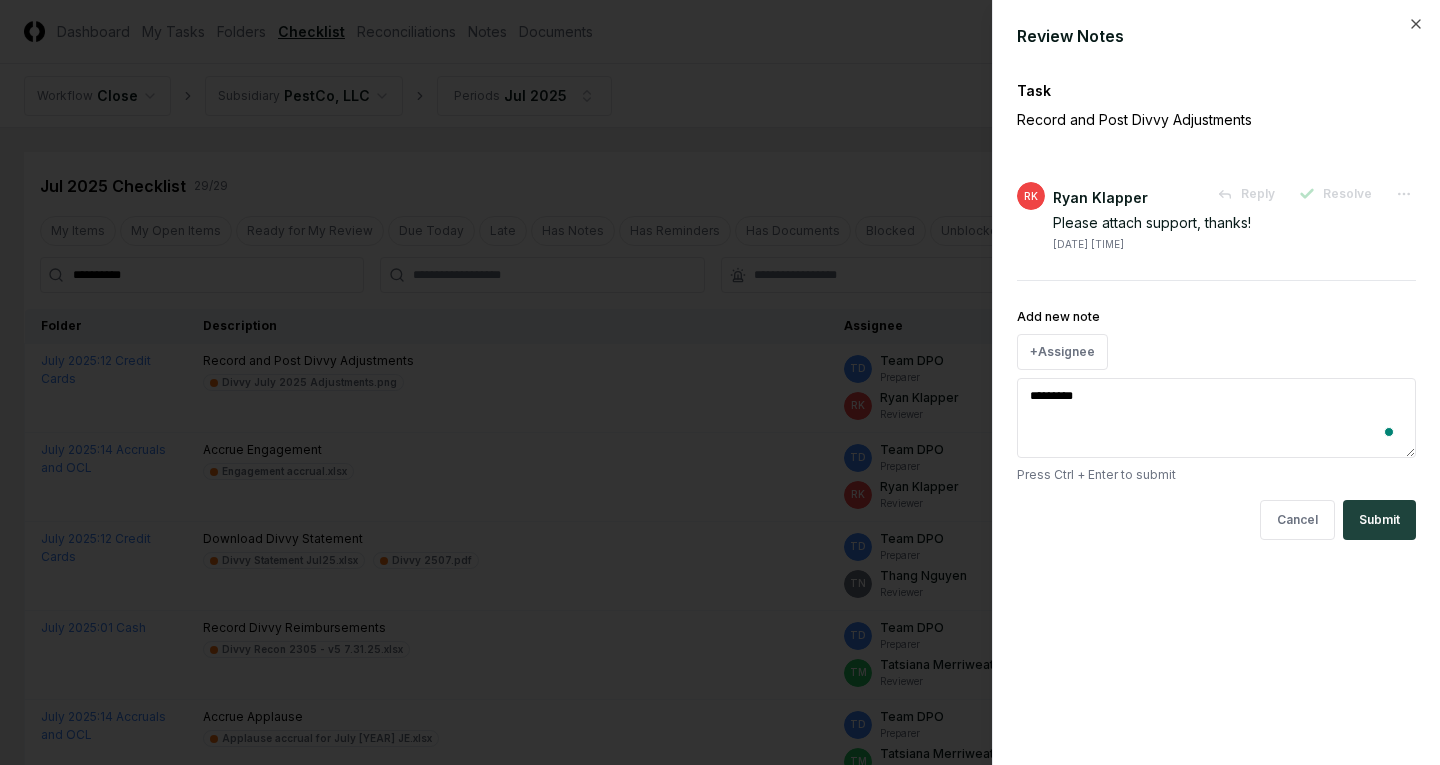 type on "*" 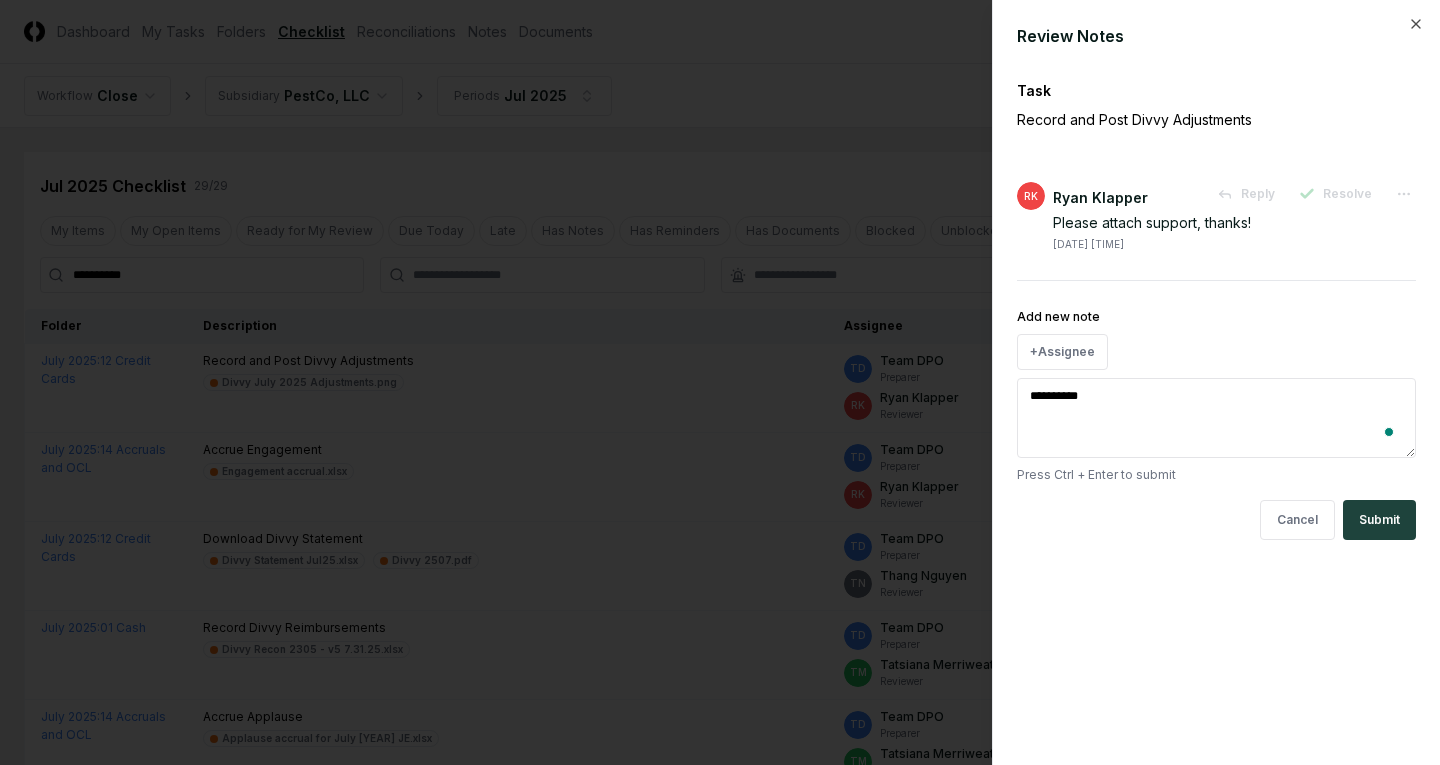 type on "*" 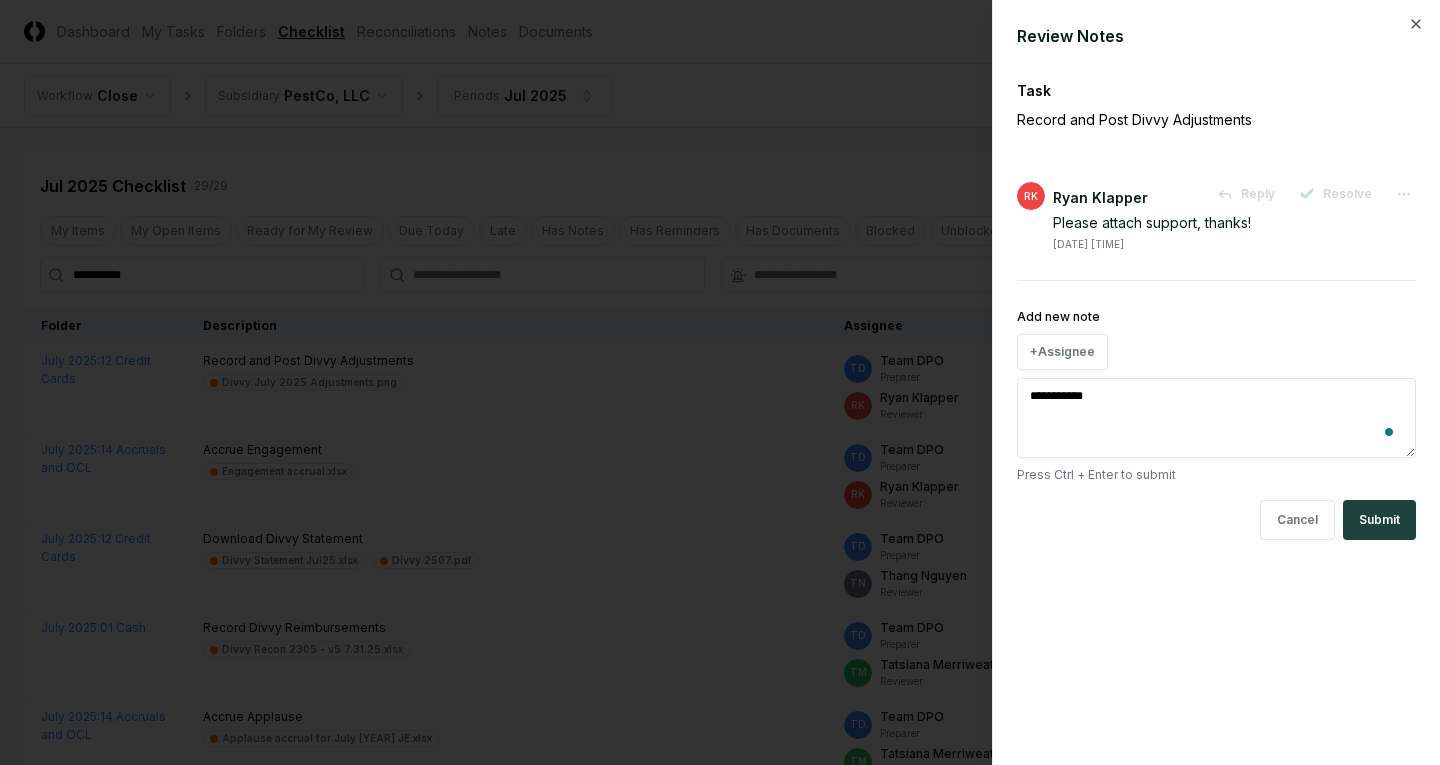 type on "*" 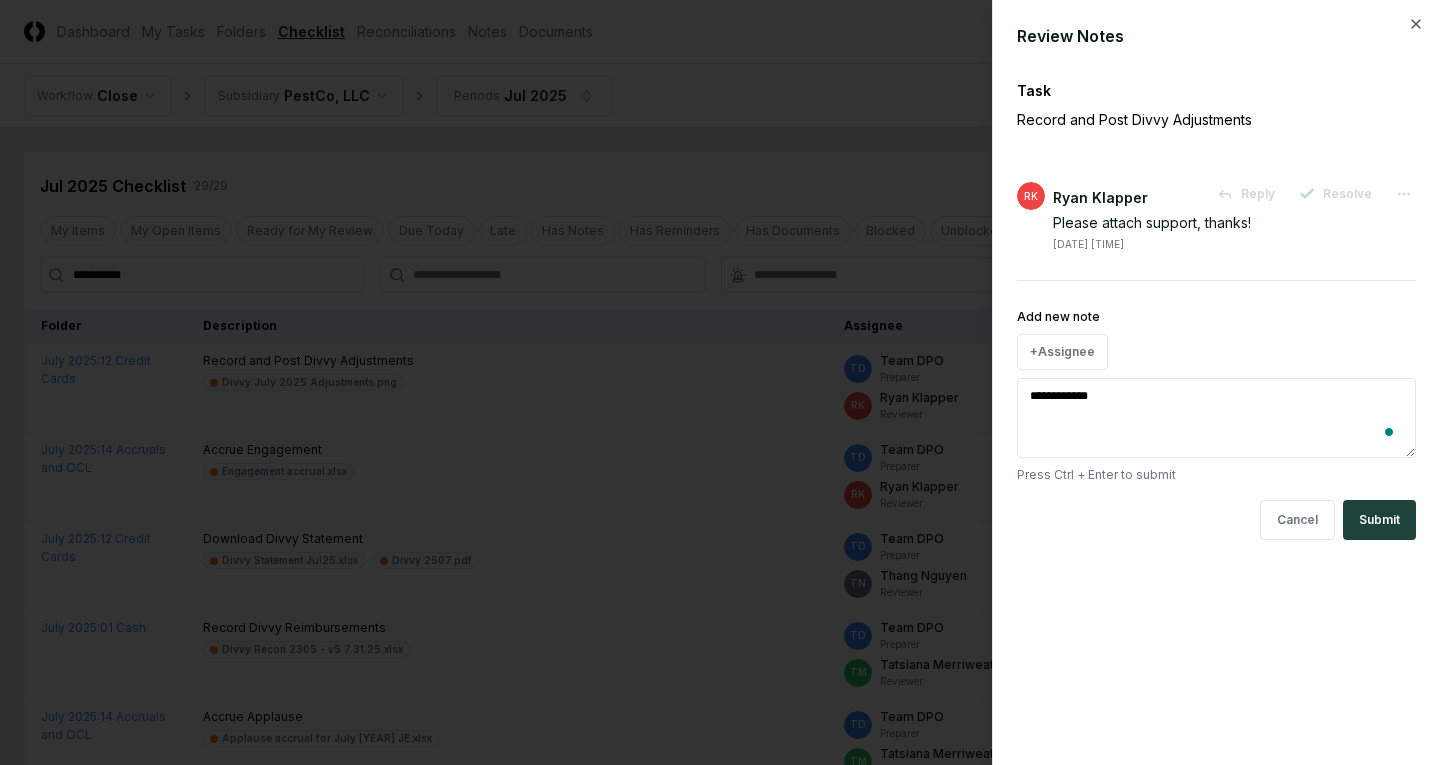 type on "*" 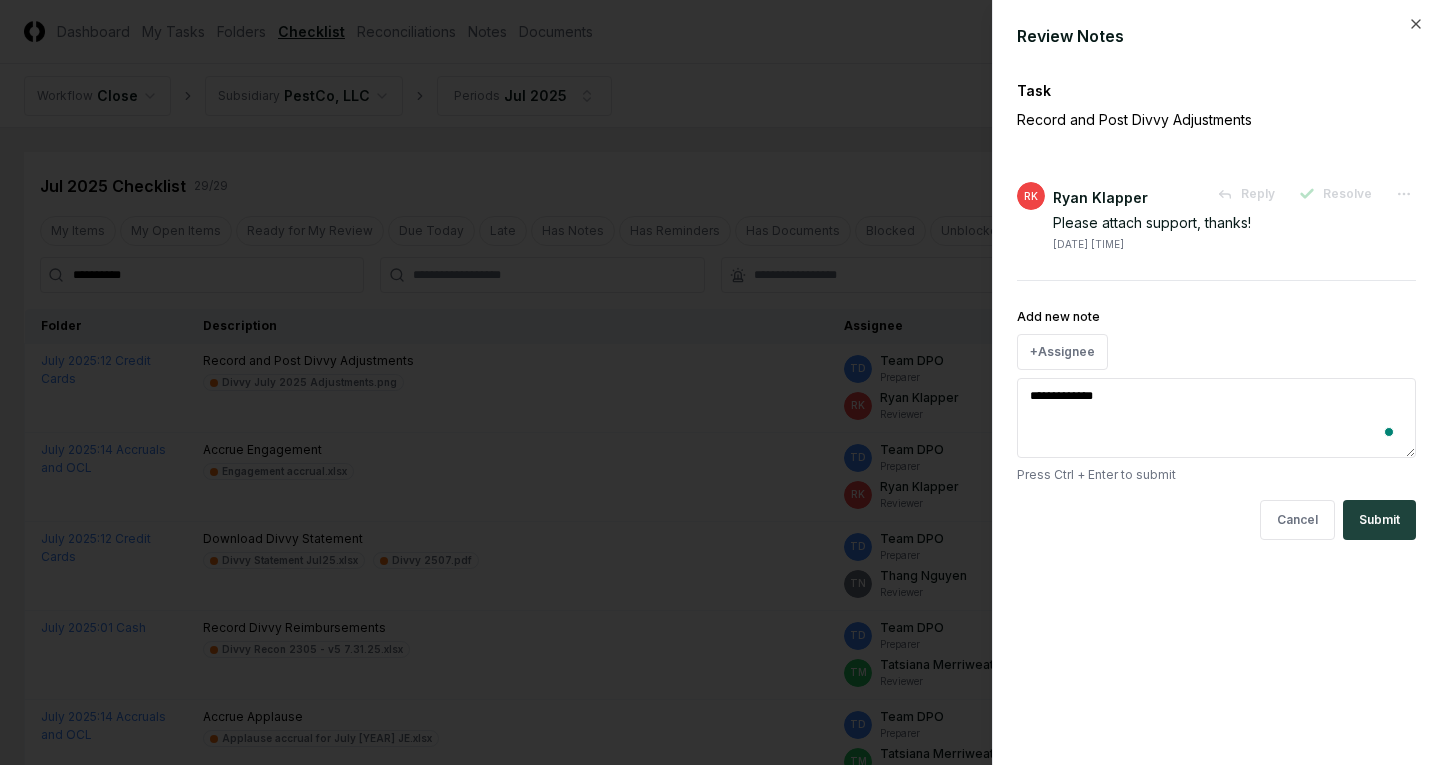type on "*" 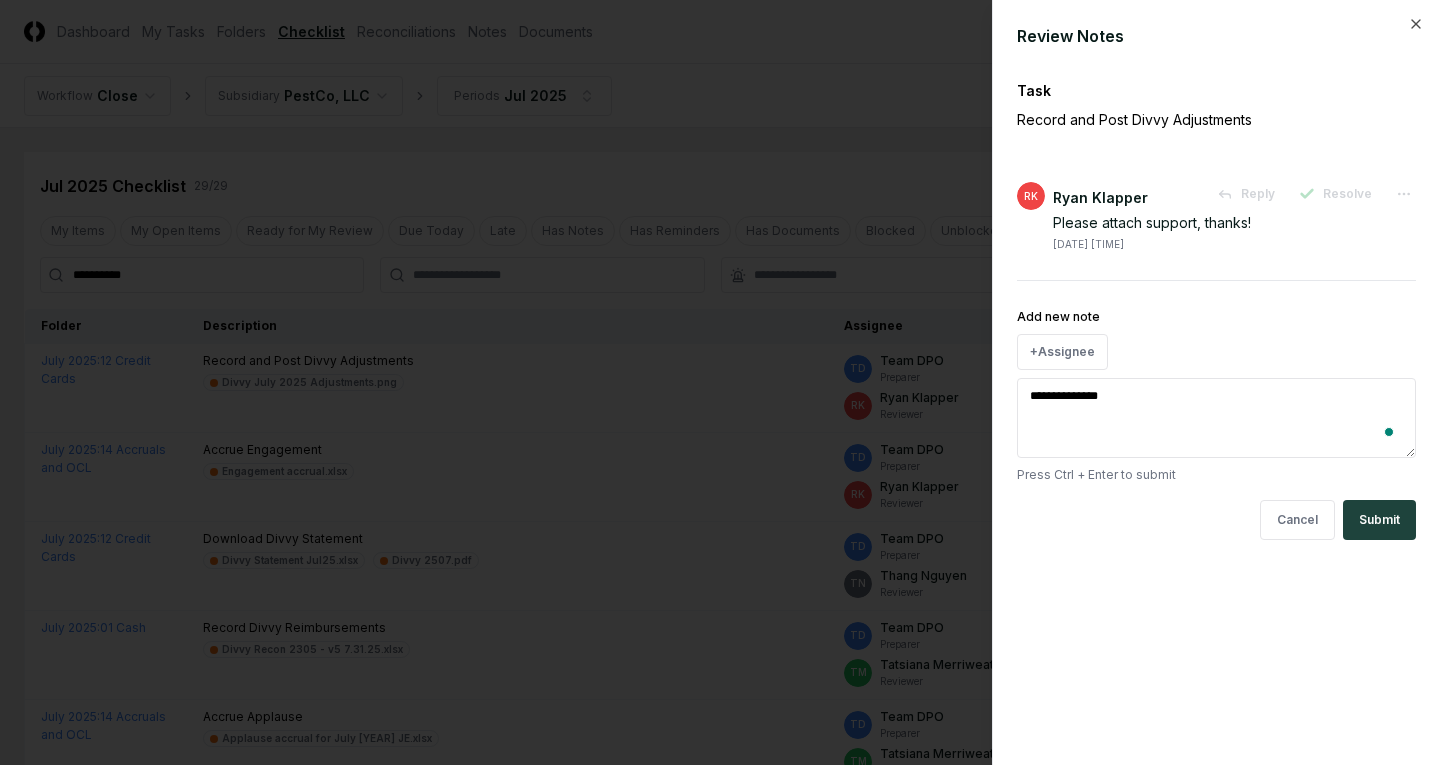 type on "*" 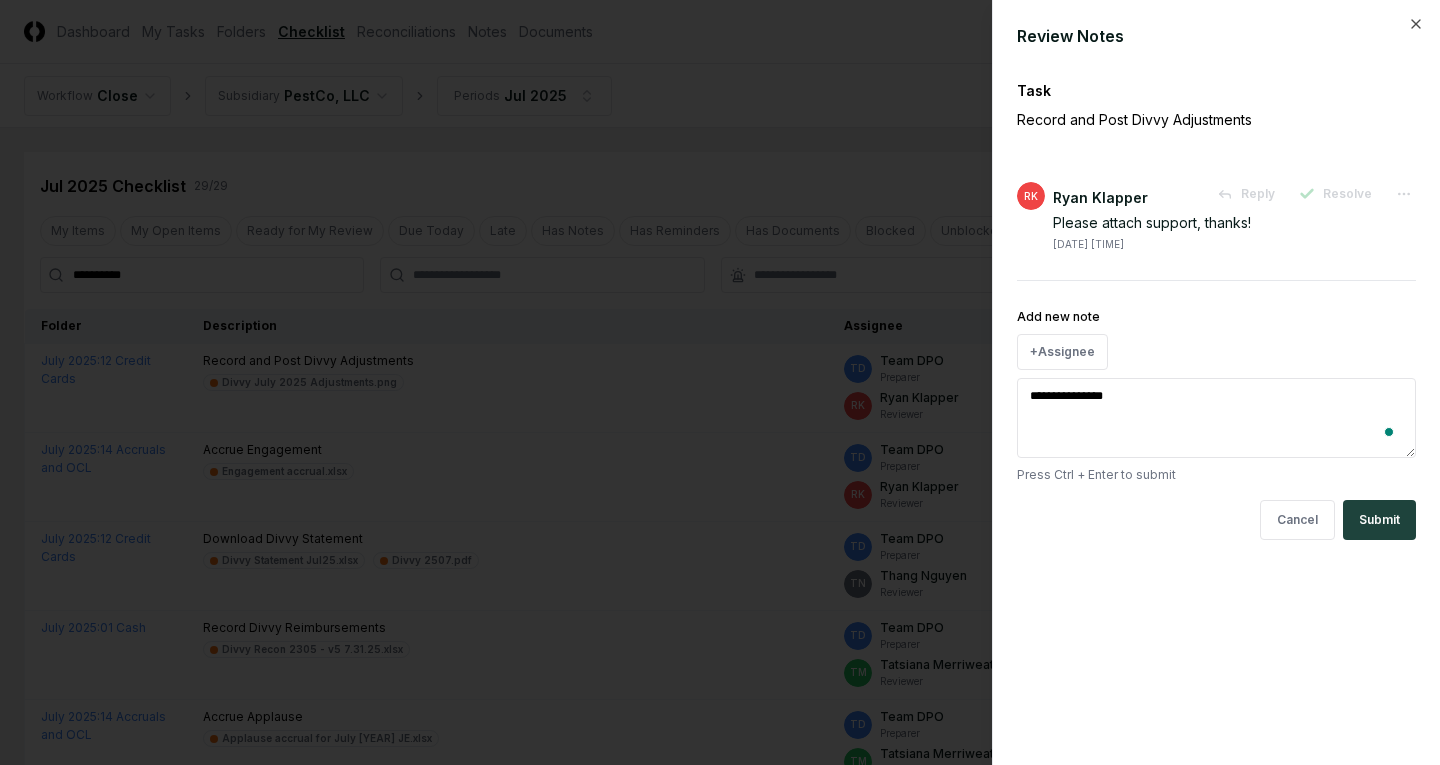 type on "*" 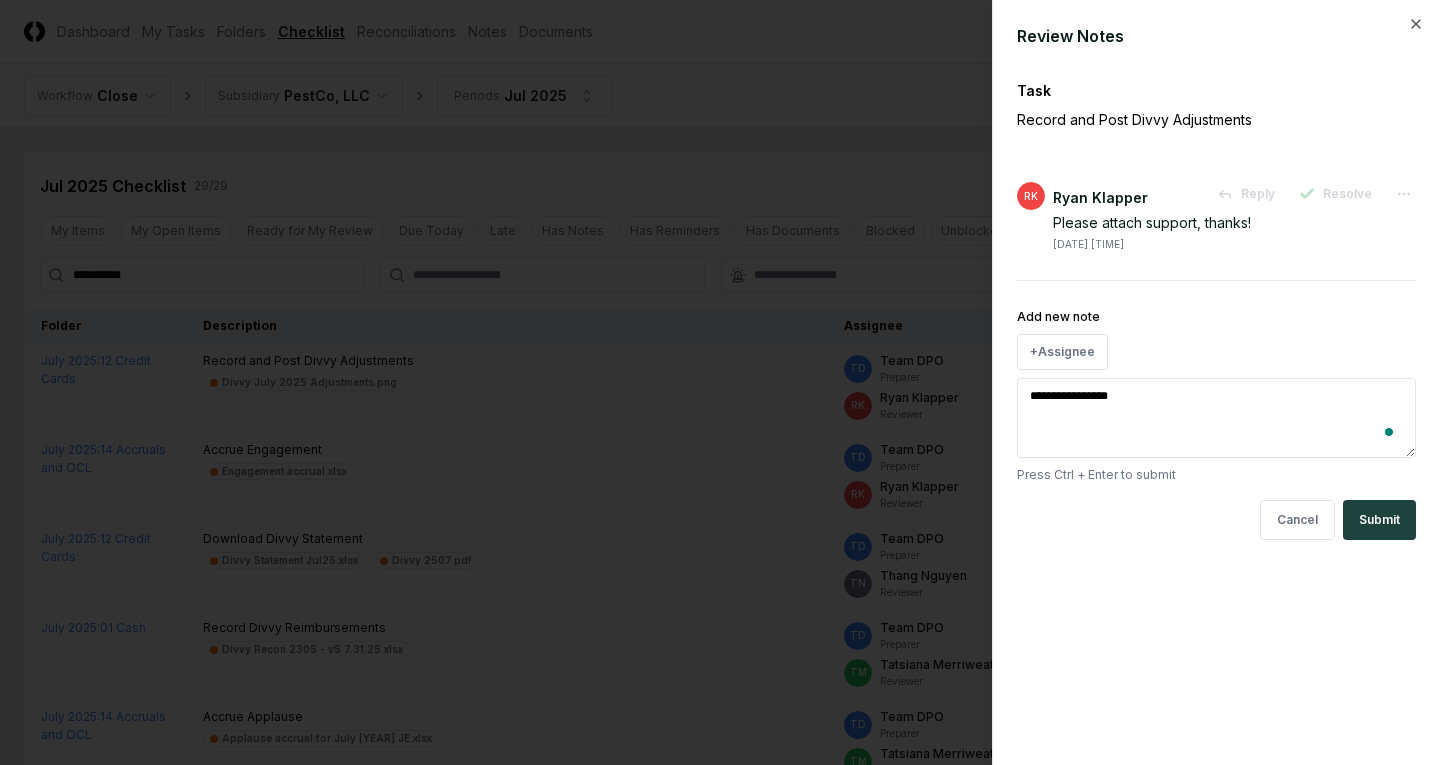 type on "*" 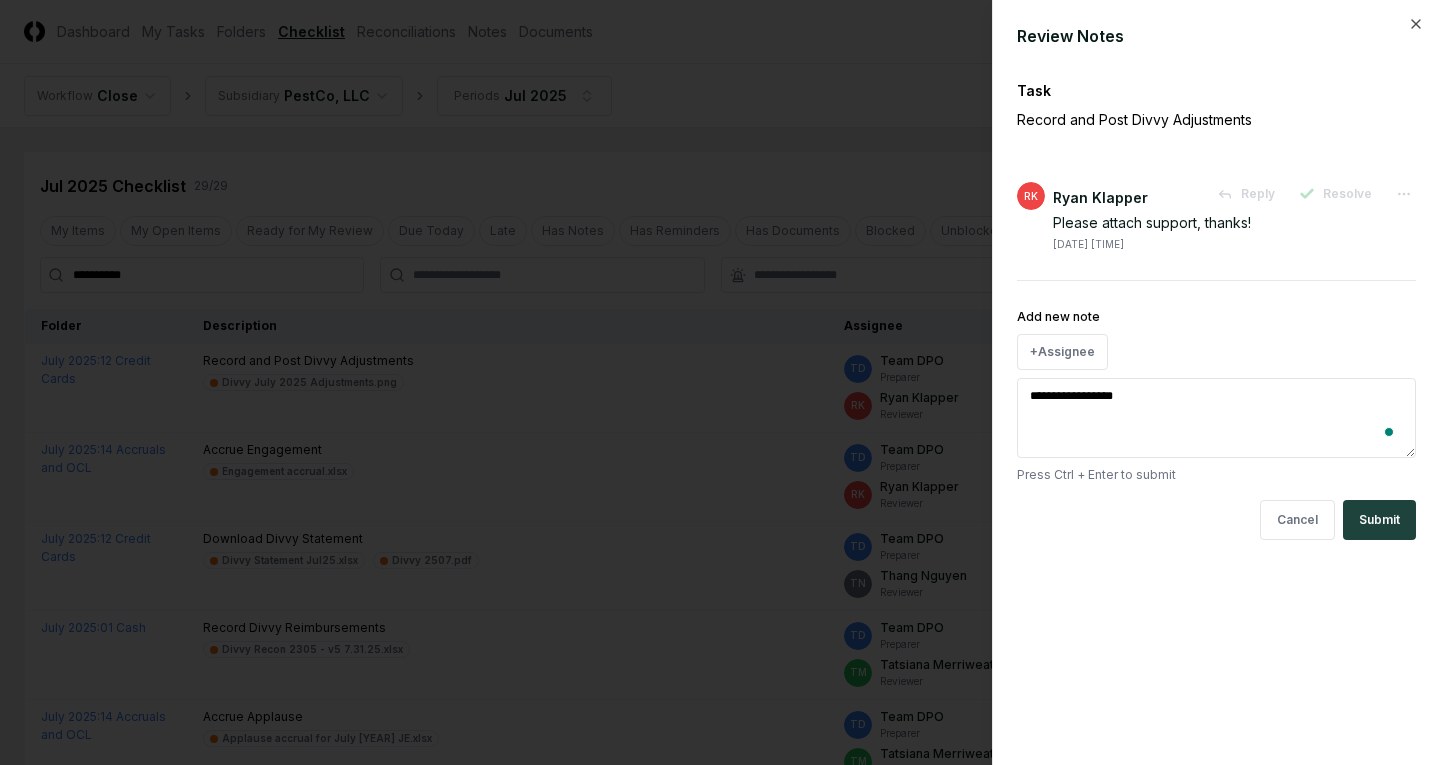 type on "*" 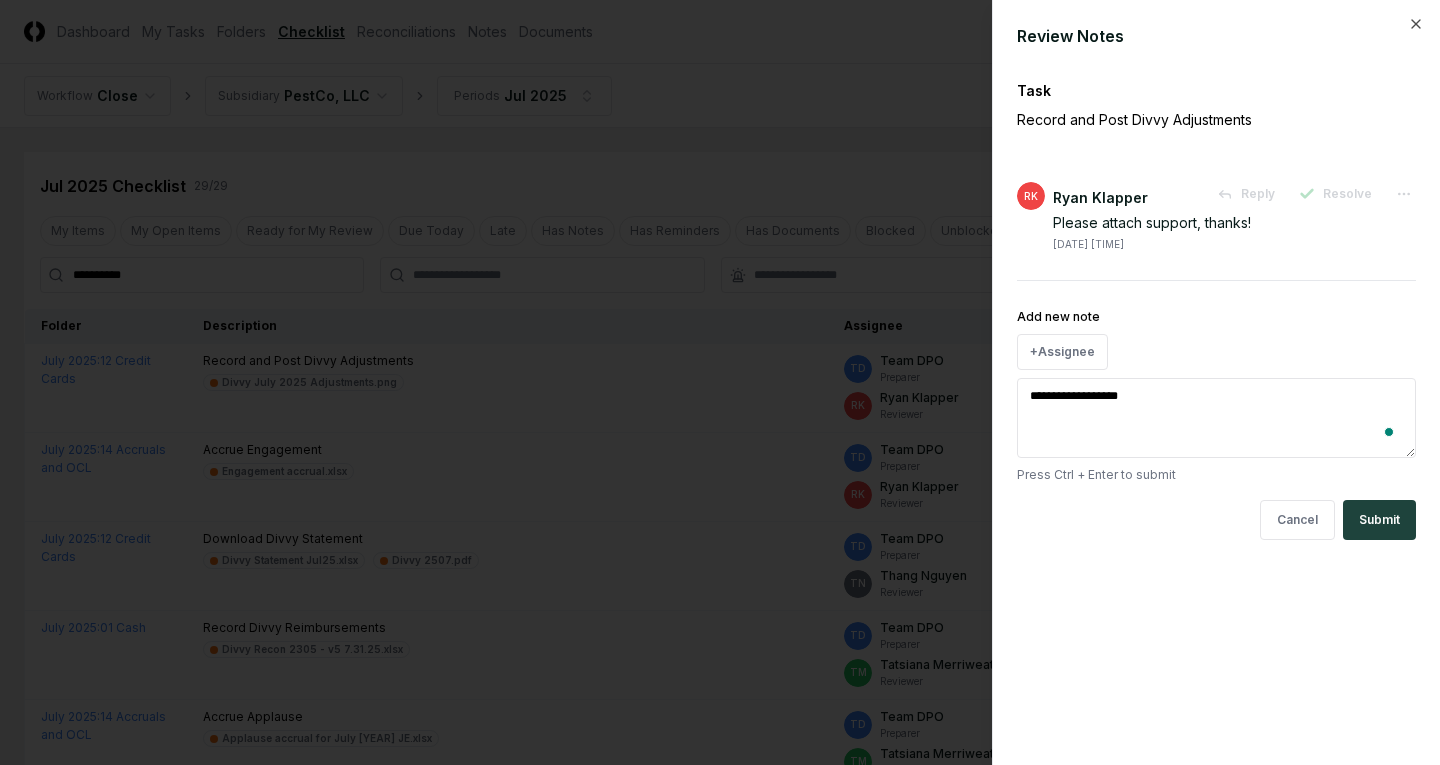 type on "*" 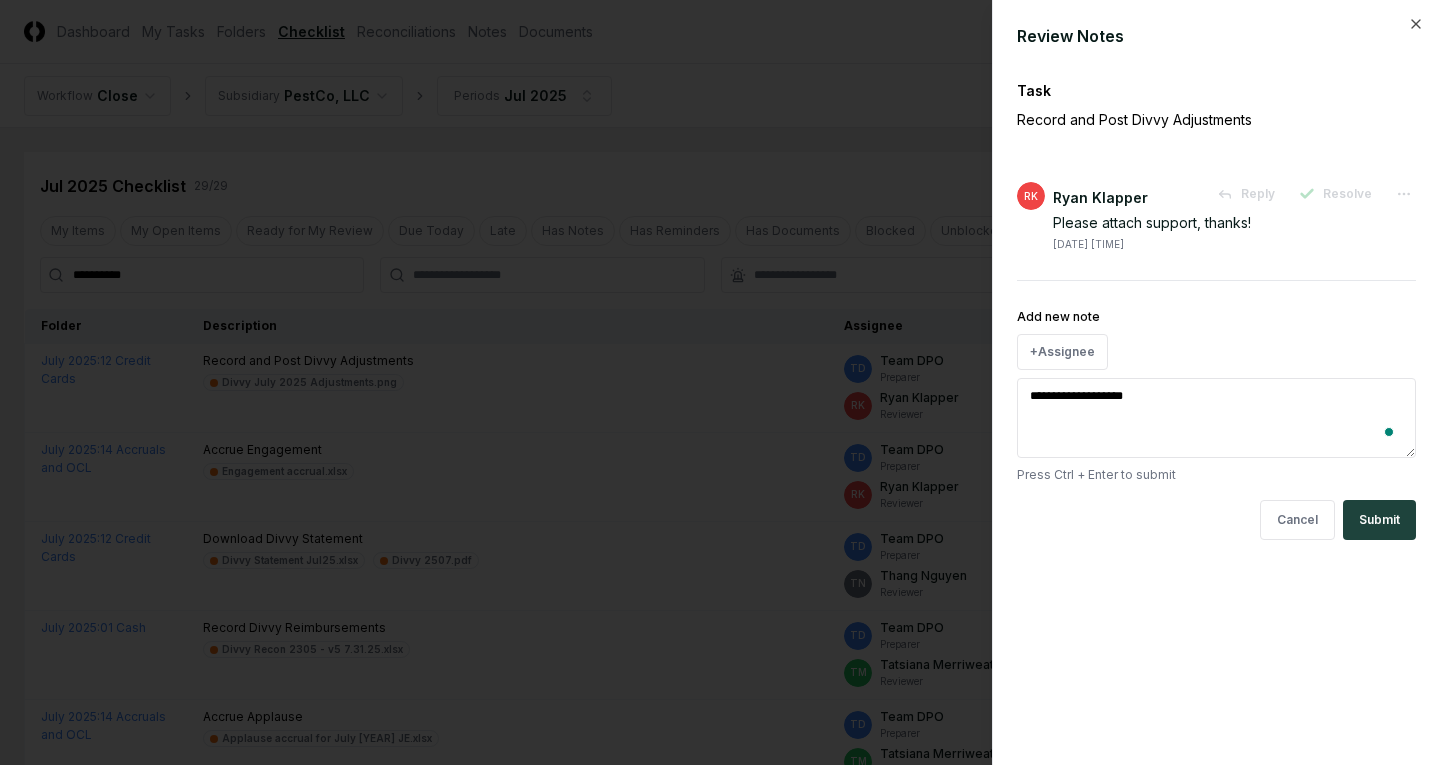 type on "*" 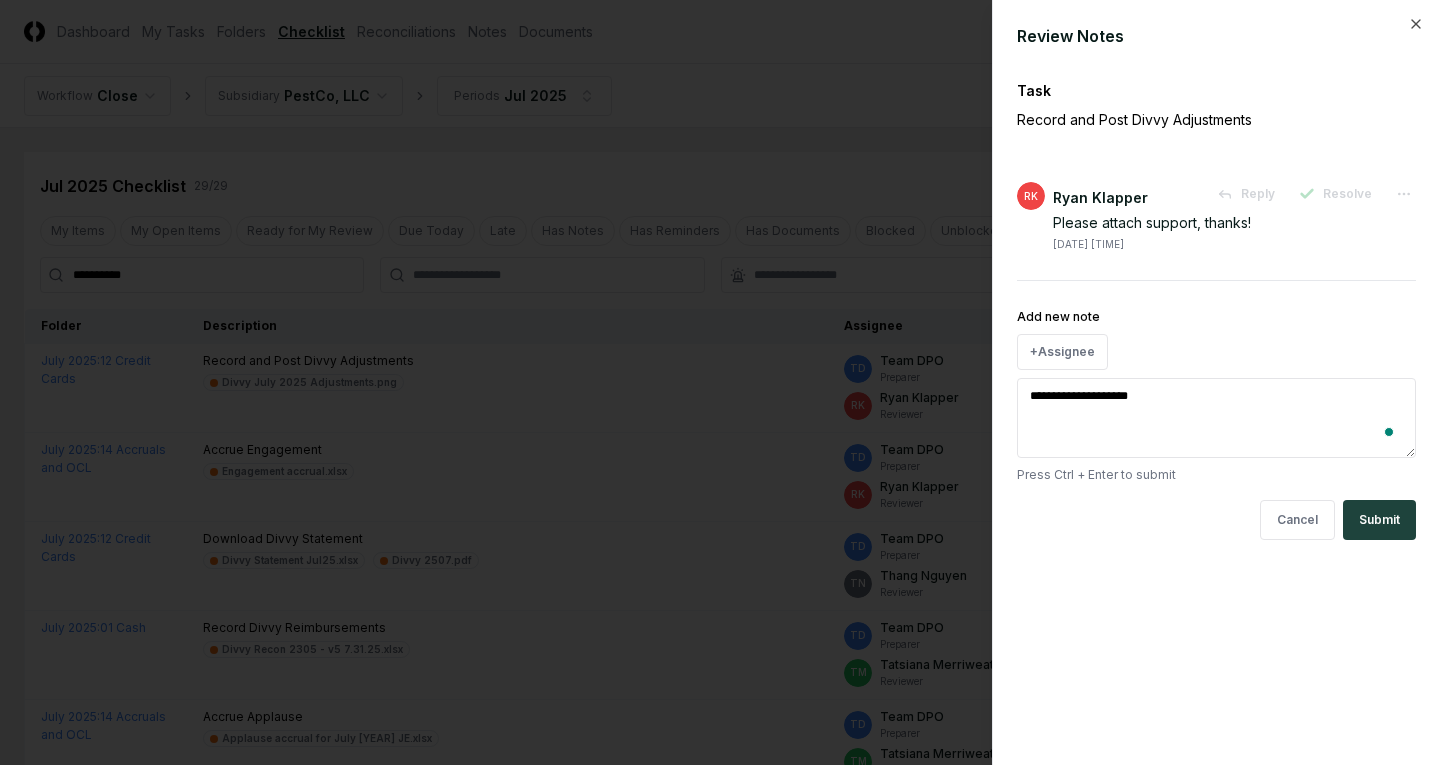 type on "*" 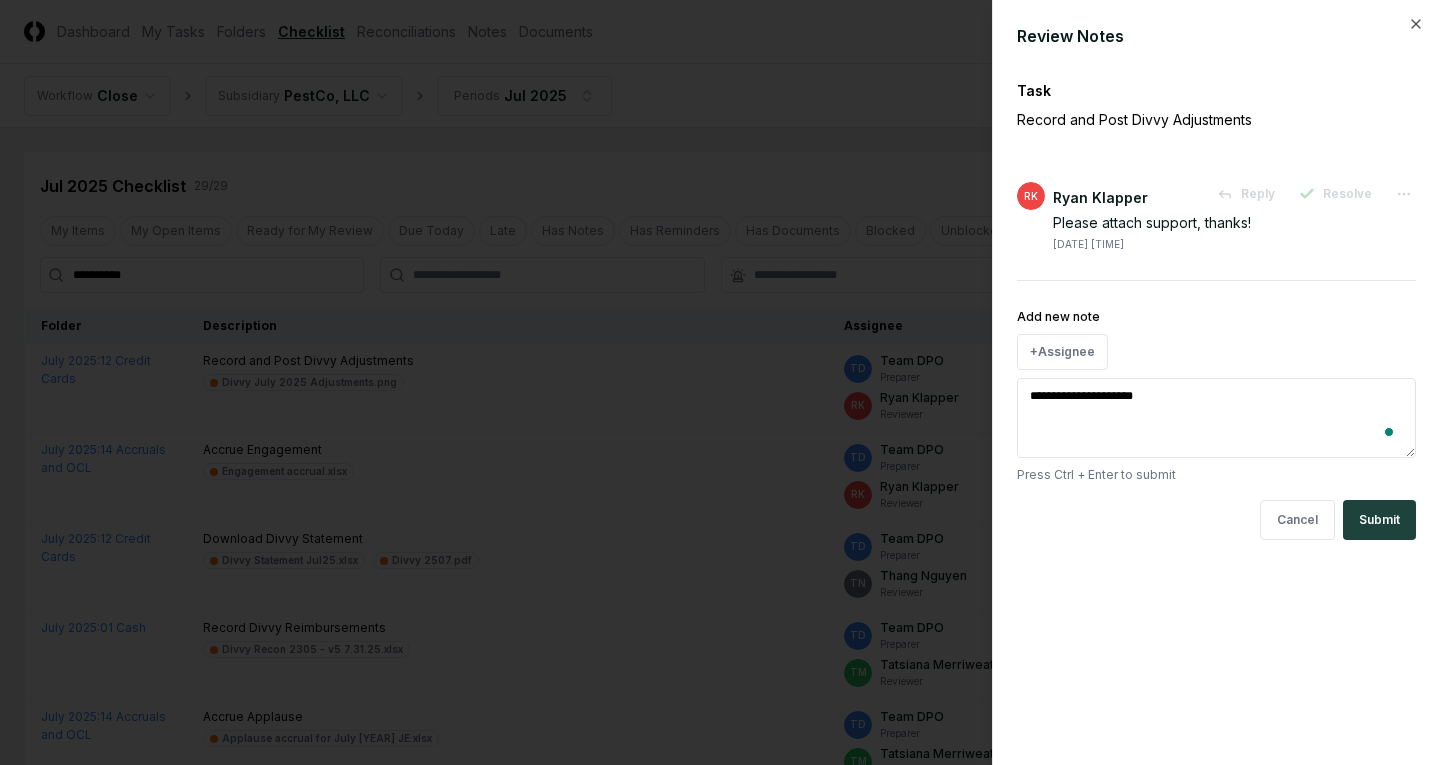 type on "*" 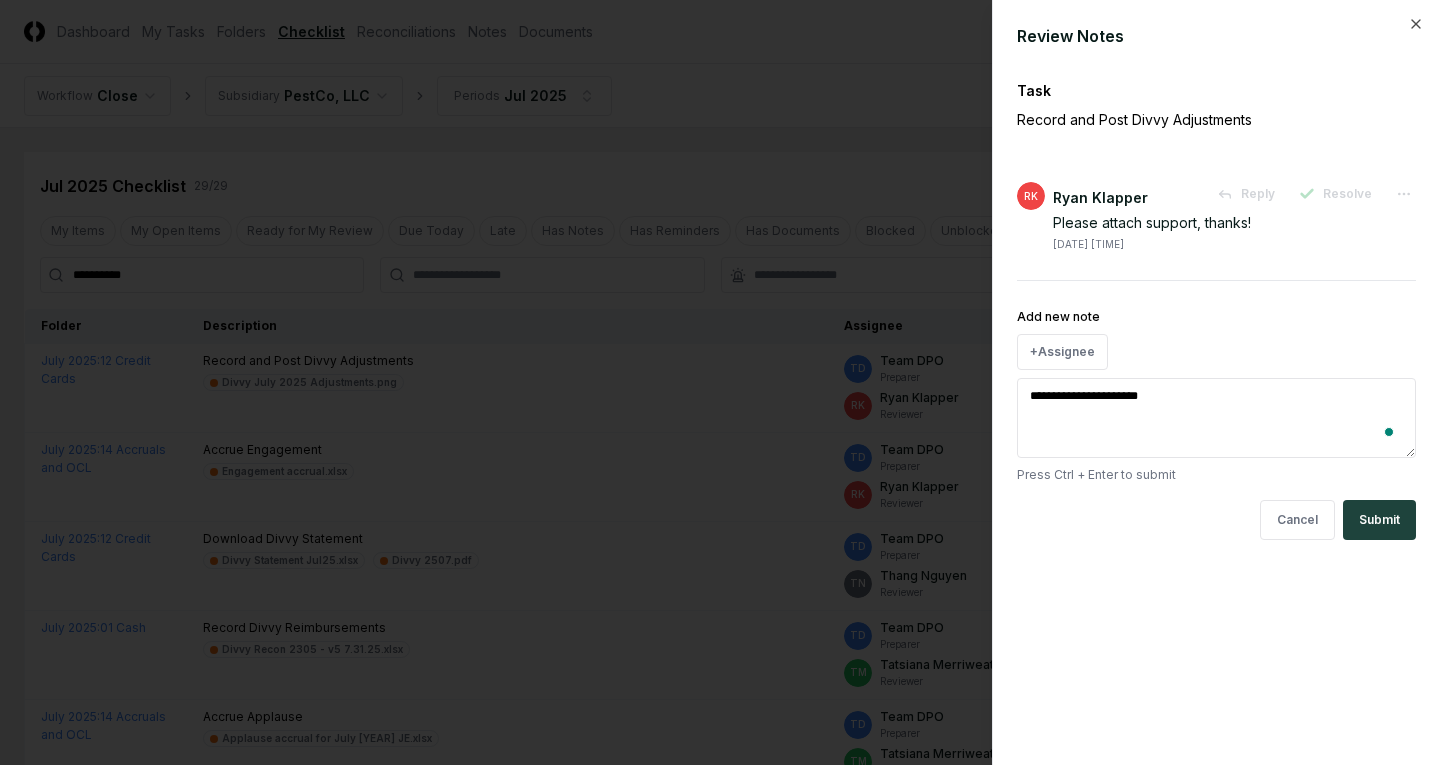 type on "*" 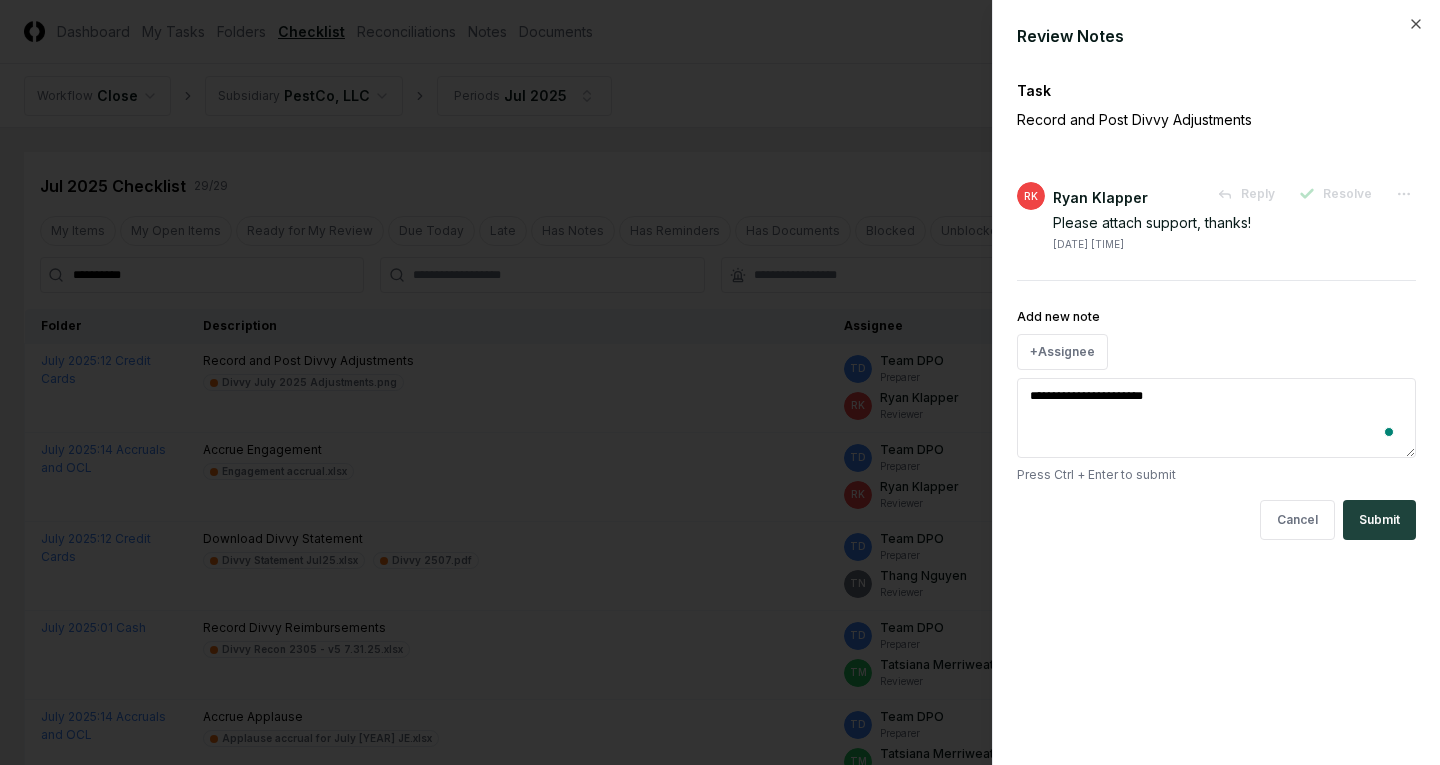 type on "*" 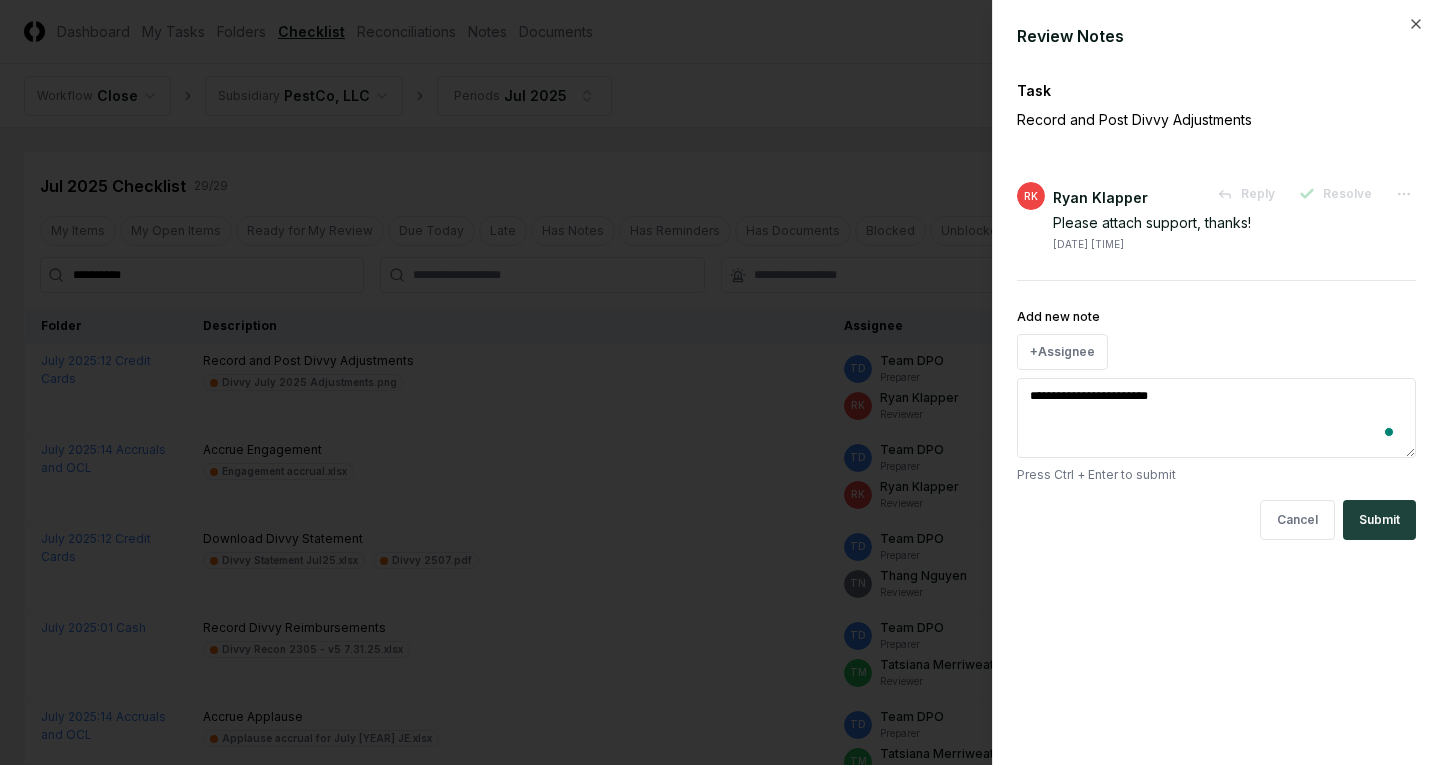 type on "*" 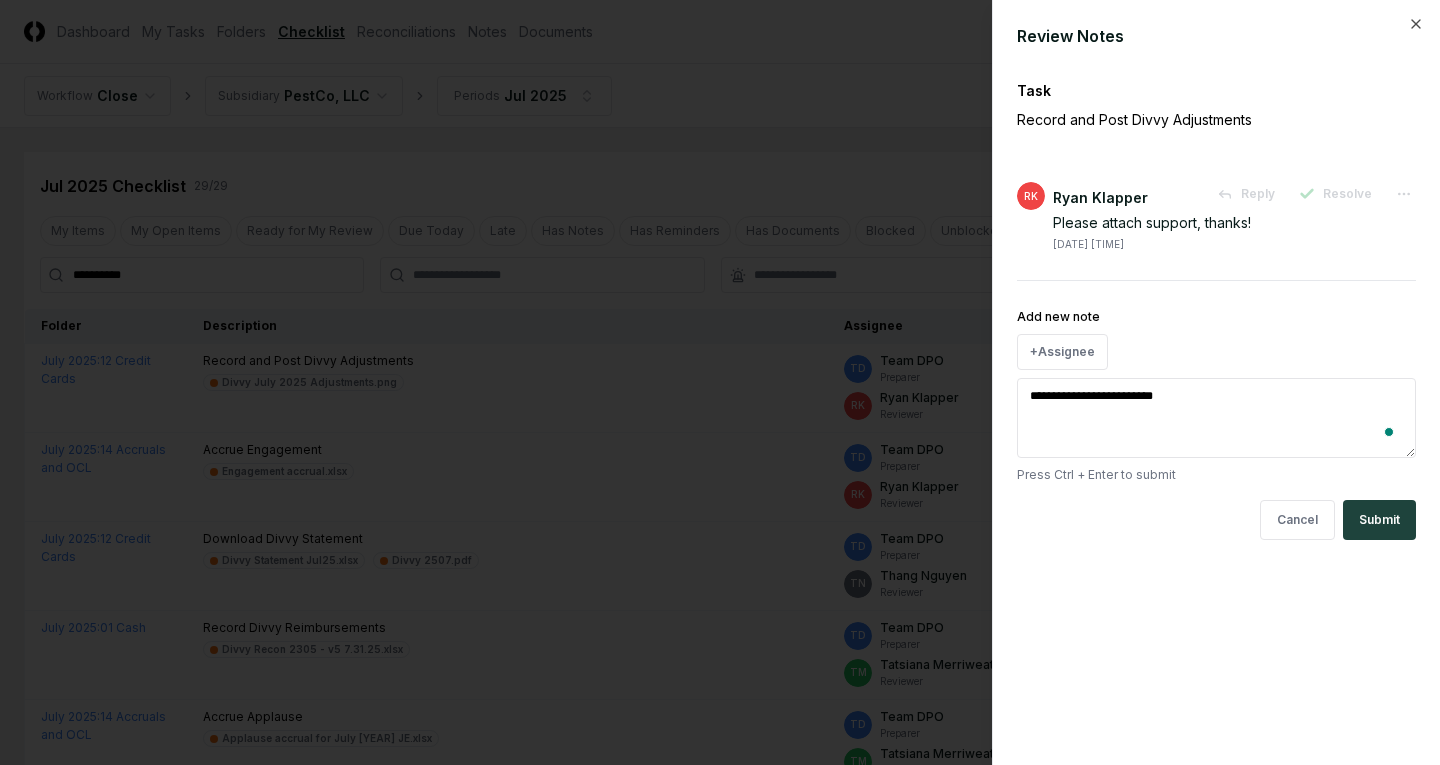 type on "*" 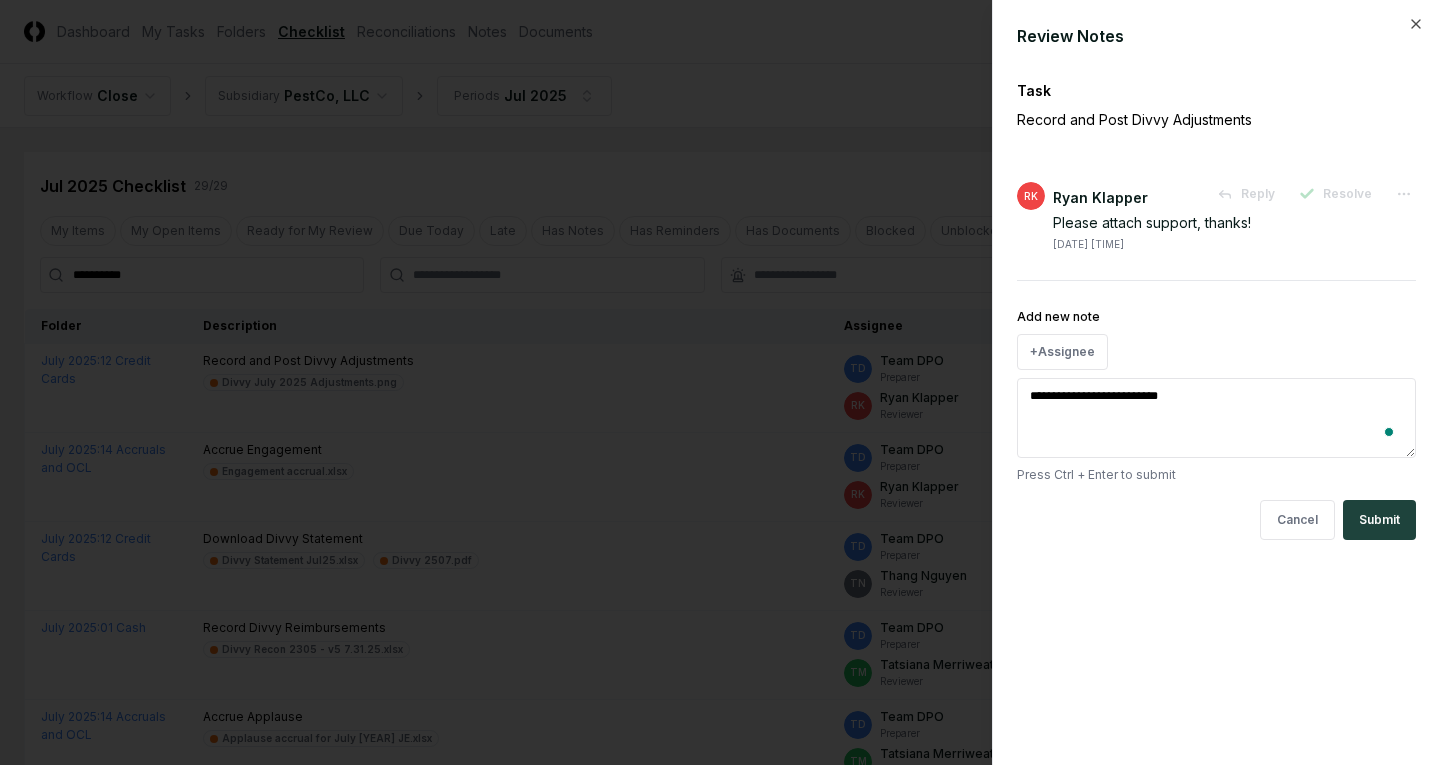 type on "*" 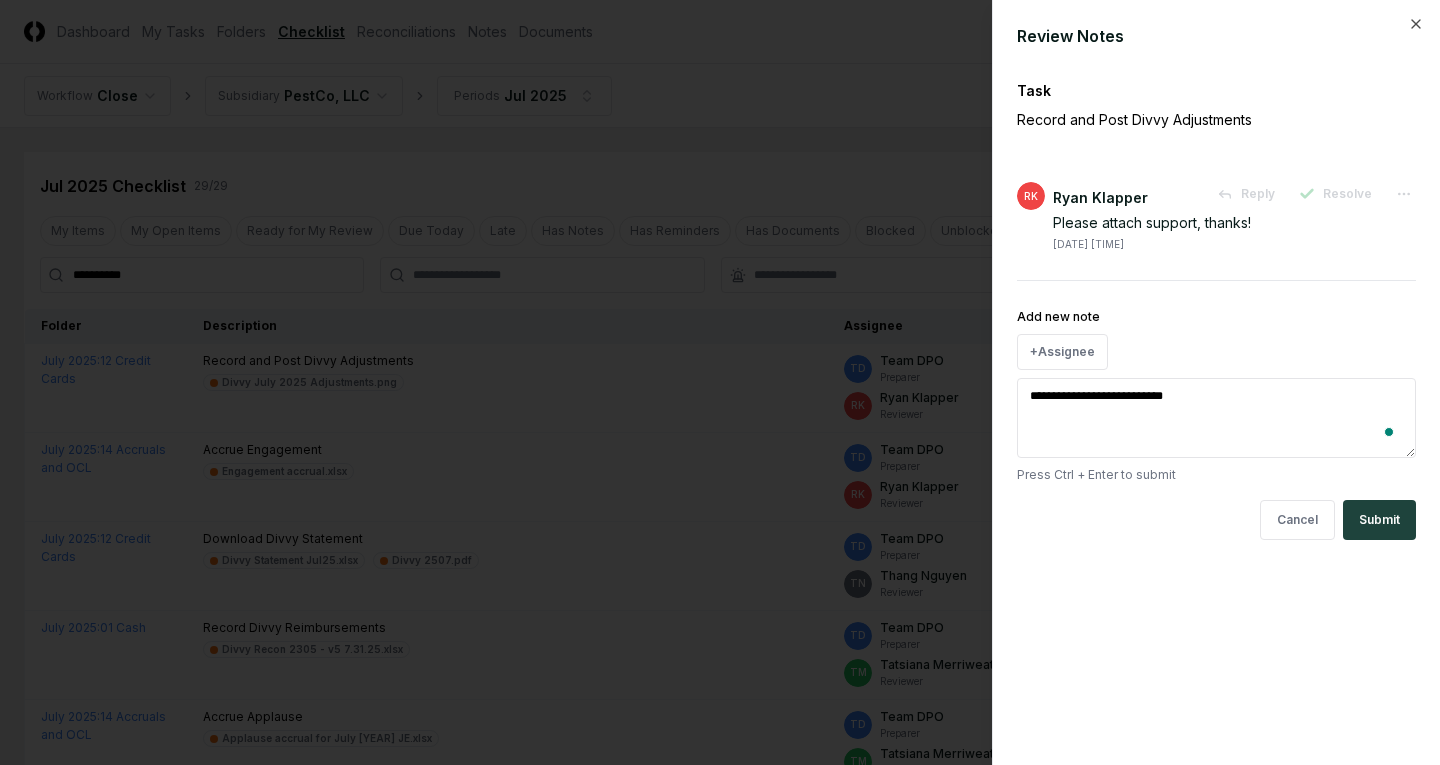 type on "*" 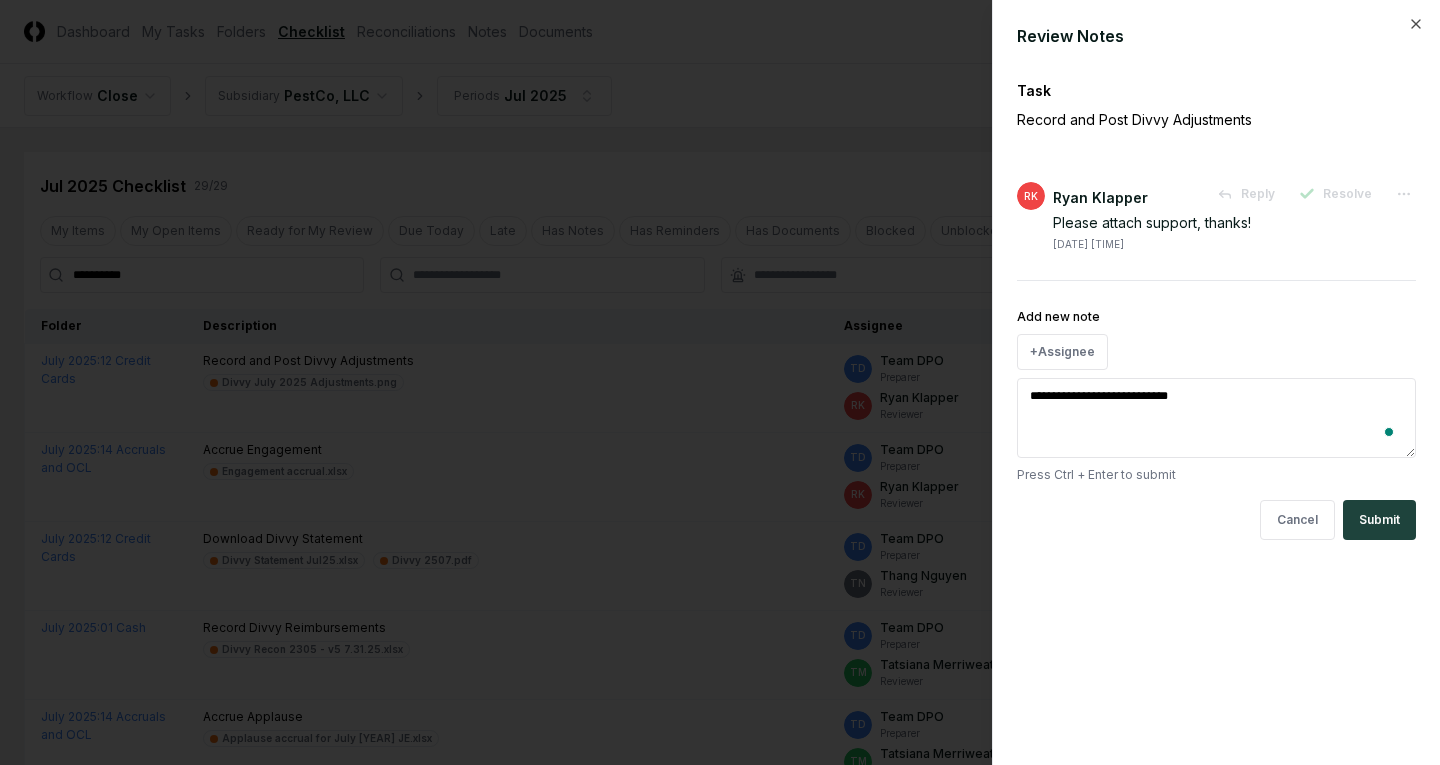 type on "*" 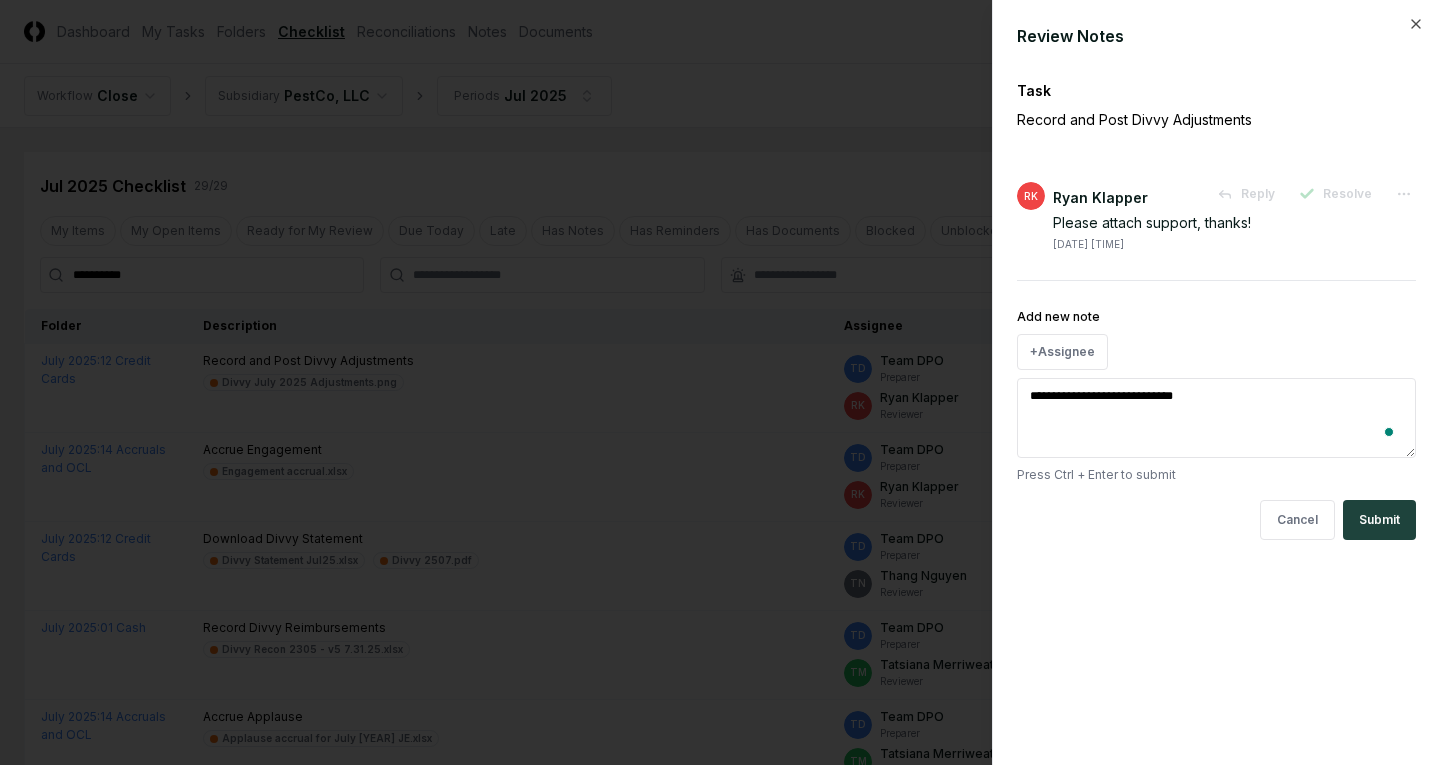 type on "*" 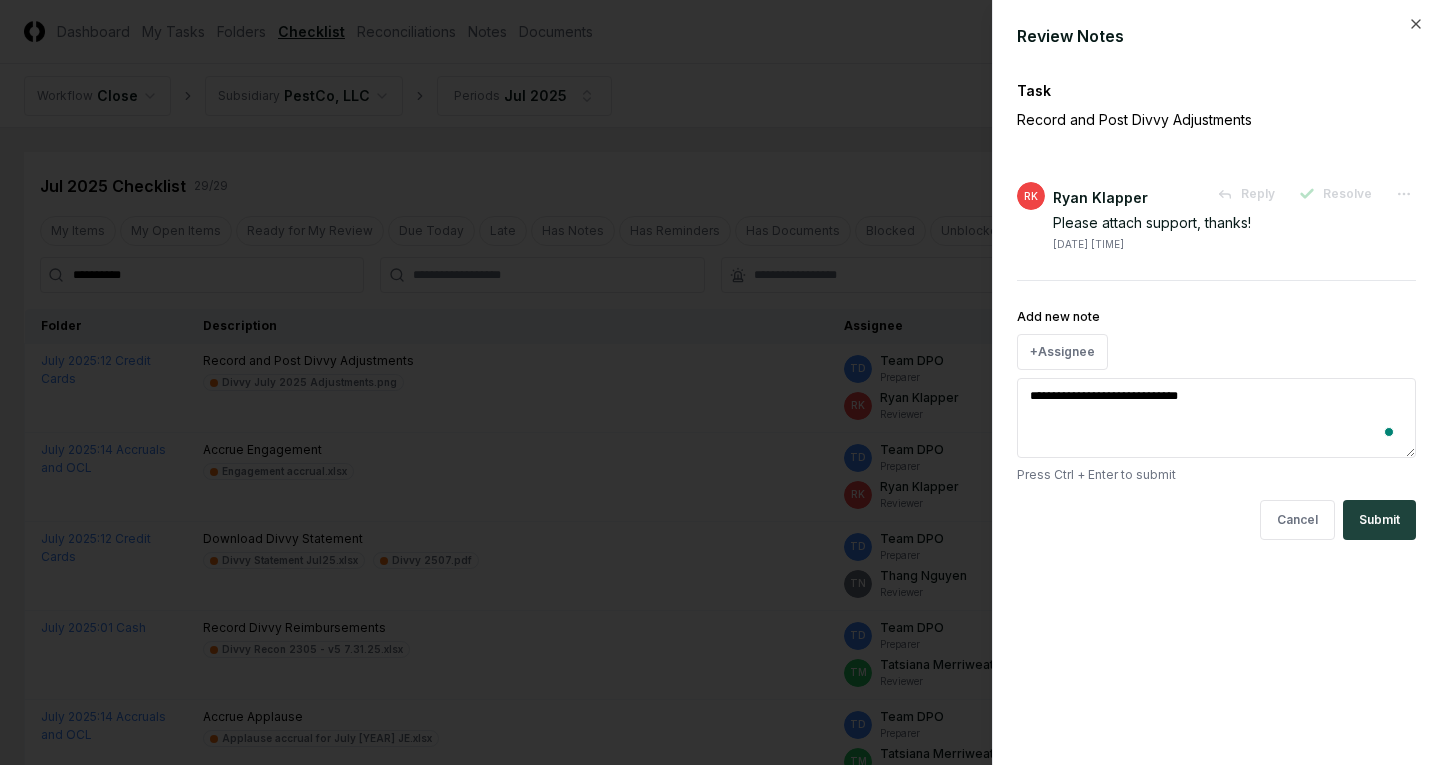 type on "*" 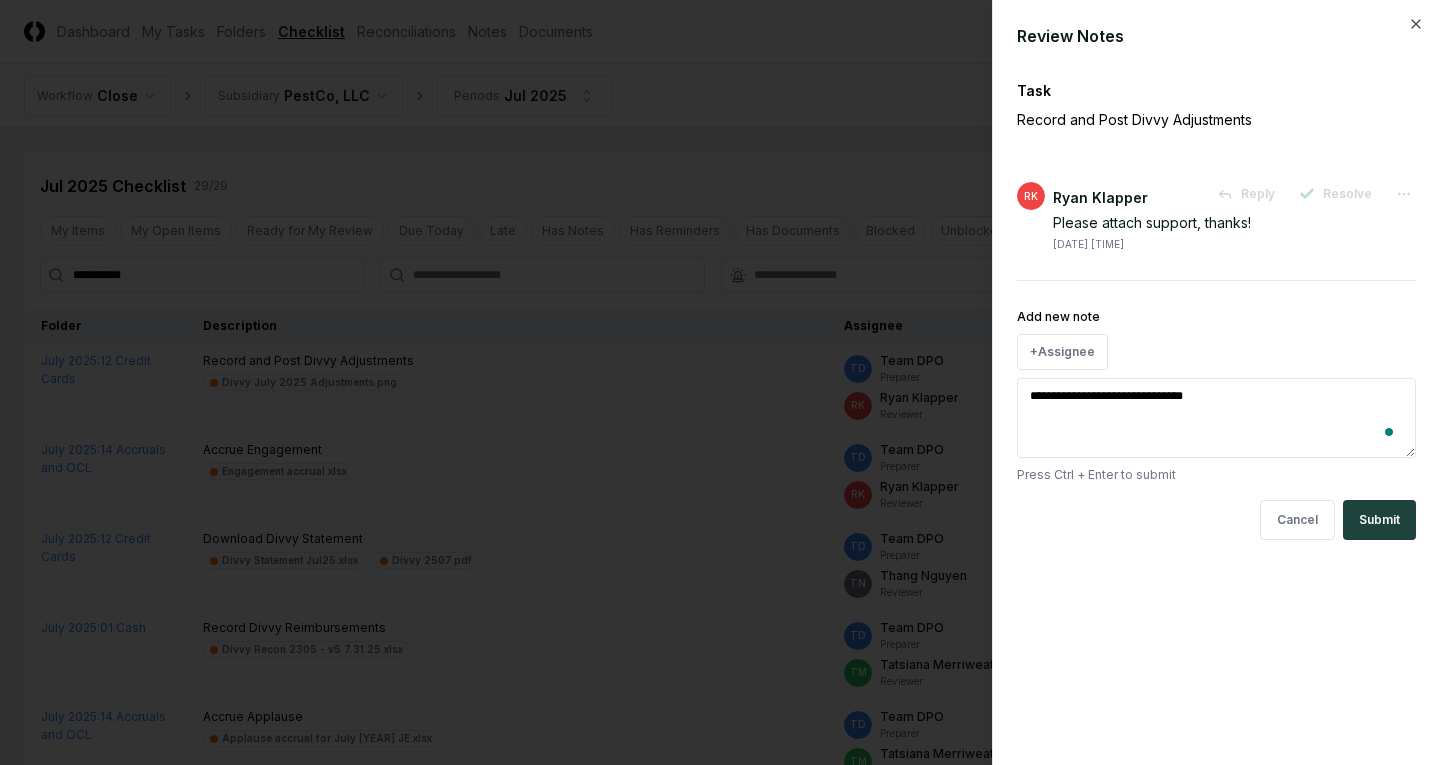 type on "*" 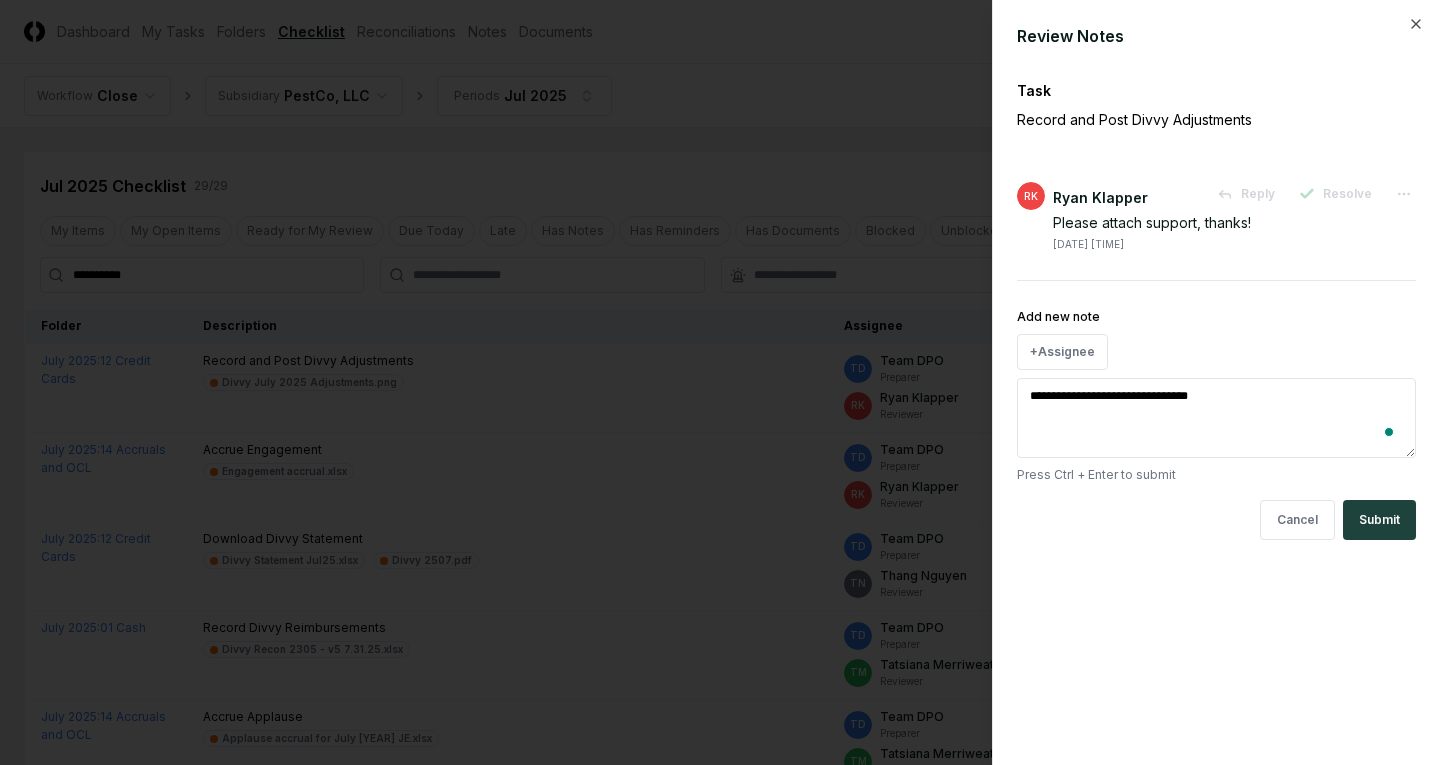 type on "*" 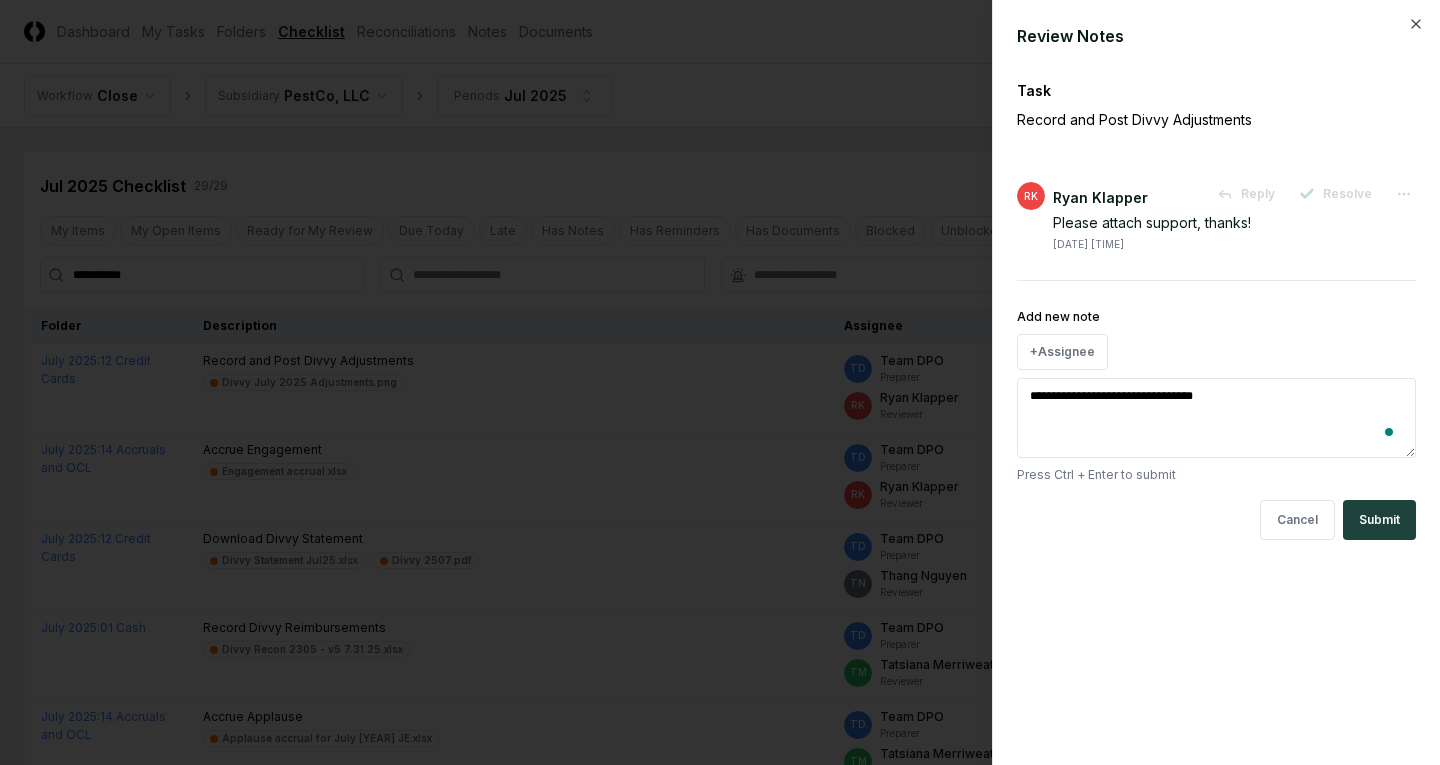 type on "*" 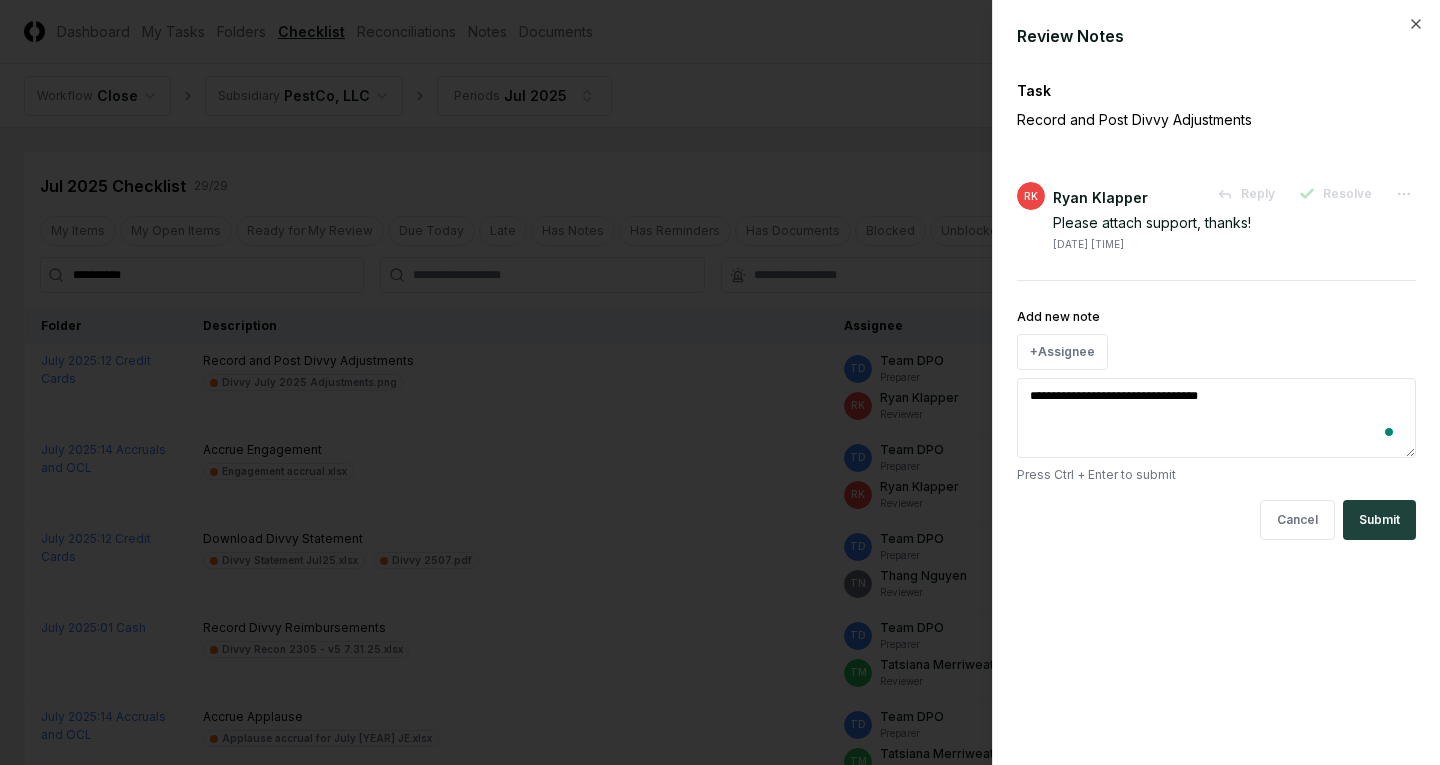 type on "*" 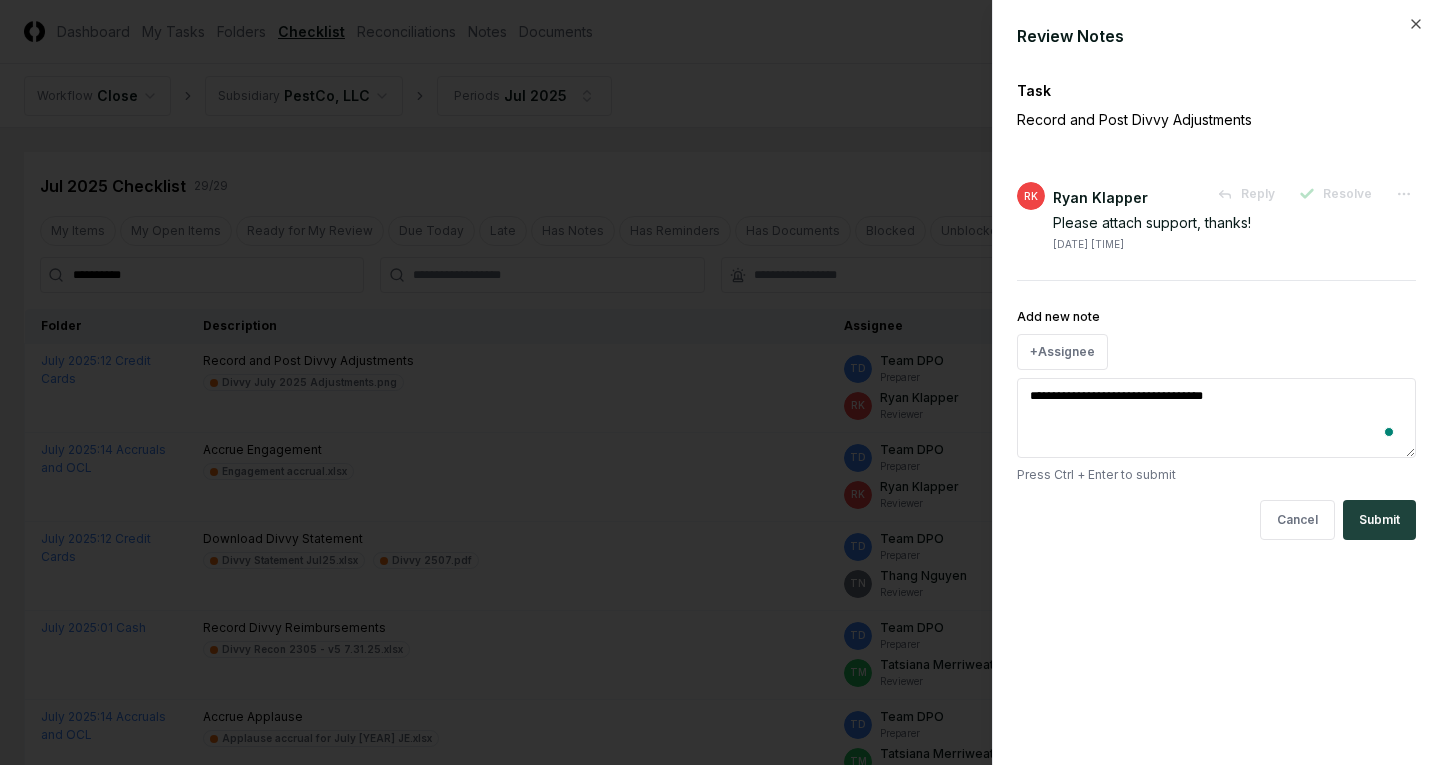 type on "*" 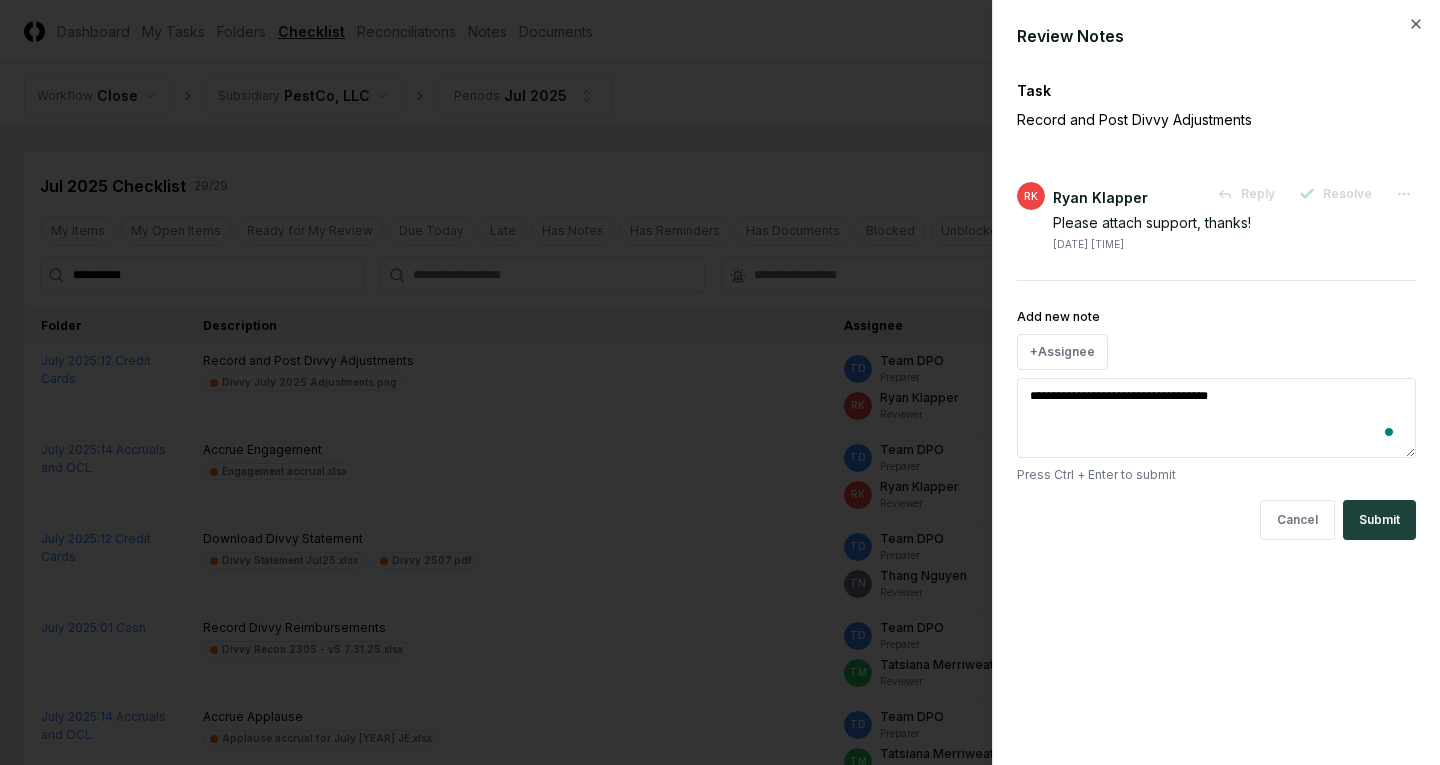 type on "*" 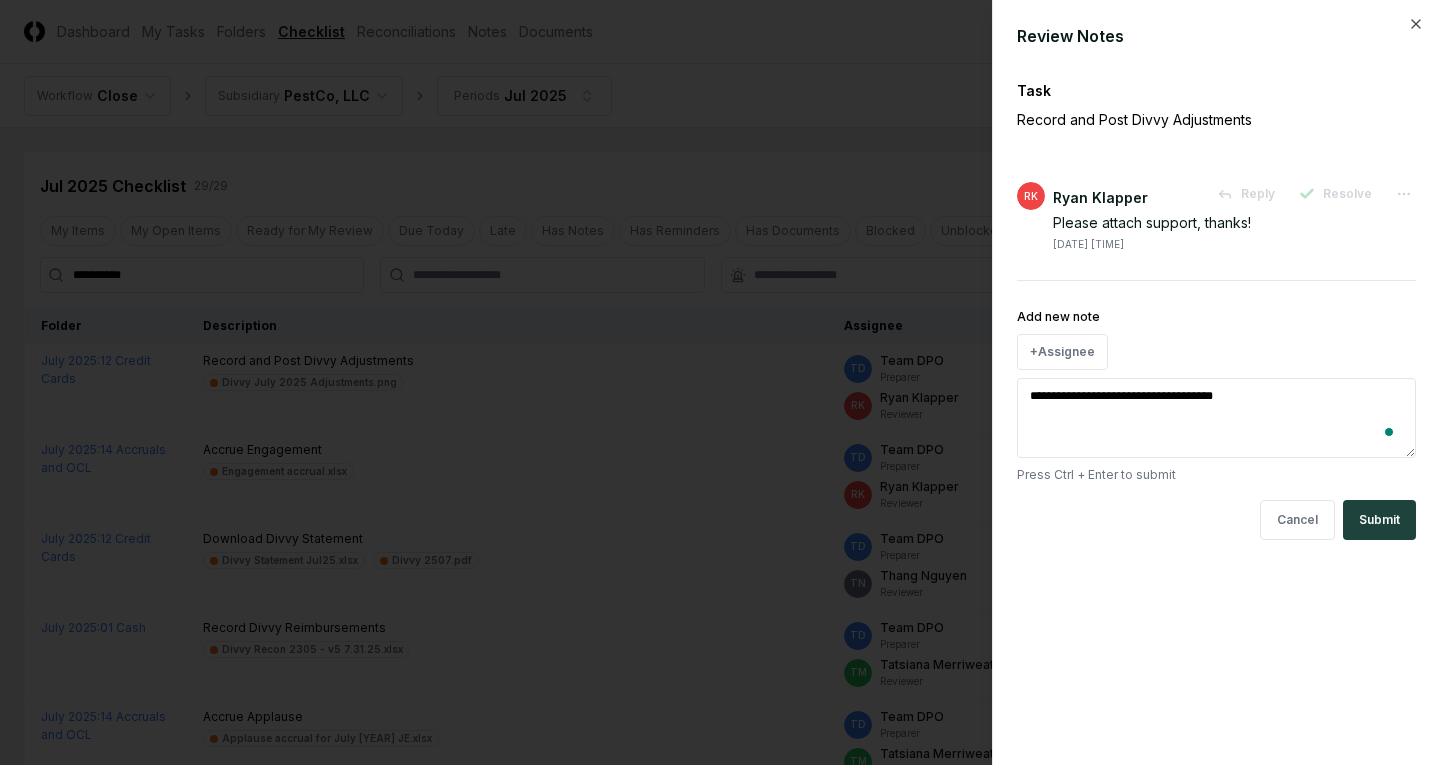 type on "*" 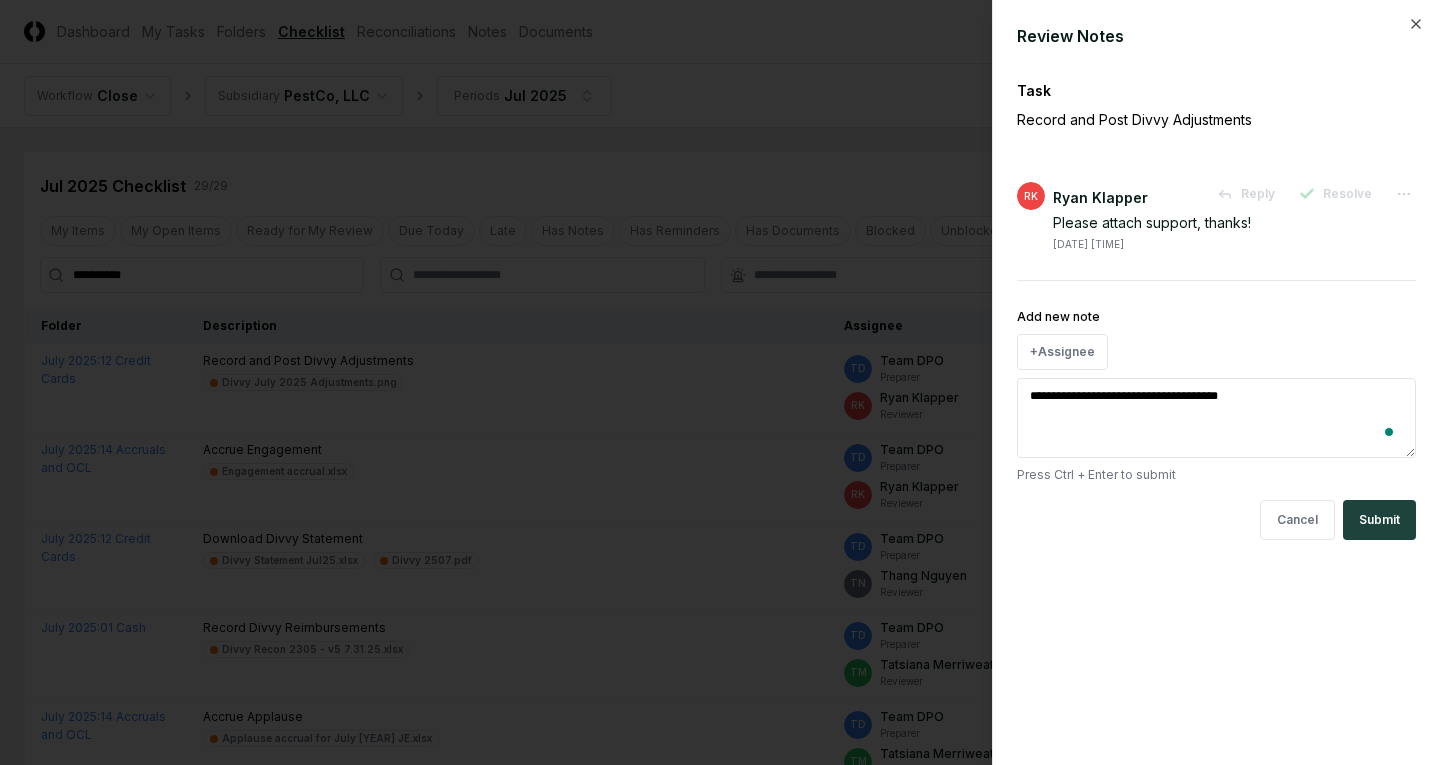 type on "**********" 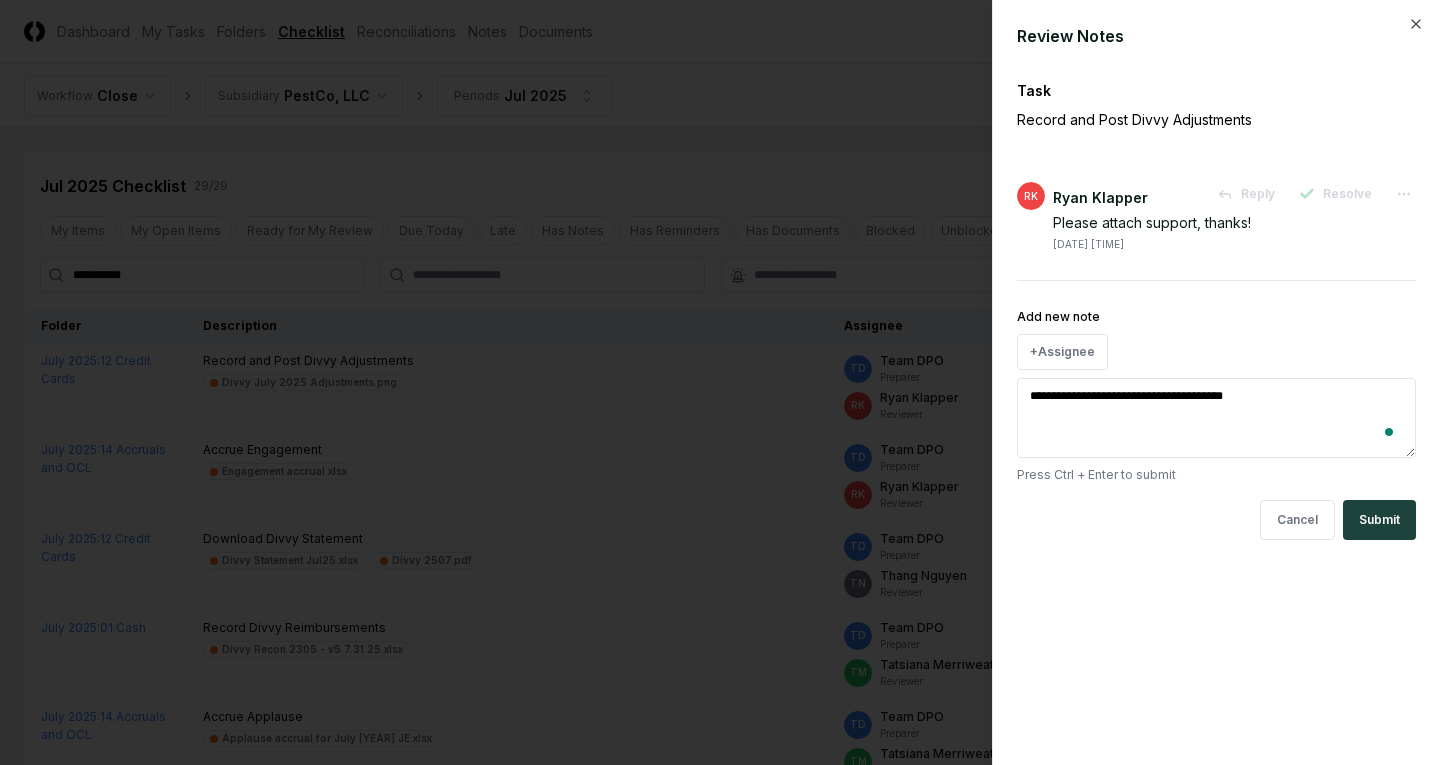 type on "*" 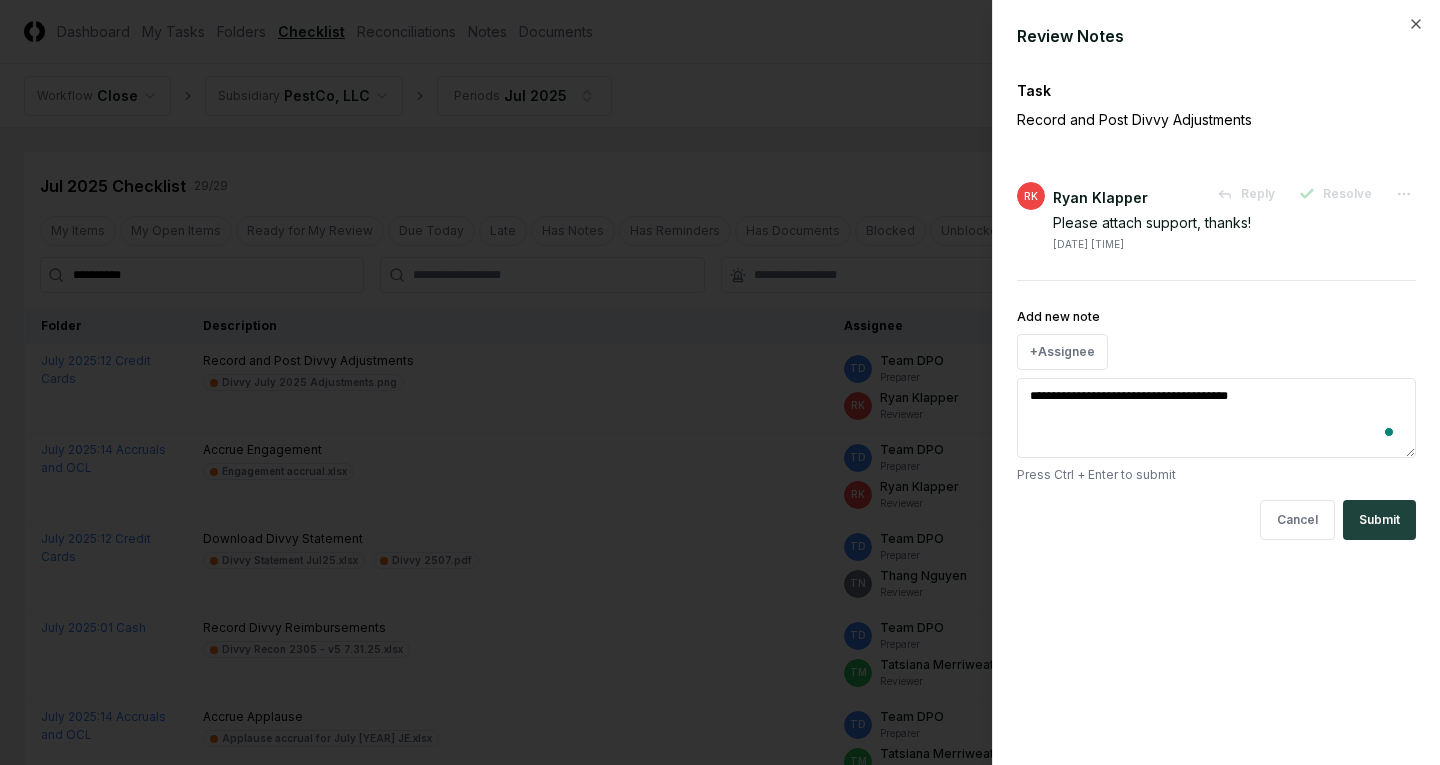 type on "*" 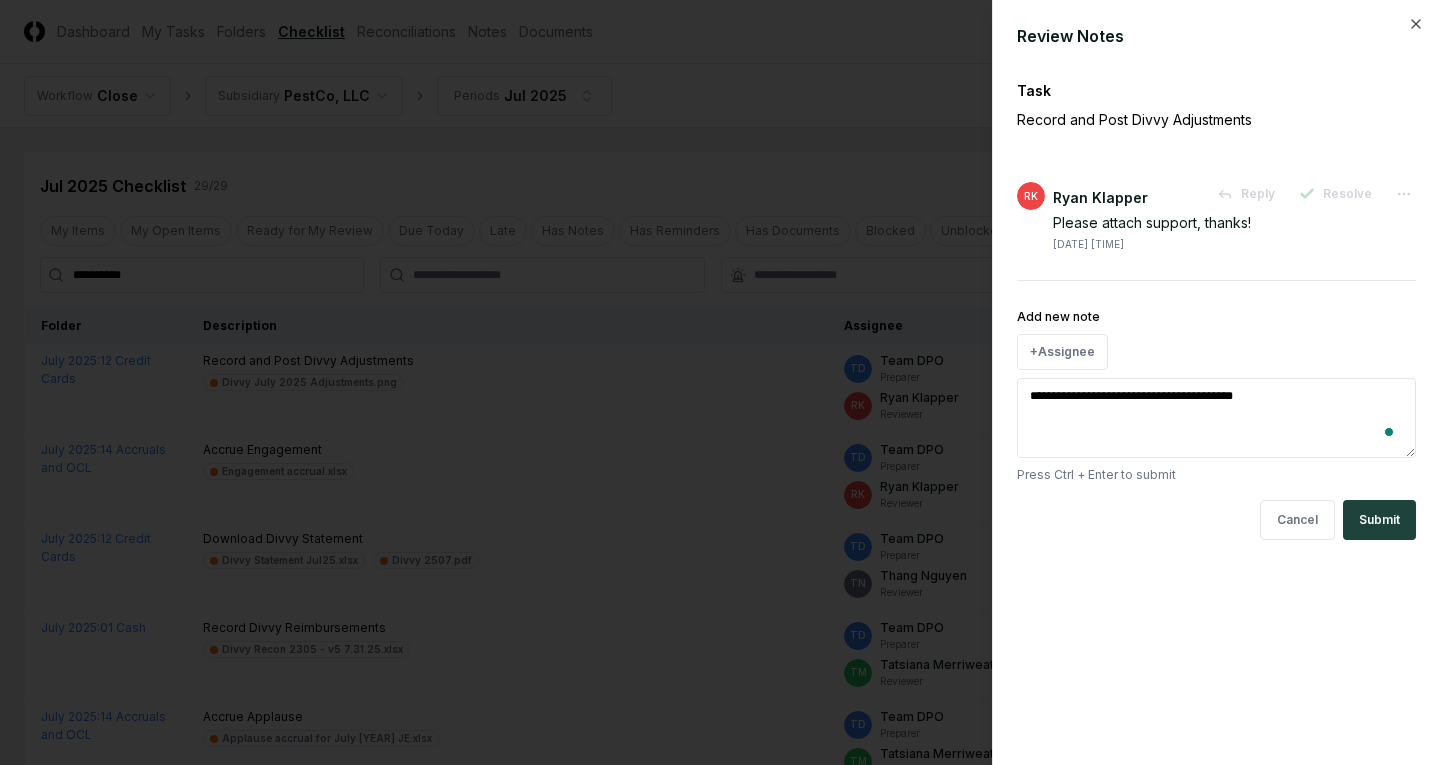 type on "*" 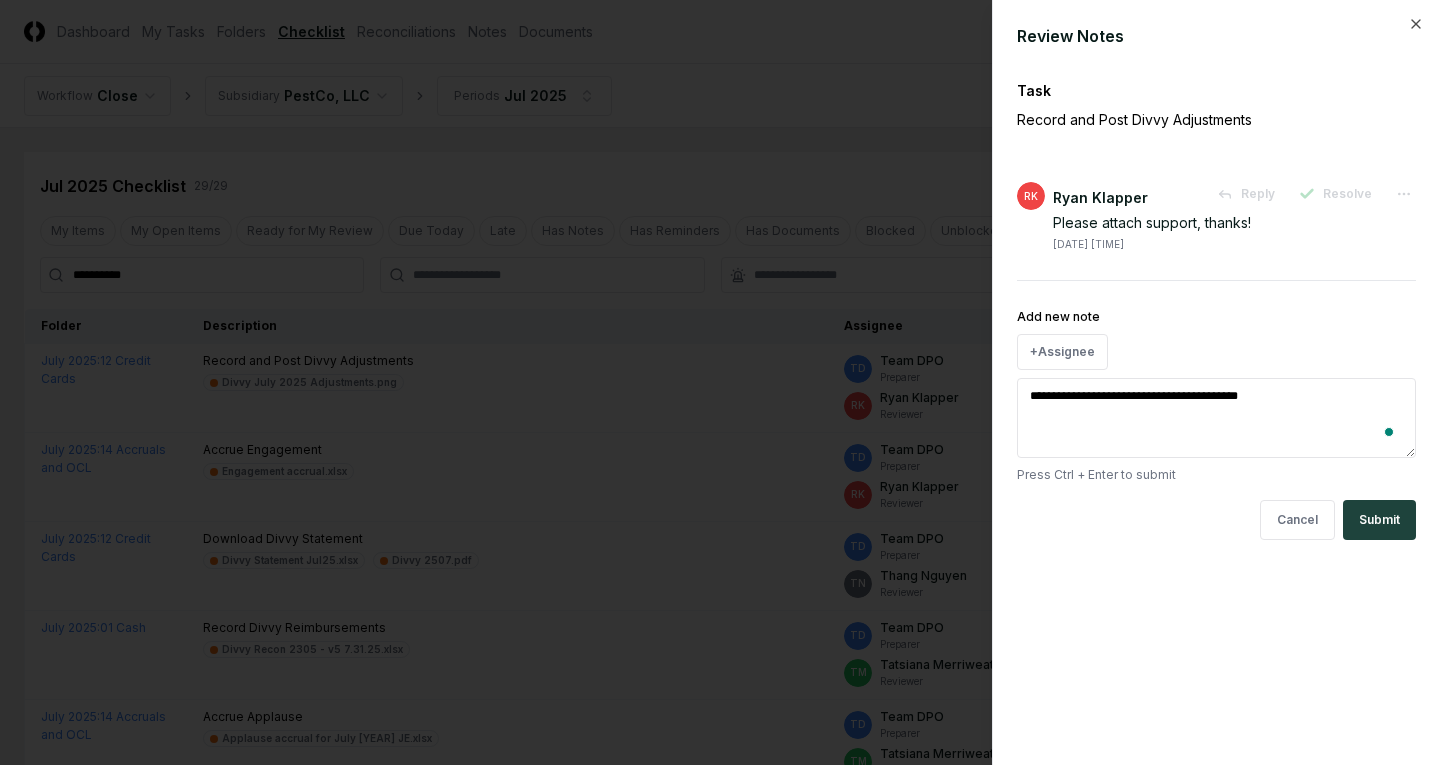 type on "**********" 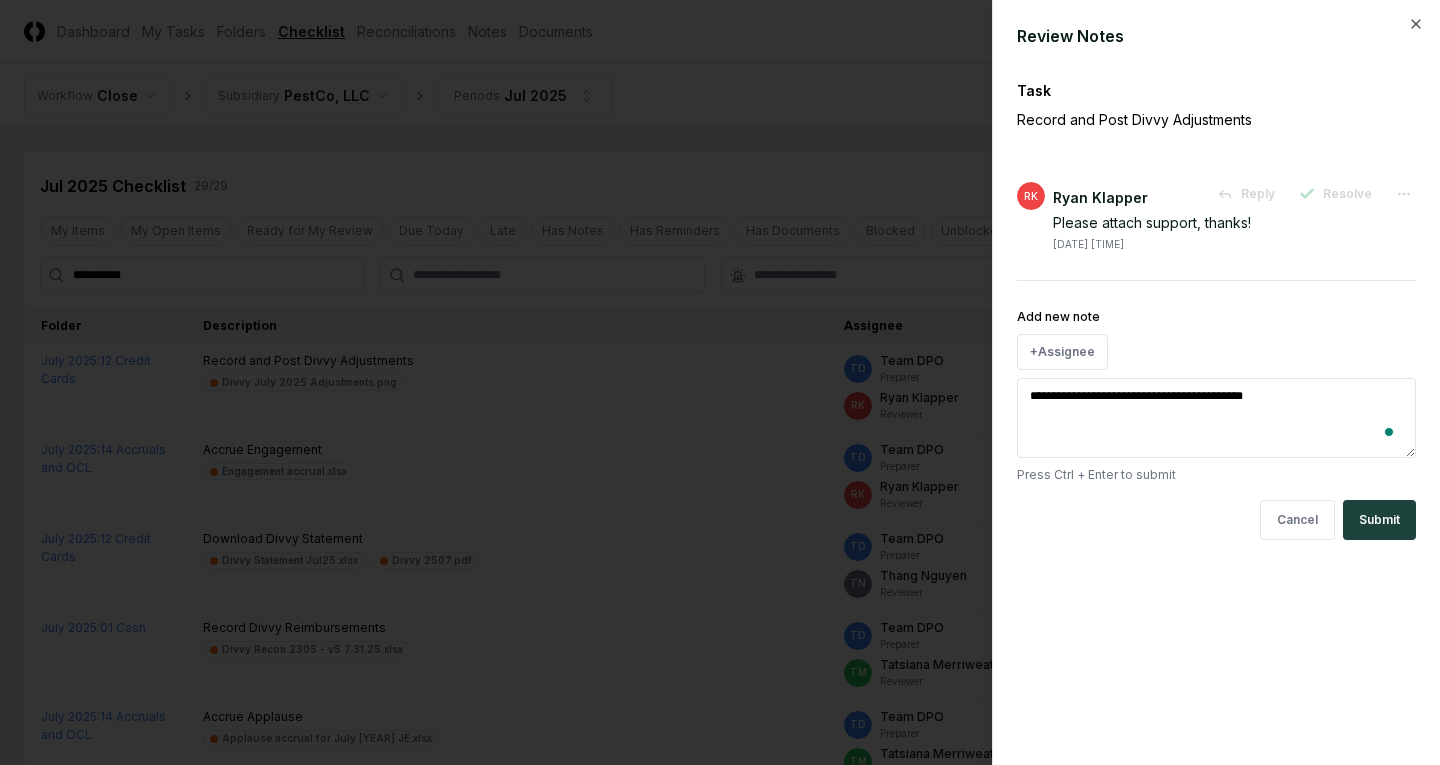 type on "*" 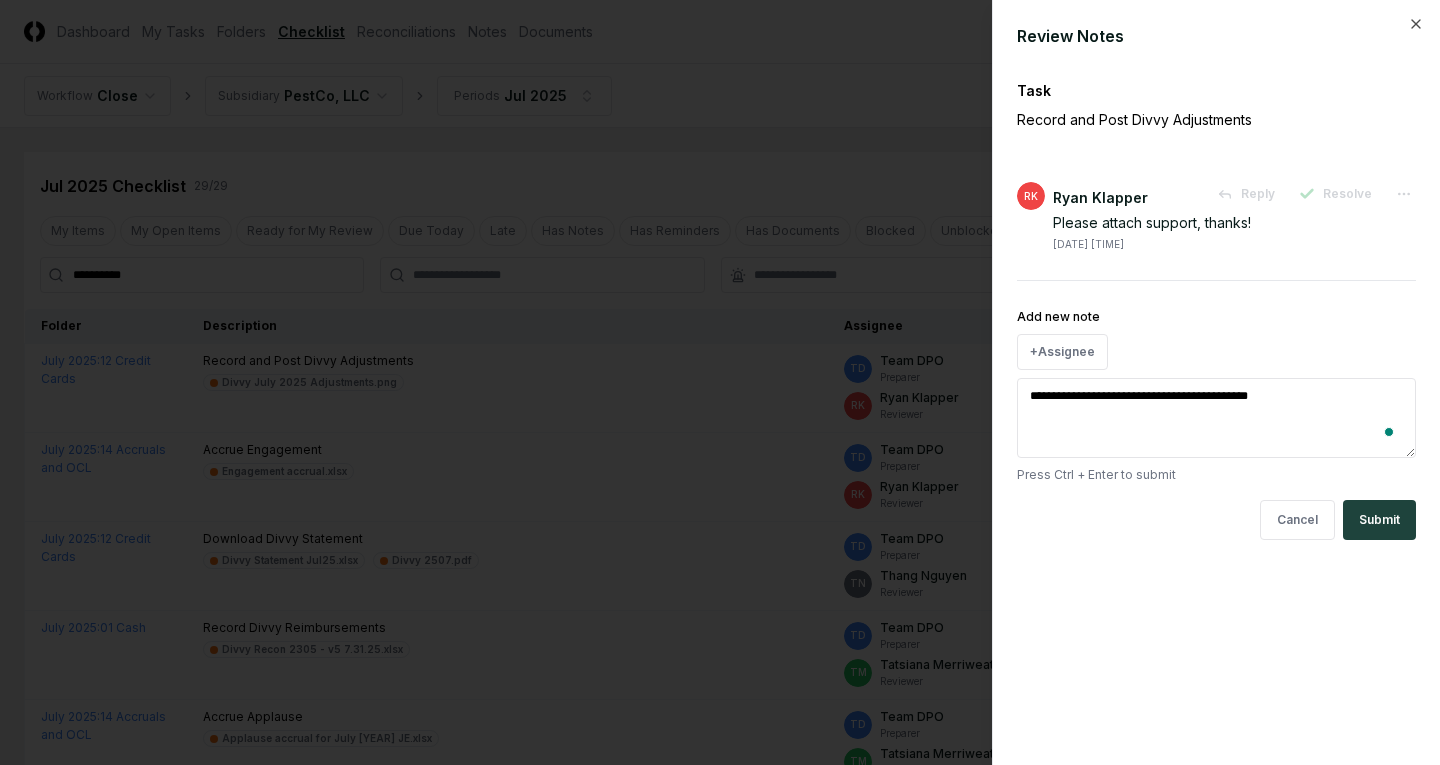 type on "*" 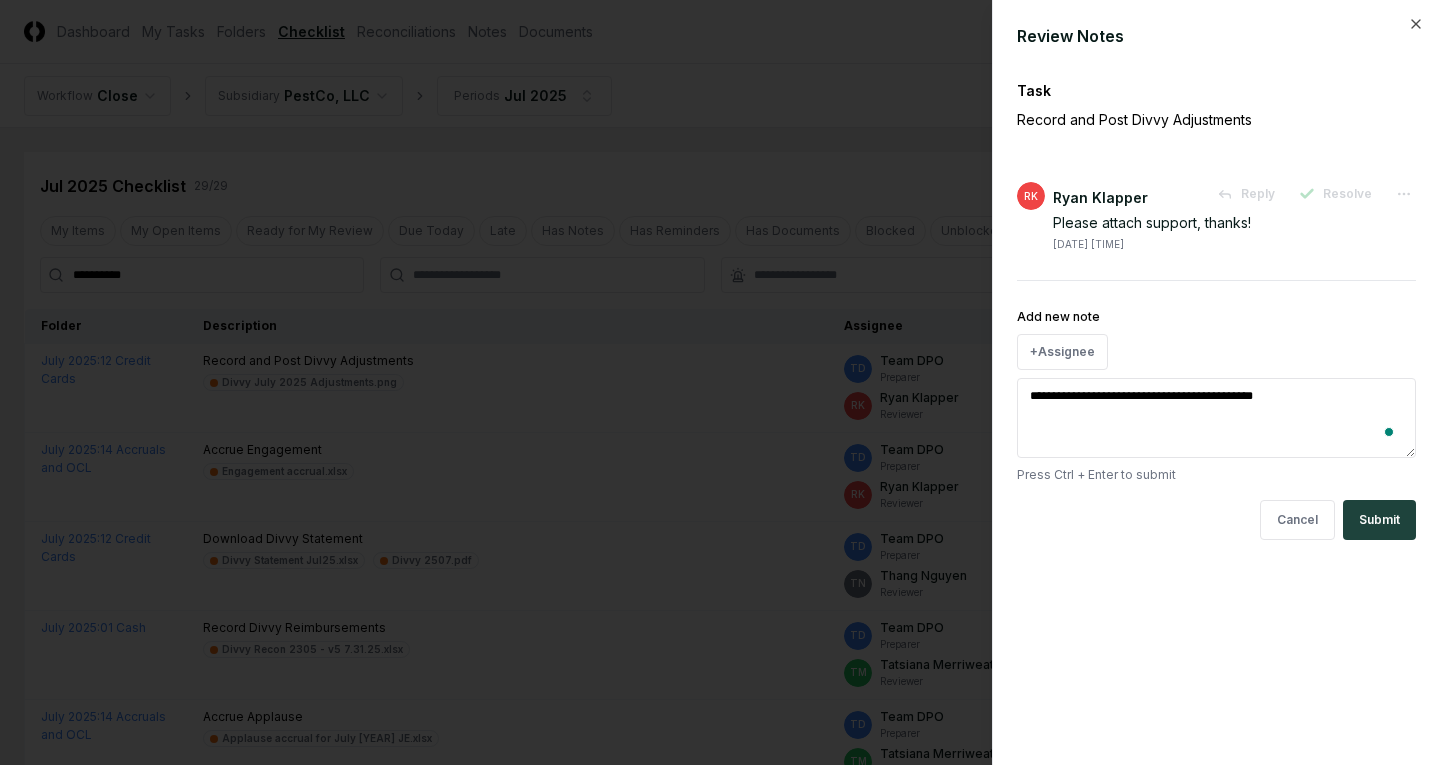 type on "*" 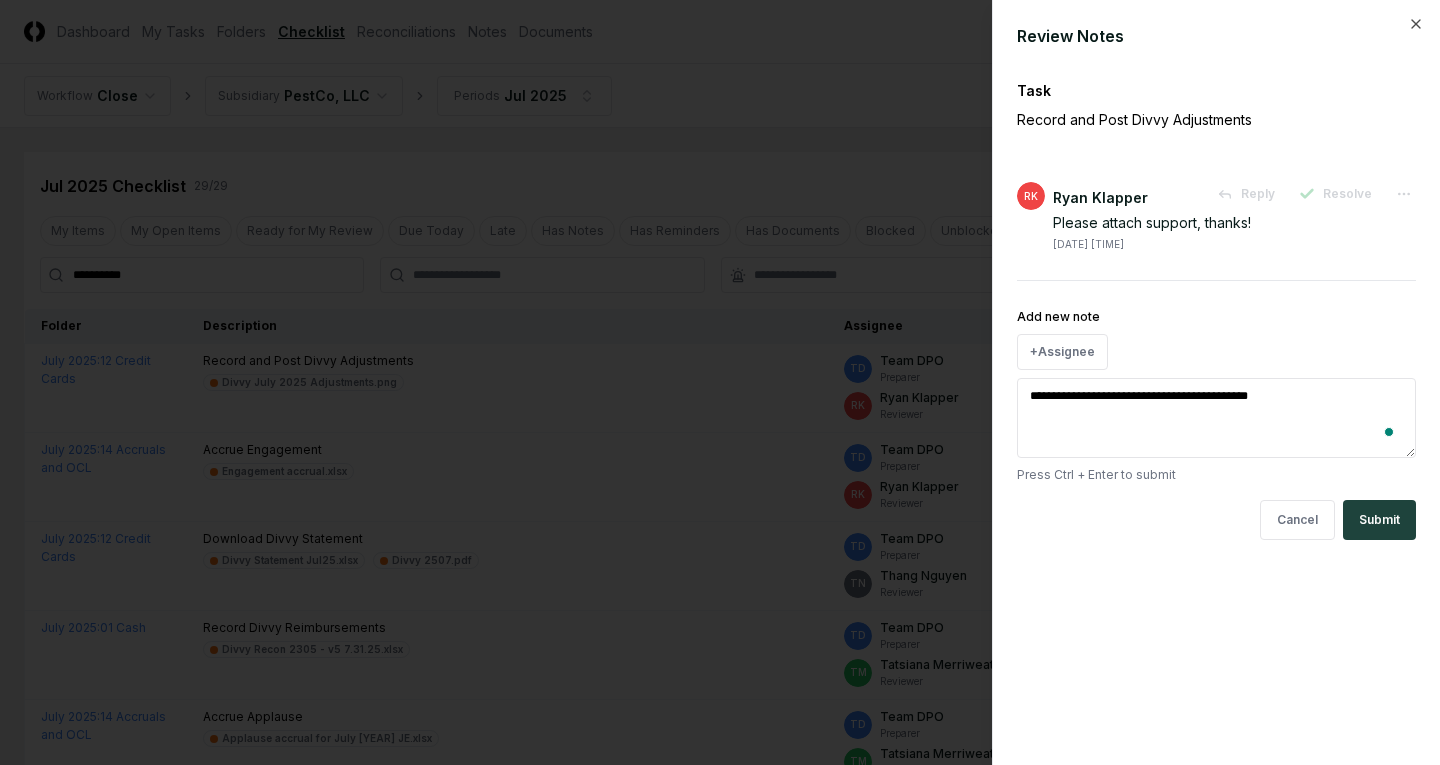 type on "*" 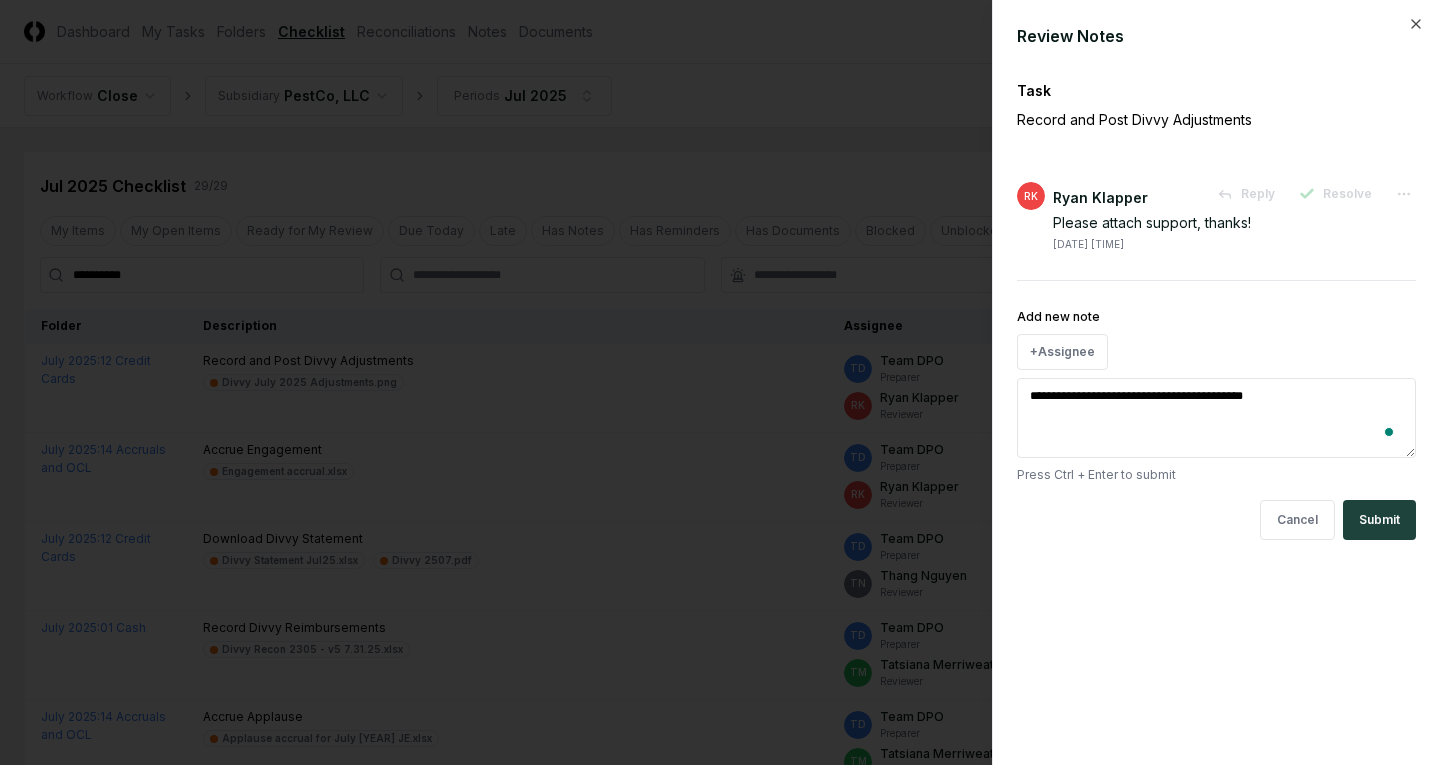 type on "*" 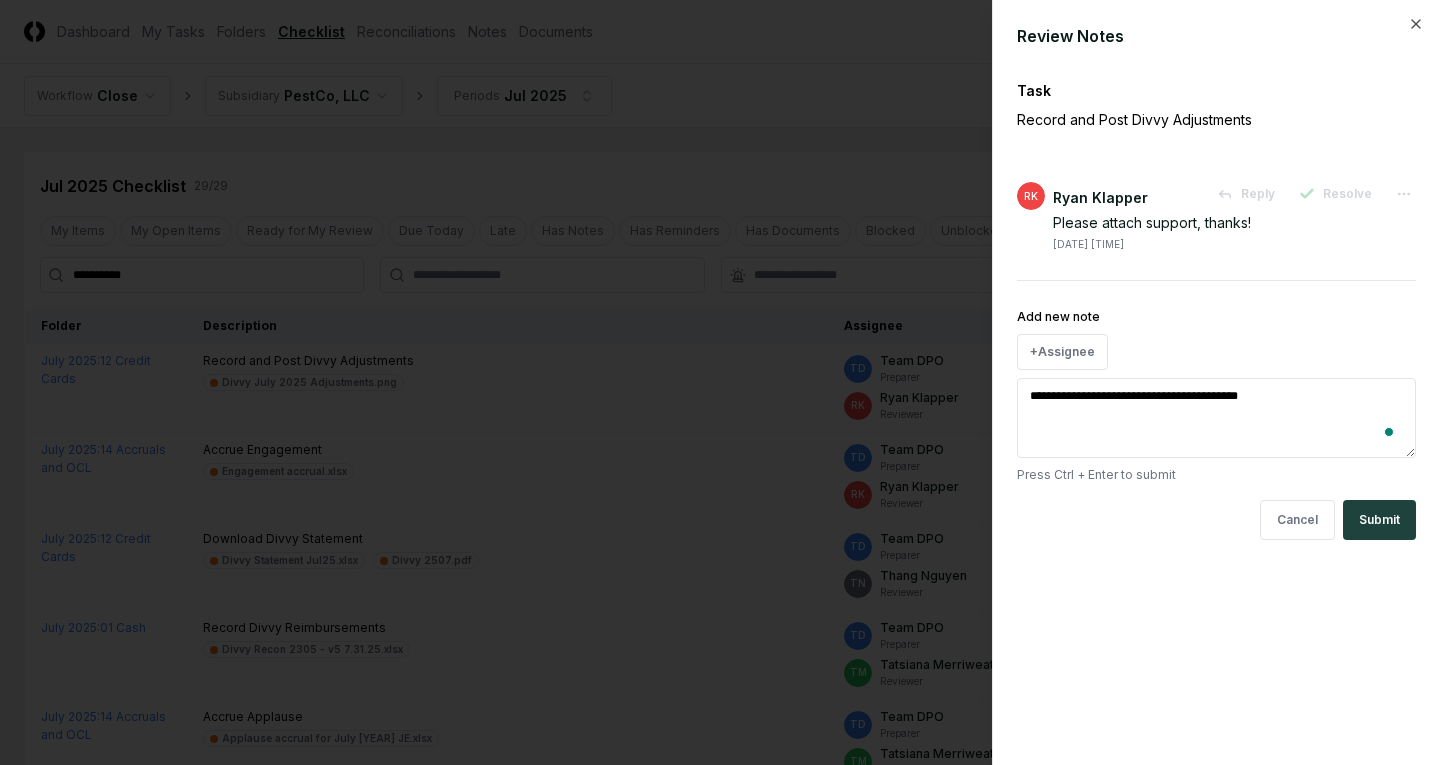 type on "*" 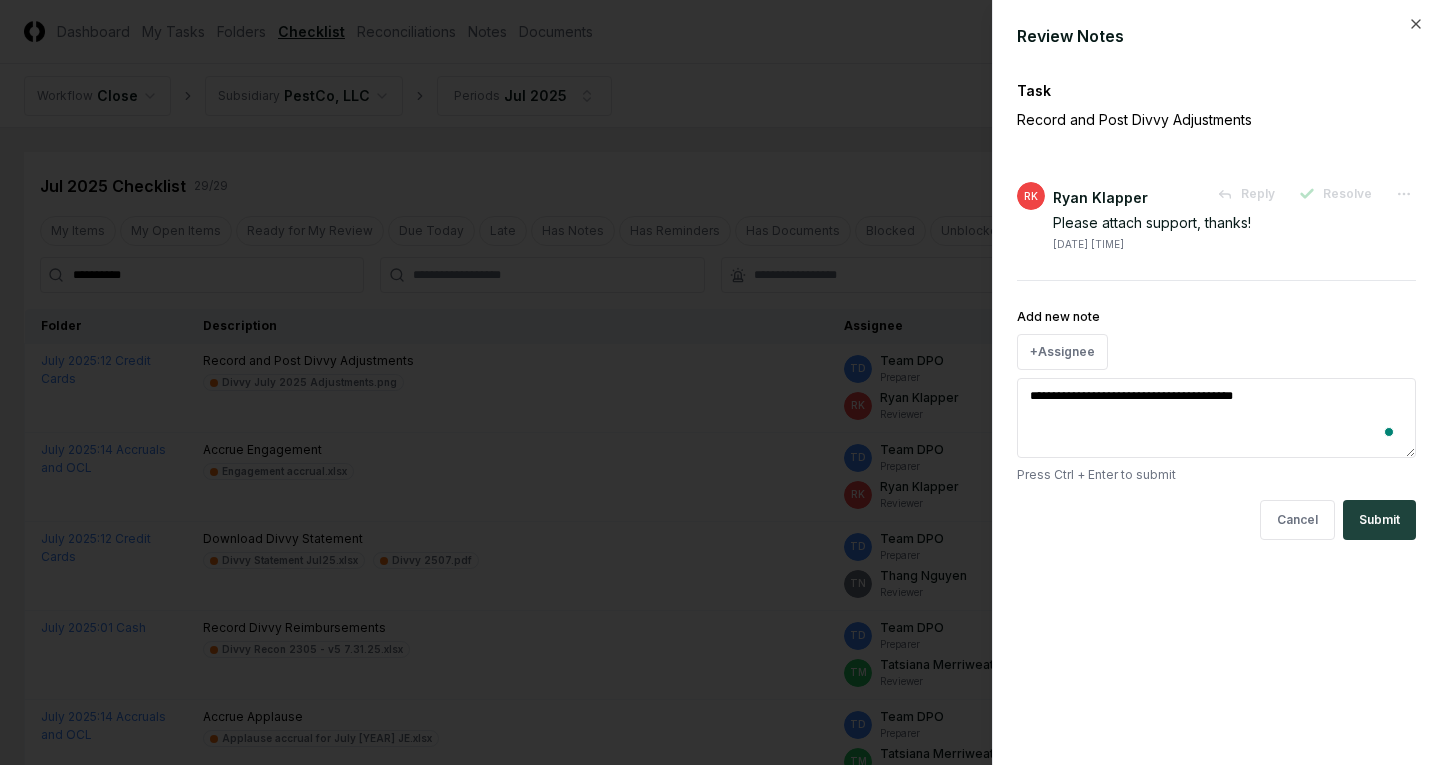 type on "*" 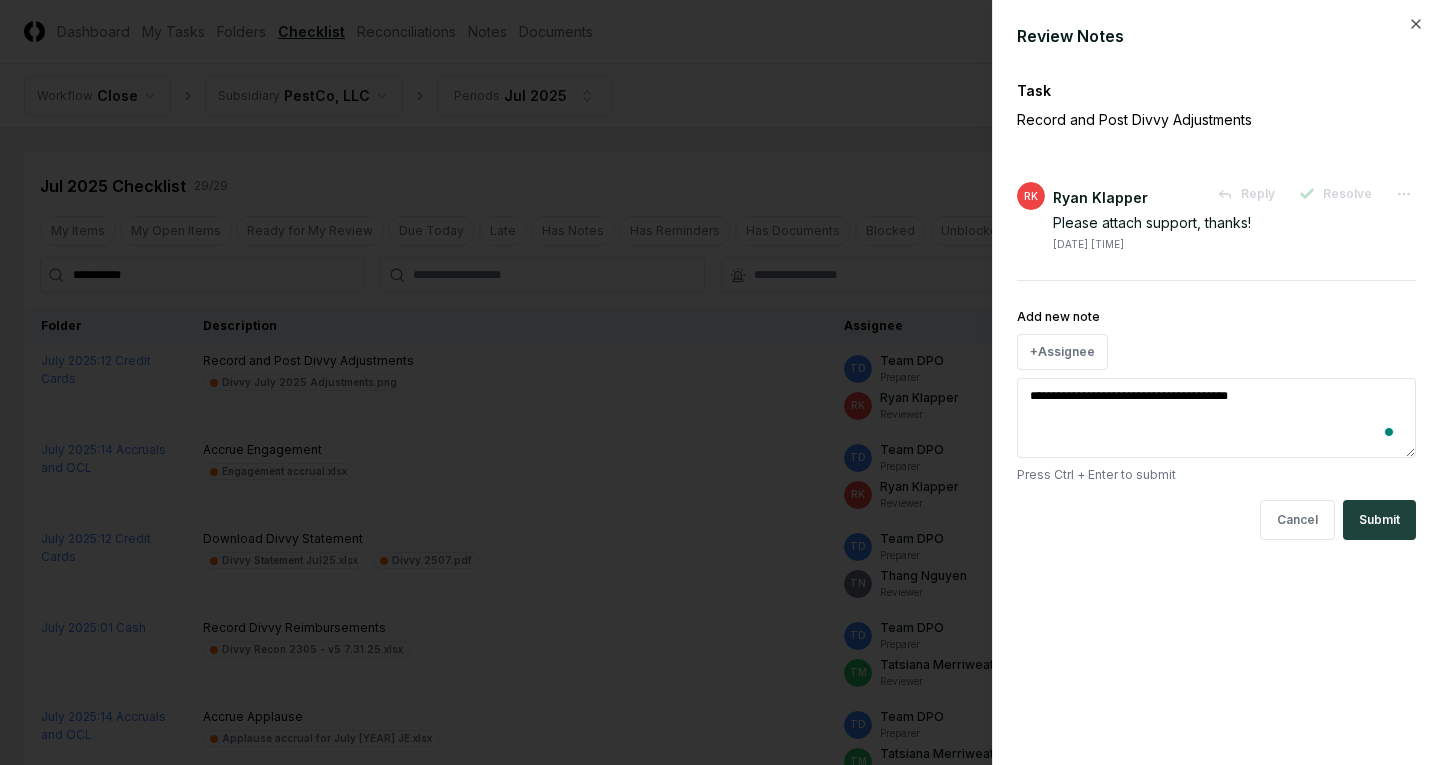 type on "*" 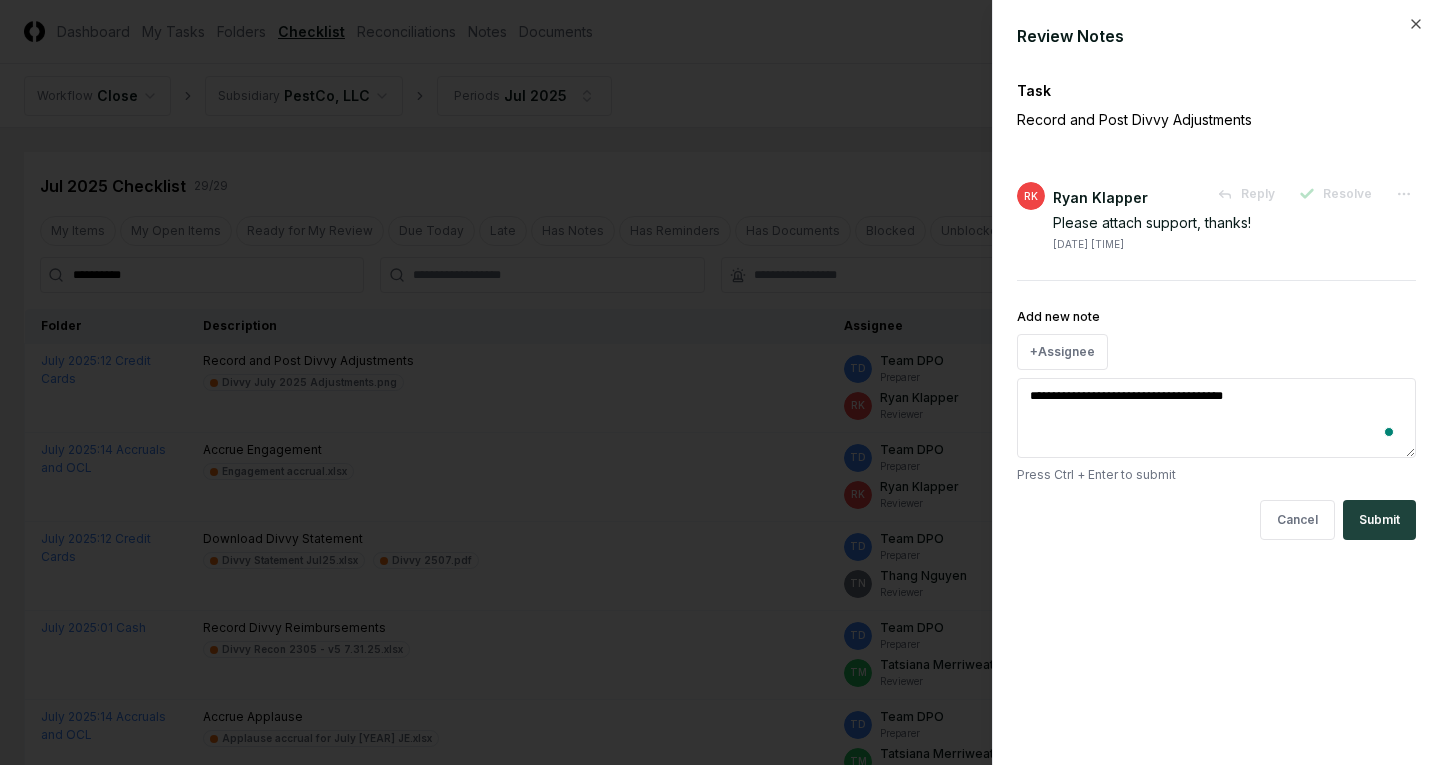 type on "*" 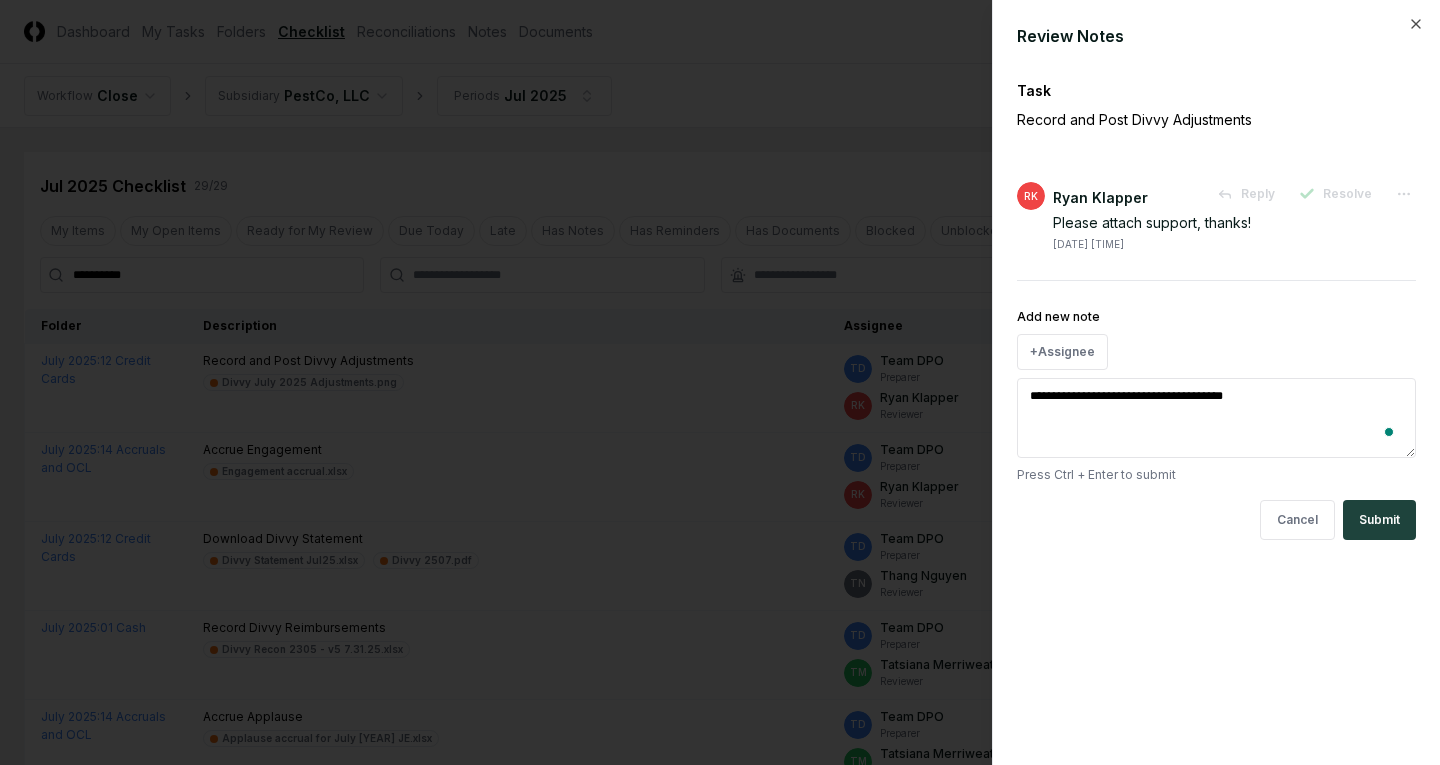 type on "**********" 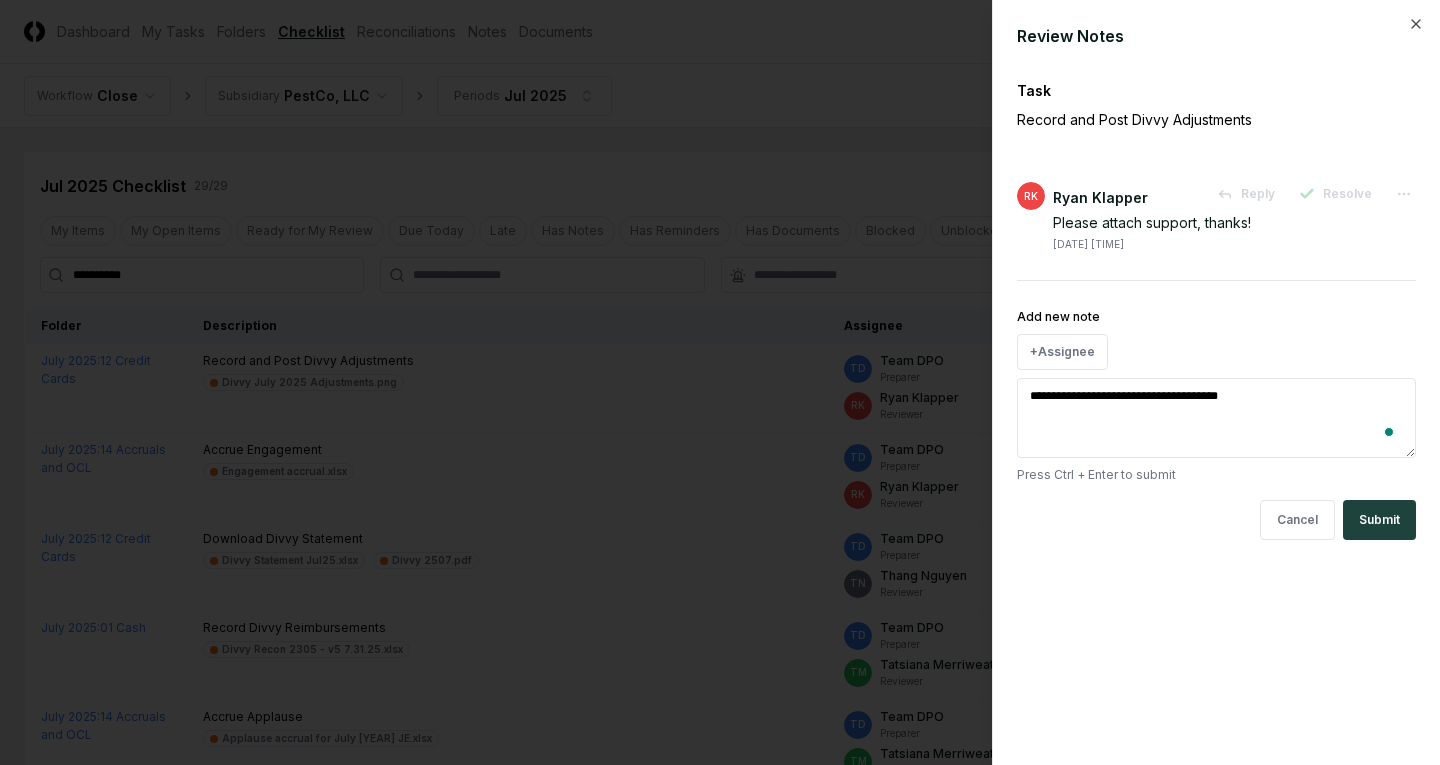 type on "*" 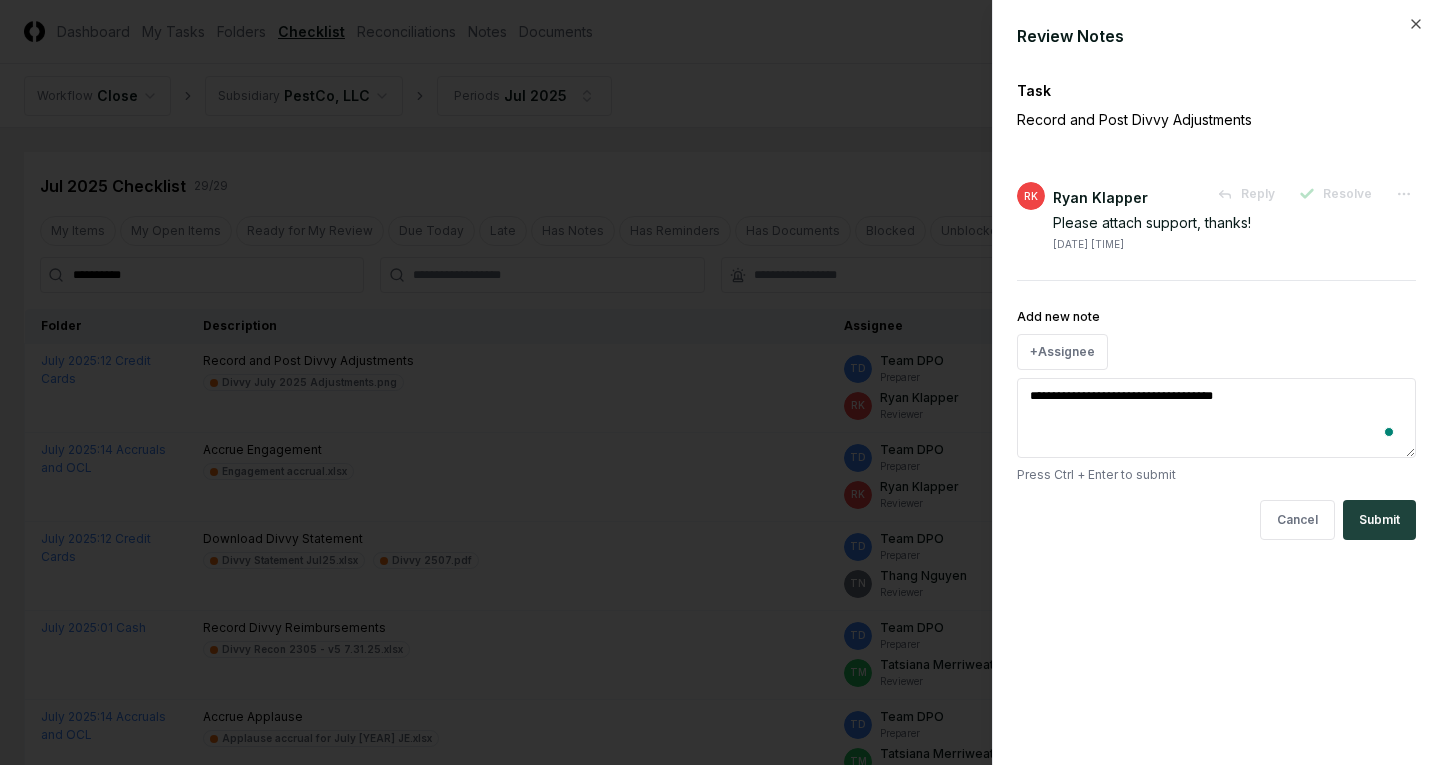 type on "*" 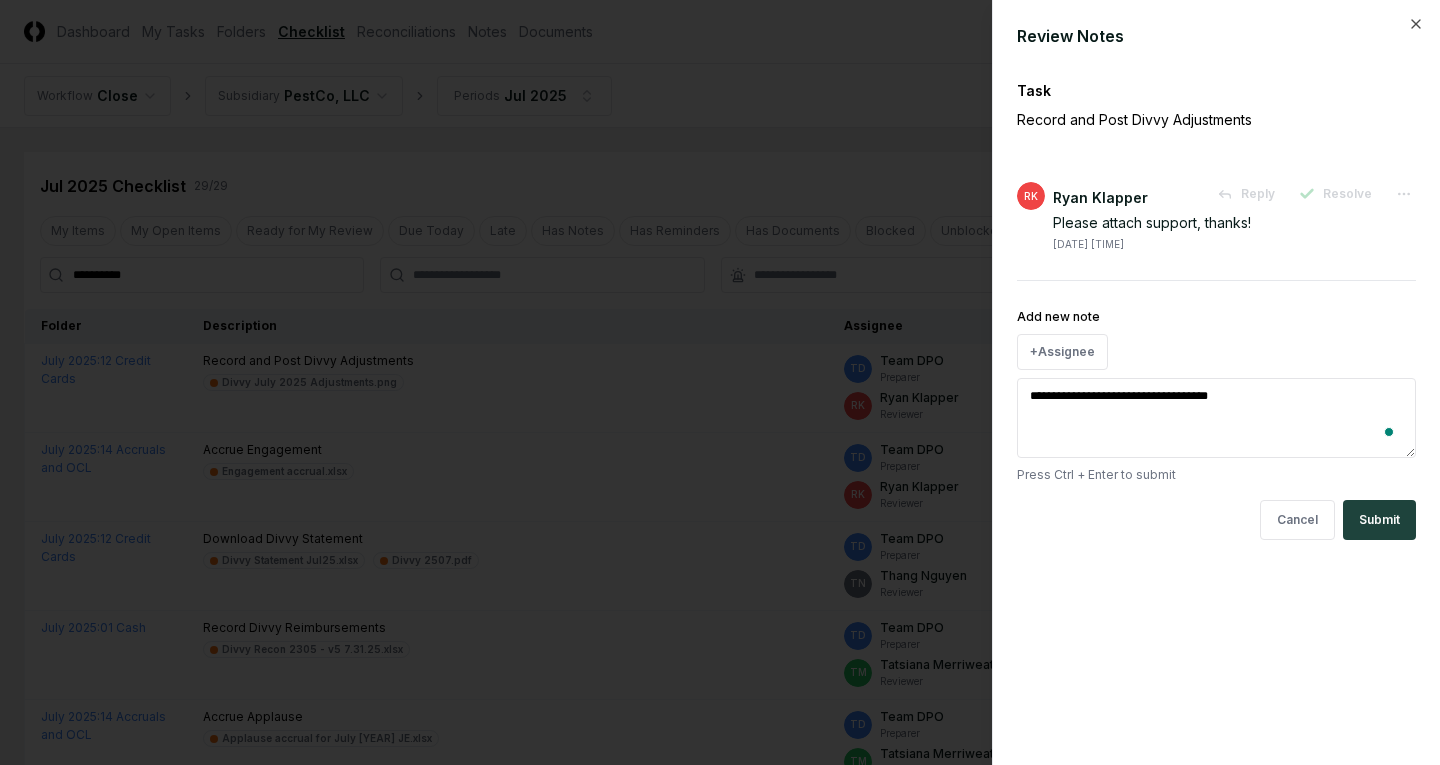 type on "*" 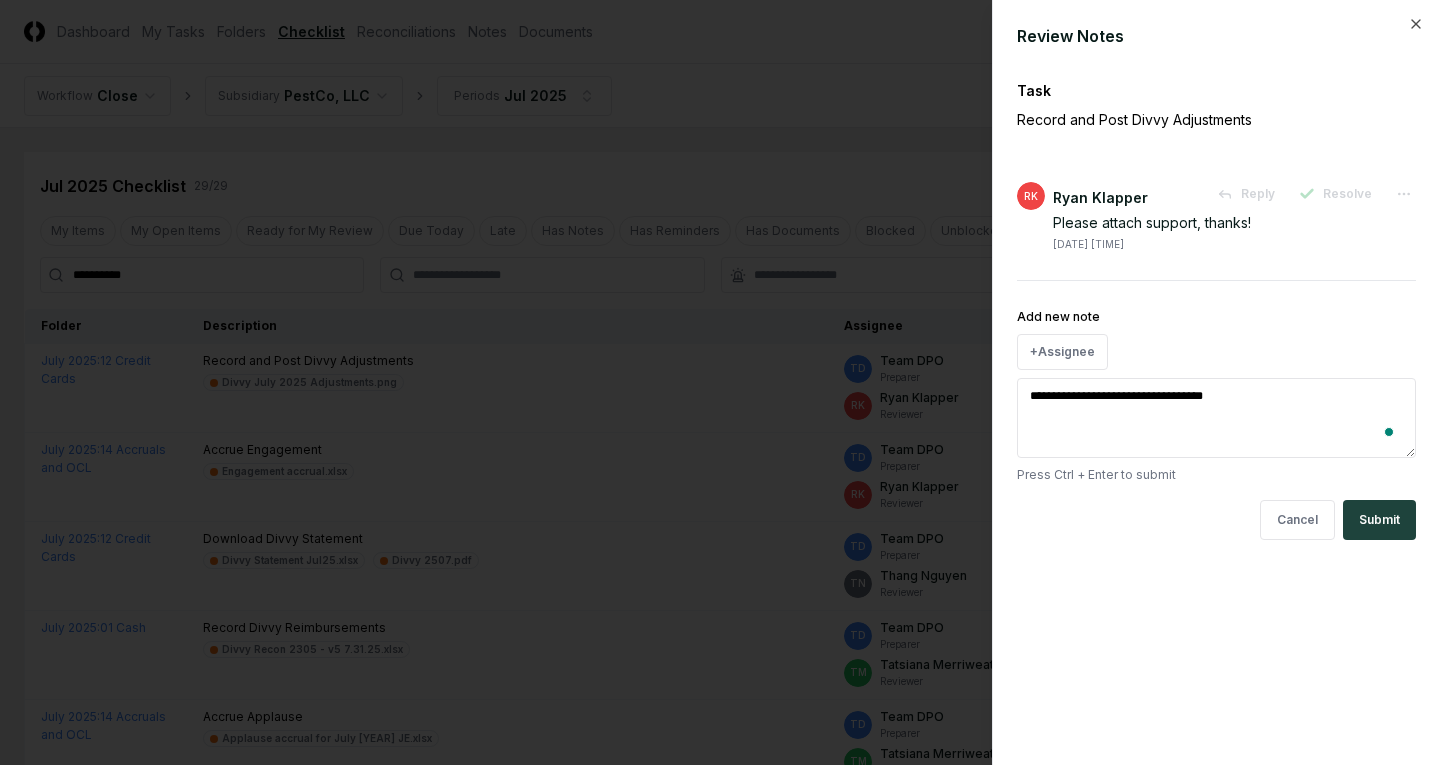 type on "*" 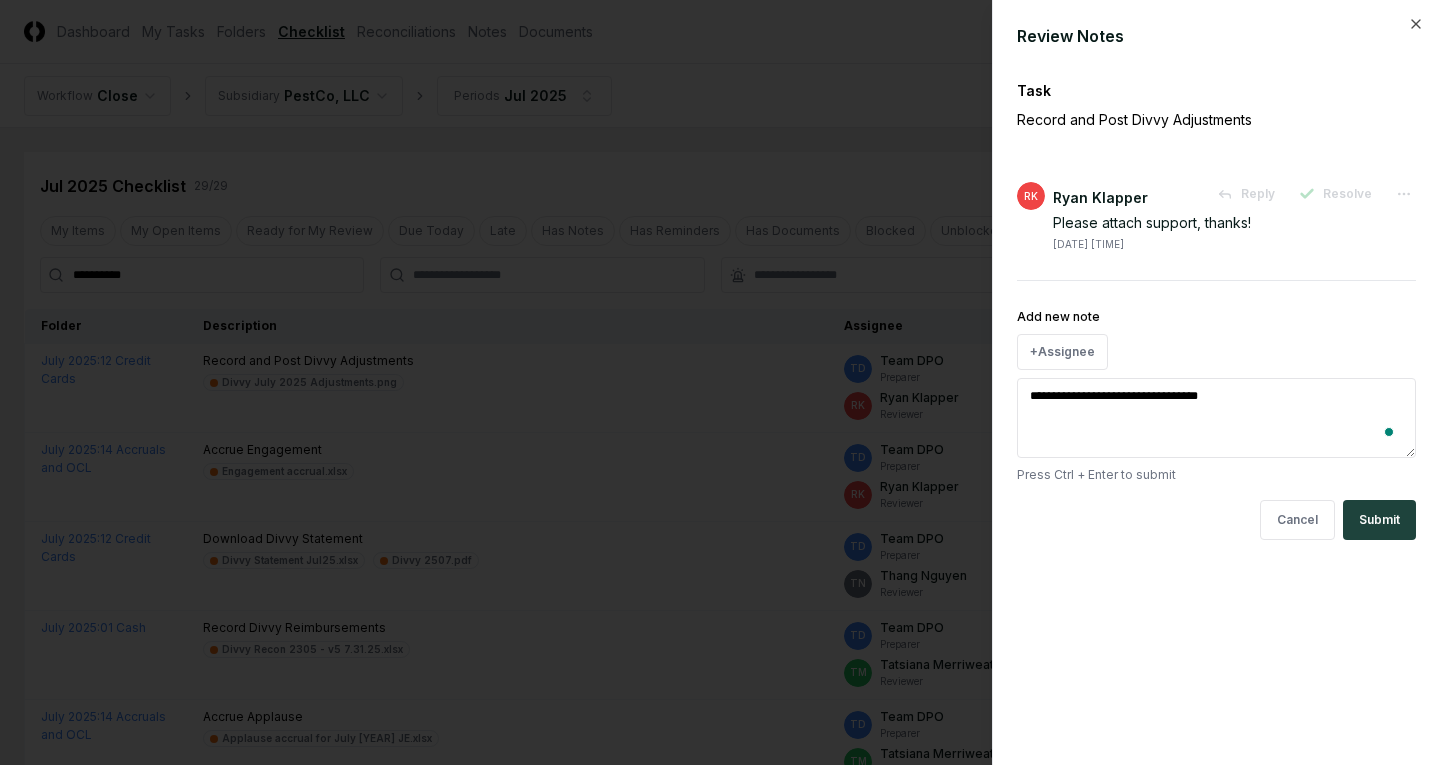 type on "*" 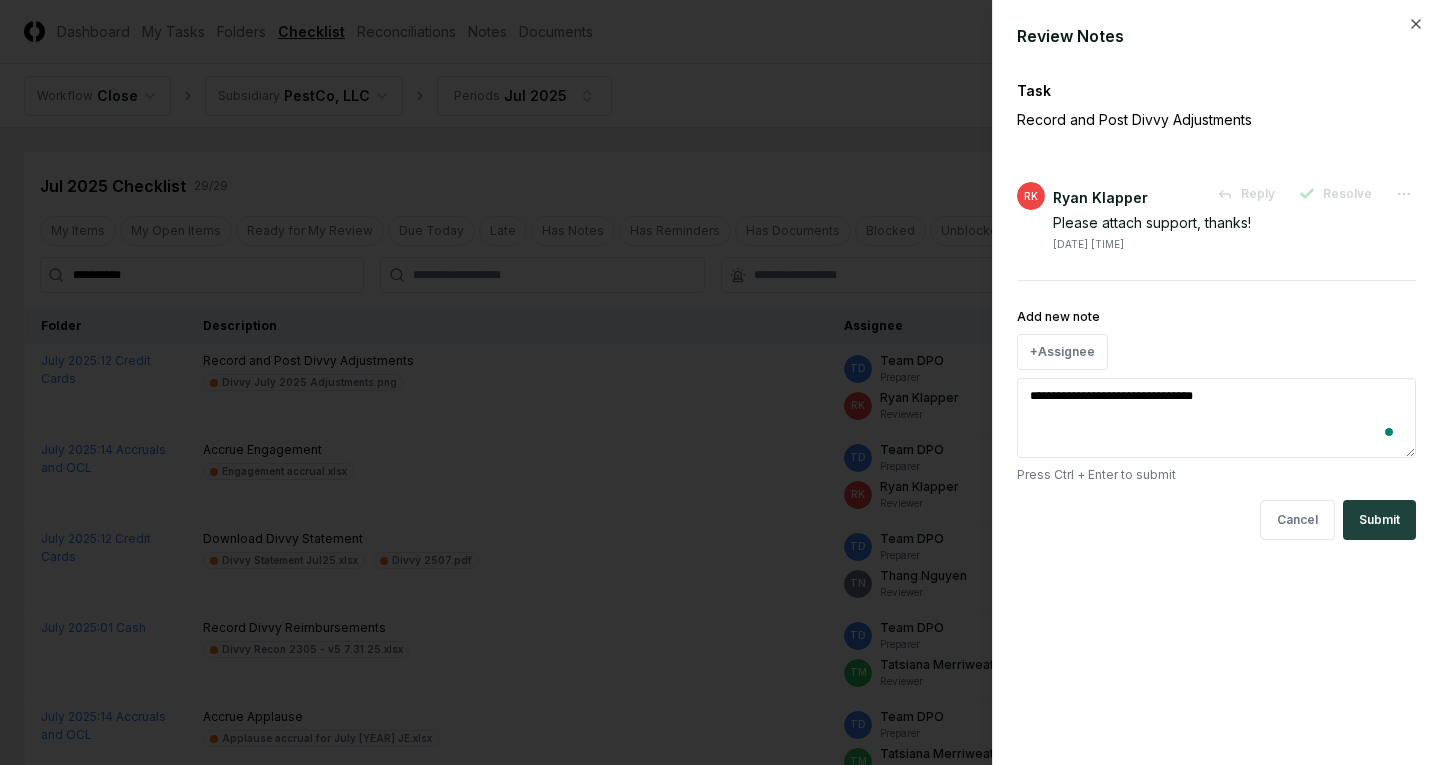 type on "*" 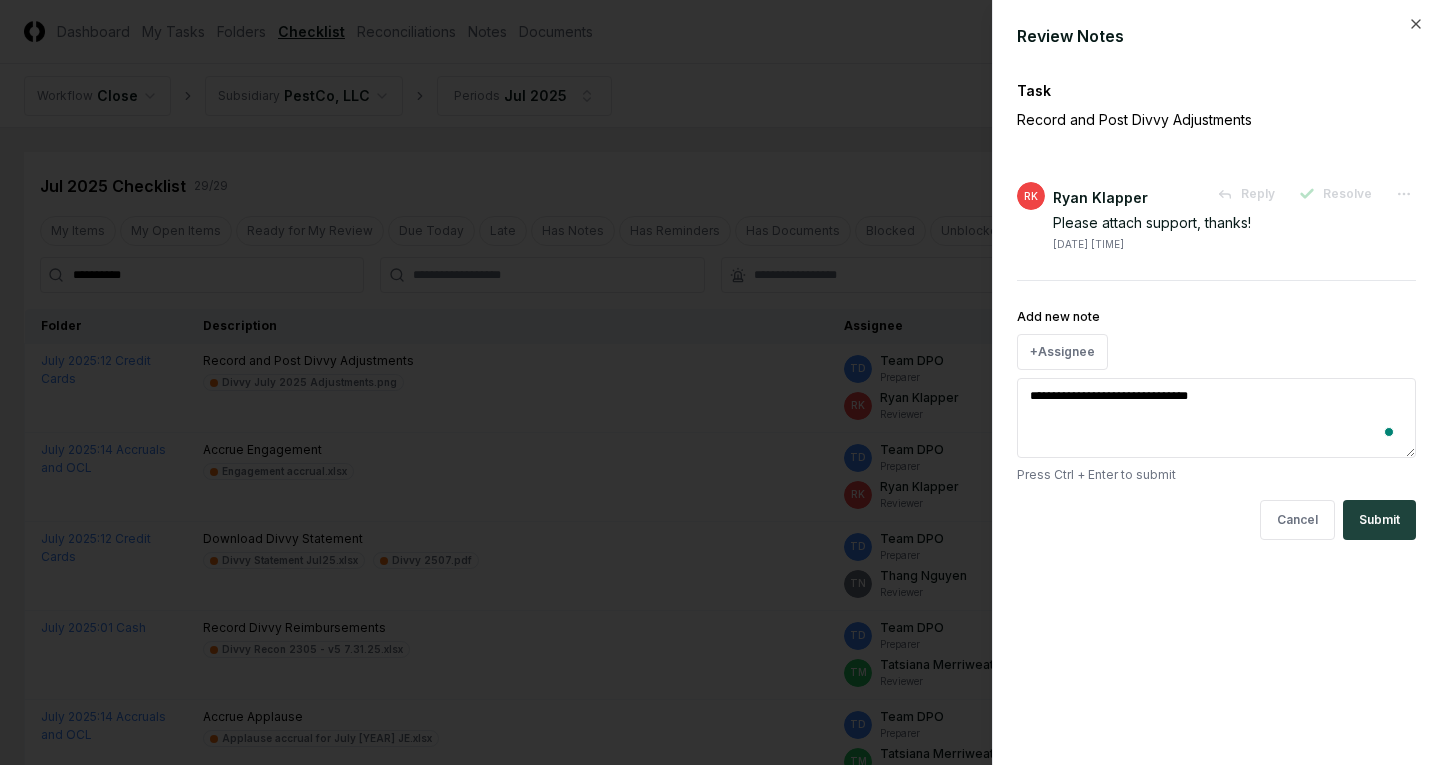 type on "*" 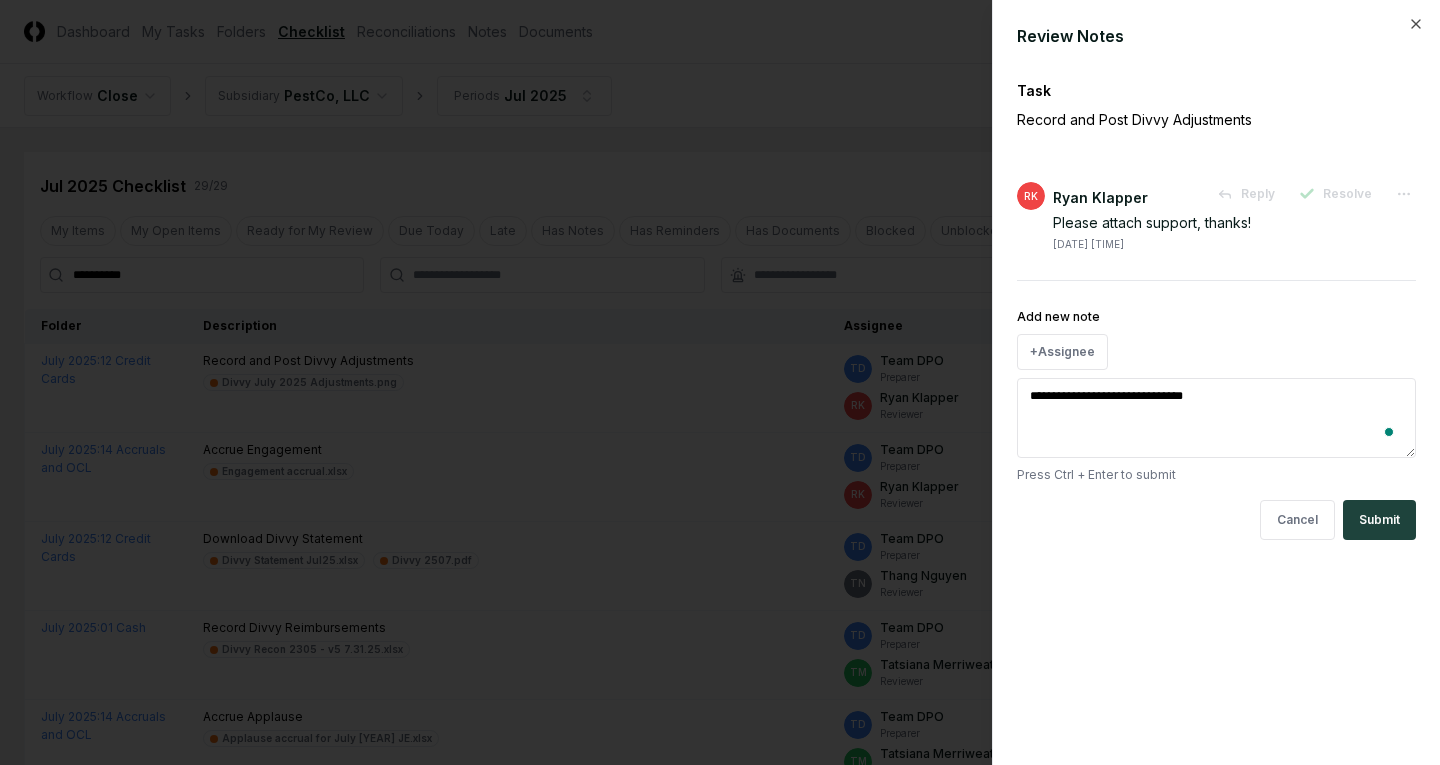 type on "*" 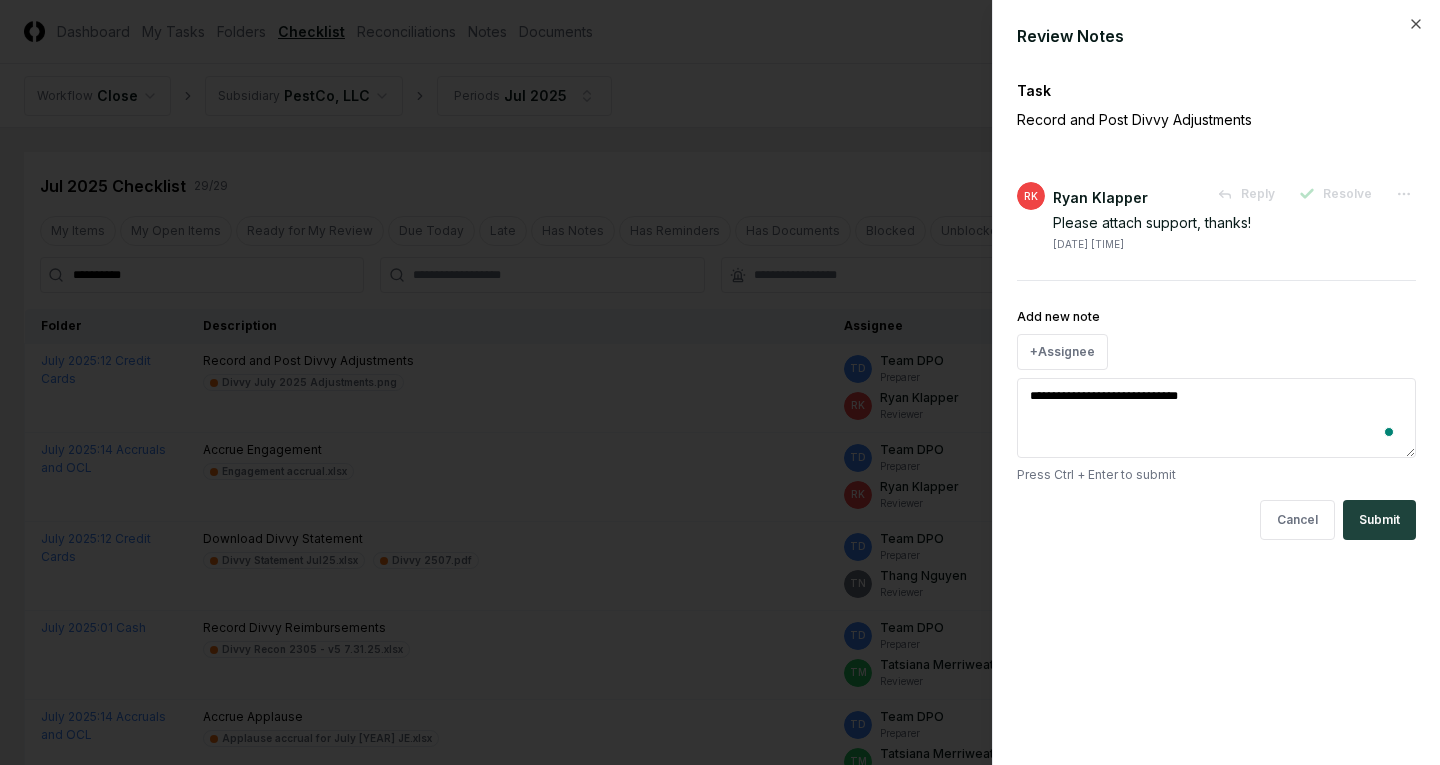 type on "*" 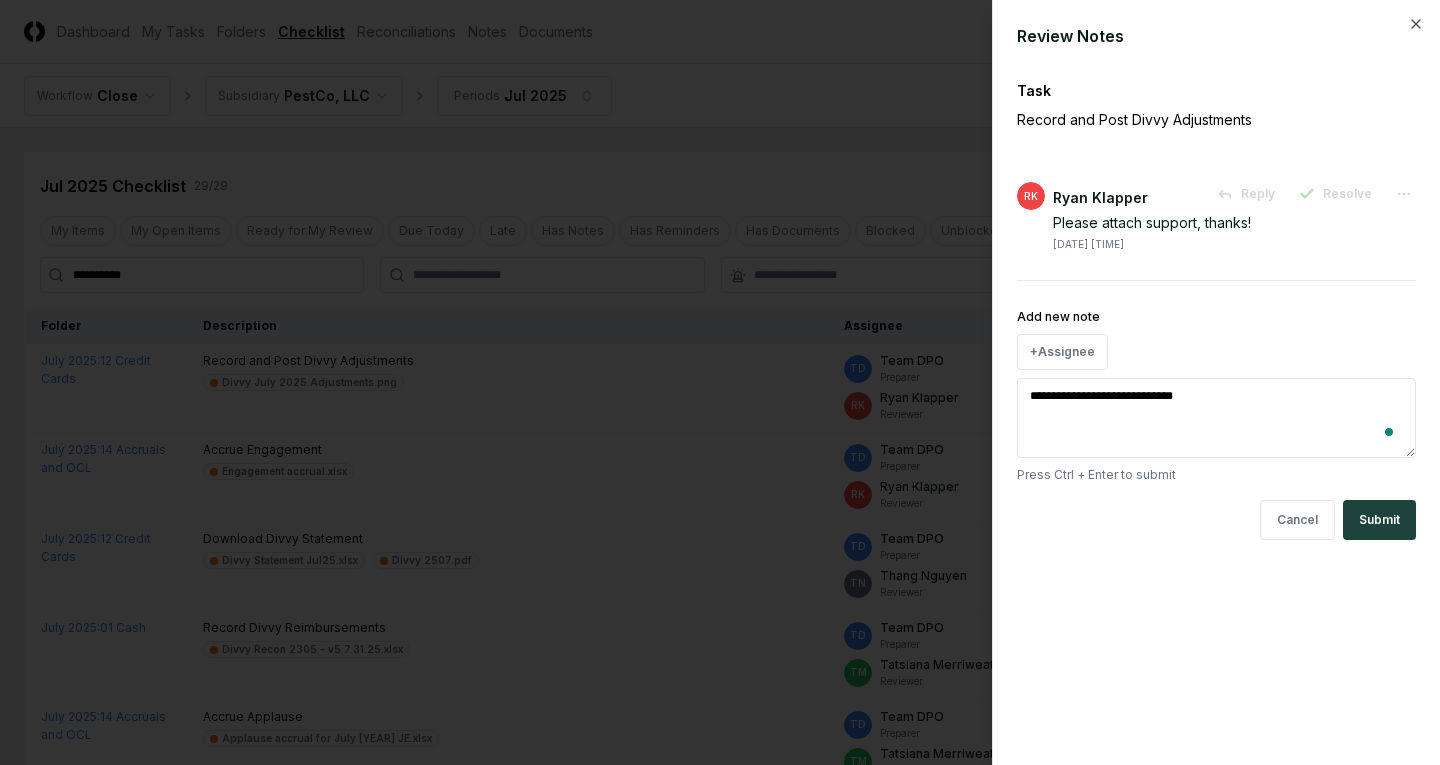 type on "*" 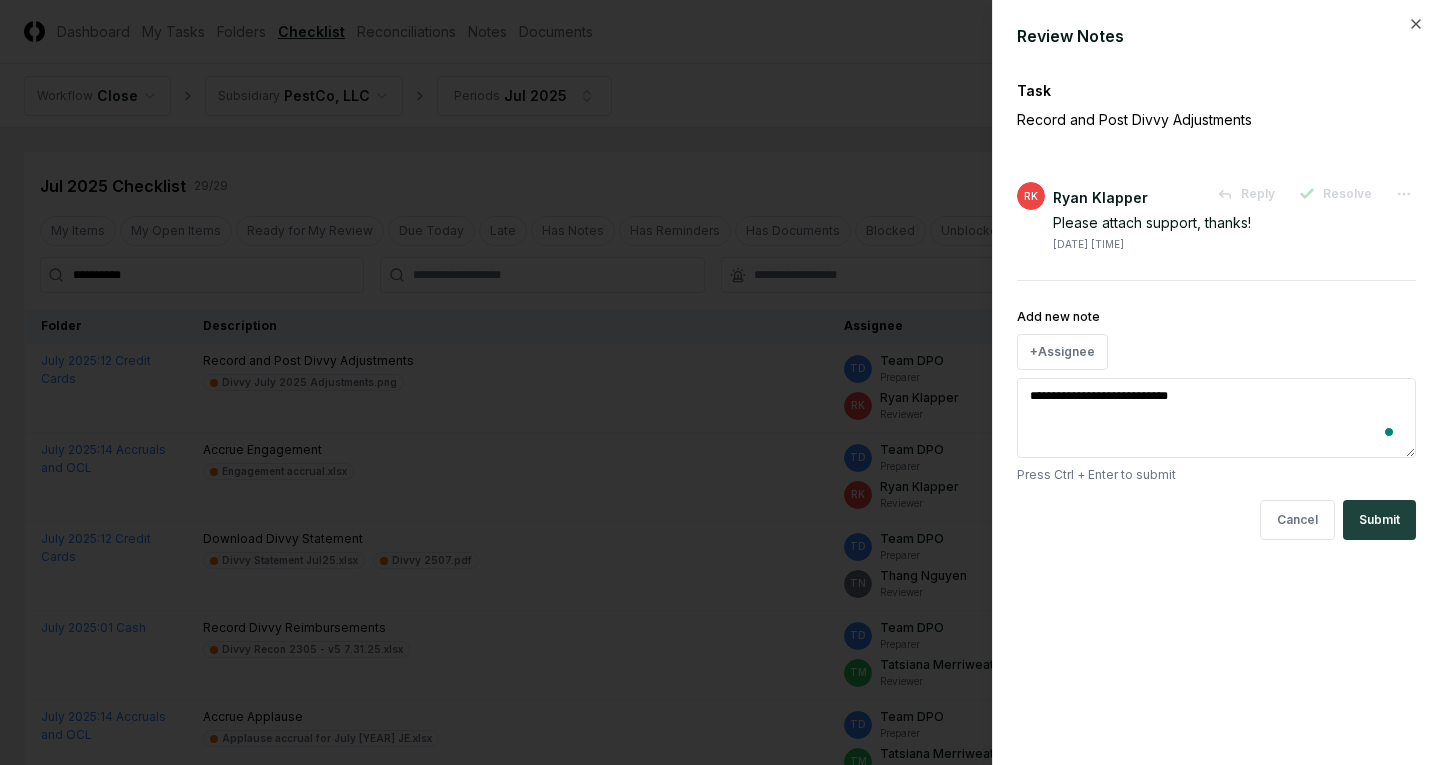 type on "*" 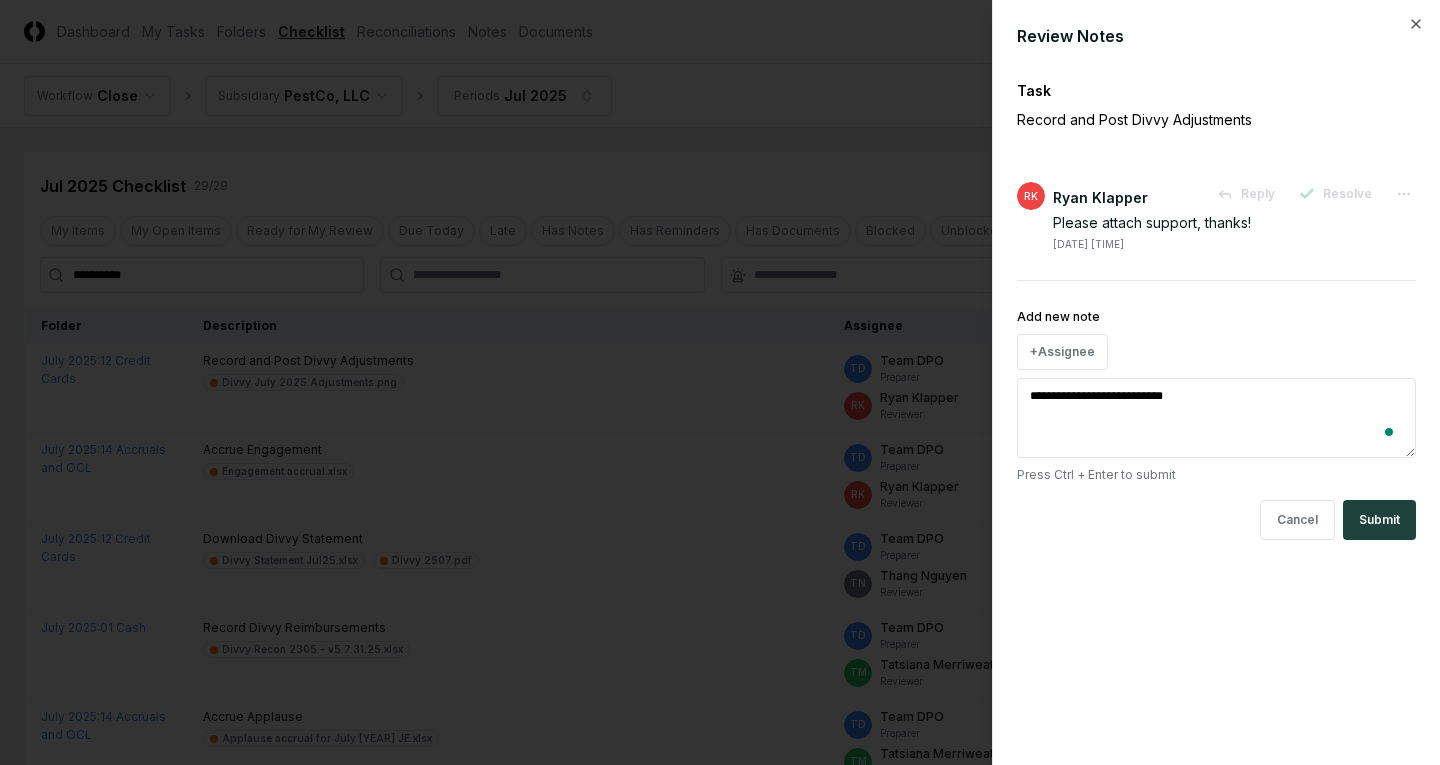 type on "*" 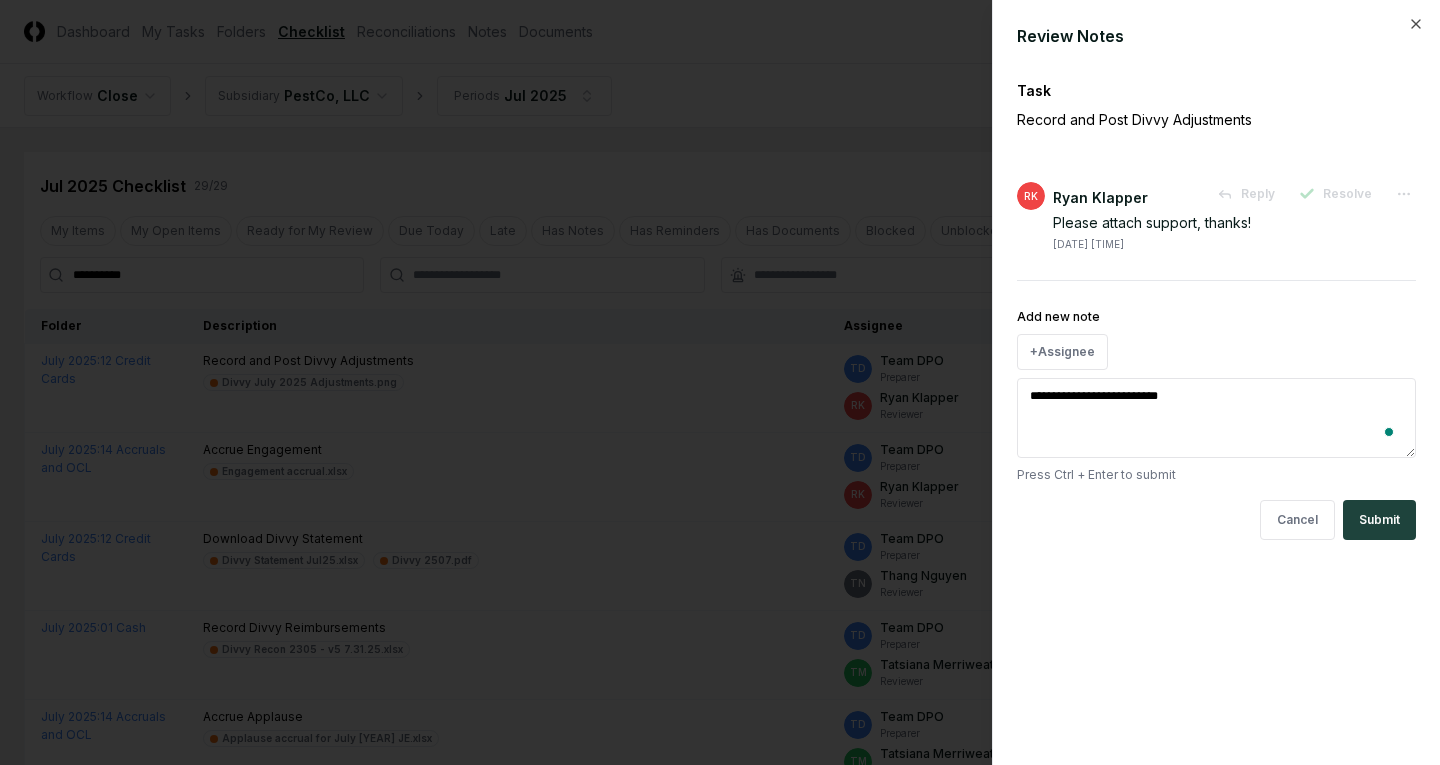 type on "*" 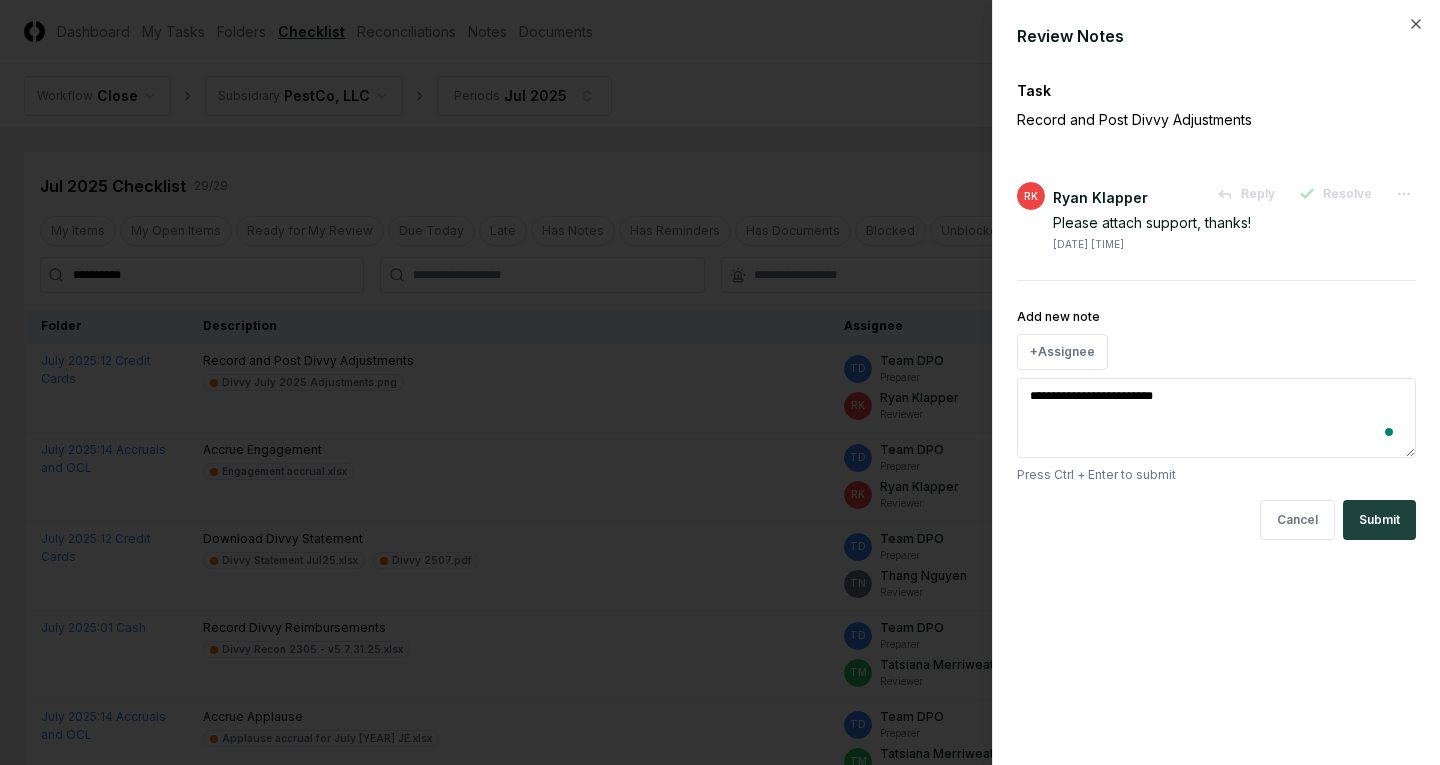 type on "*" 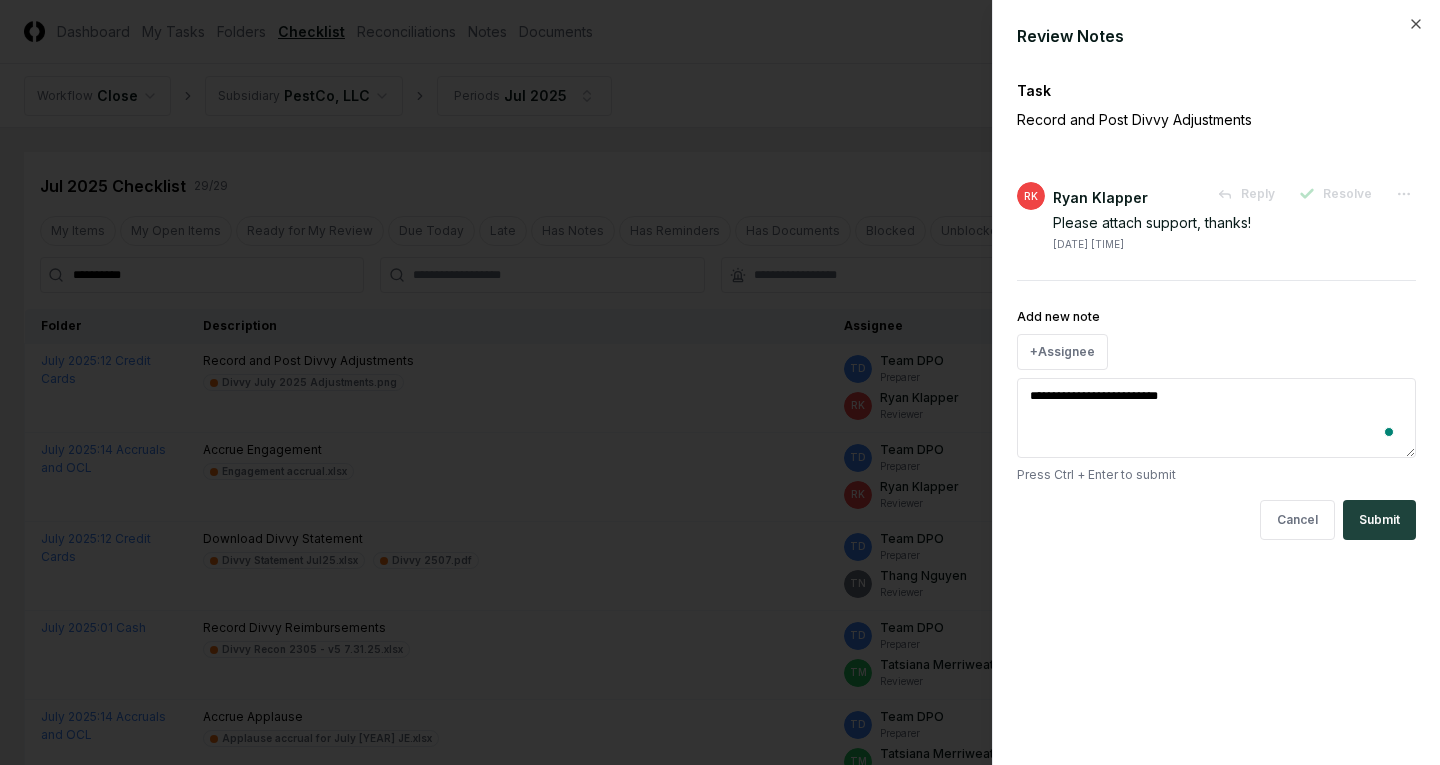 type on "*" 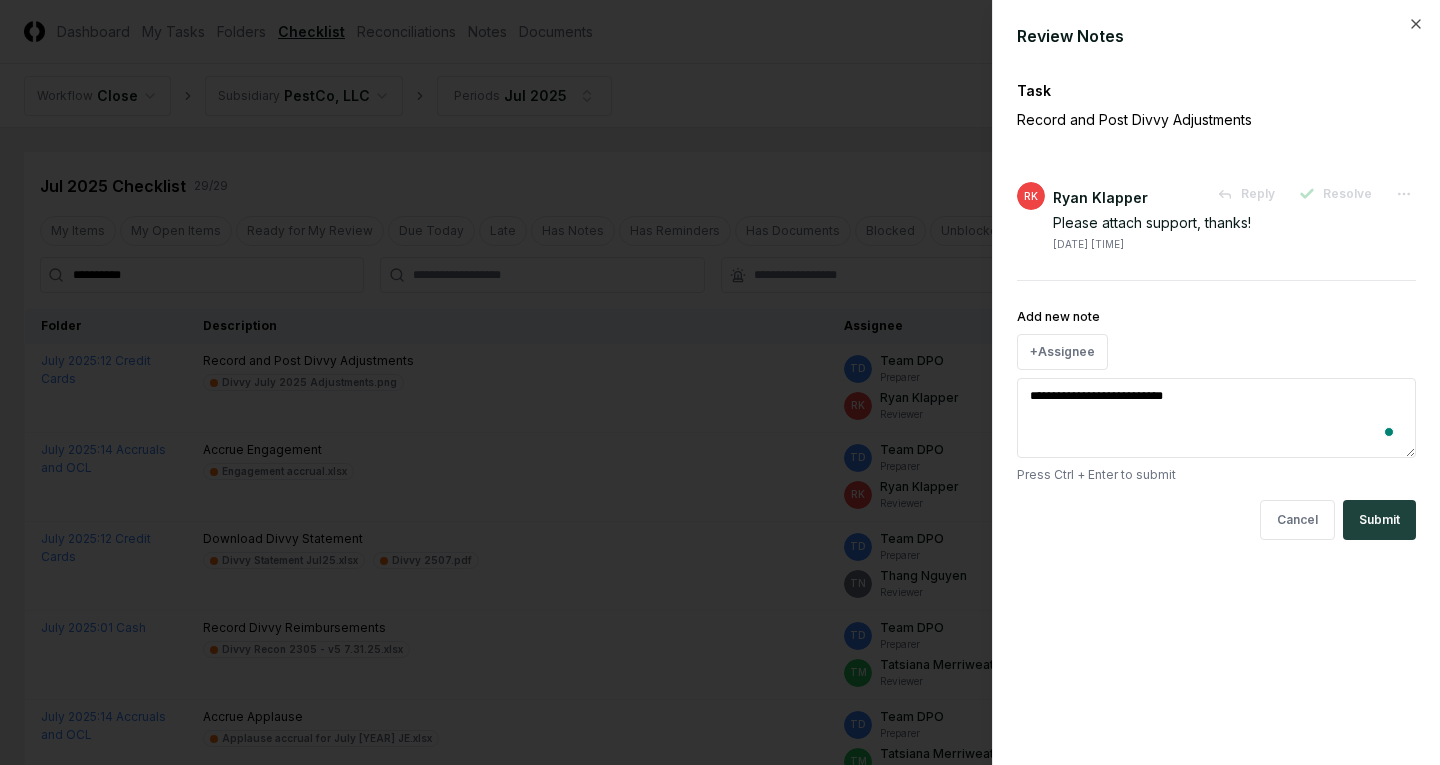 type on "*" 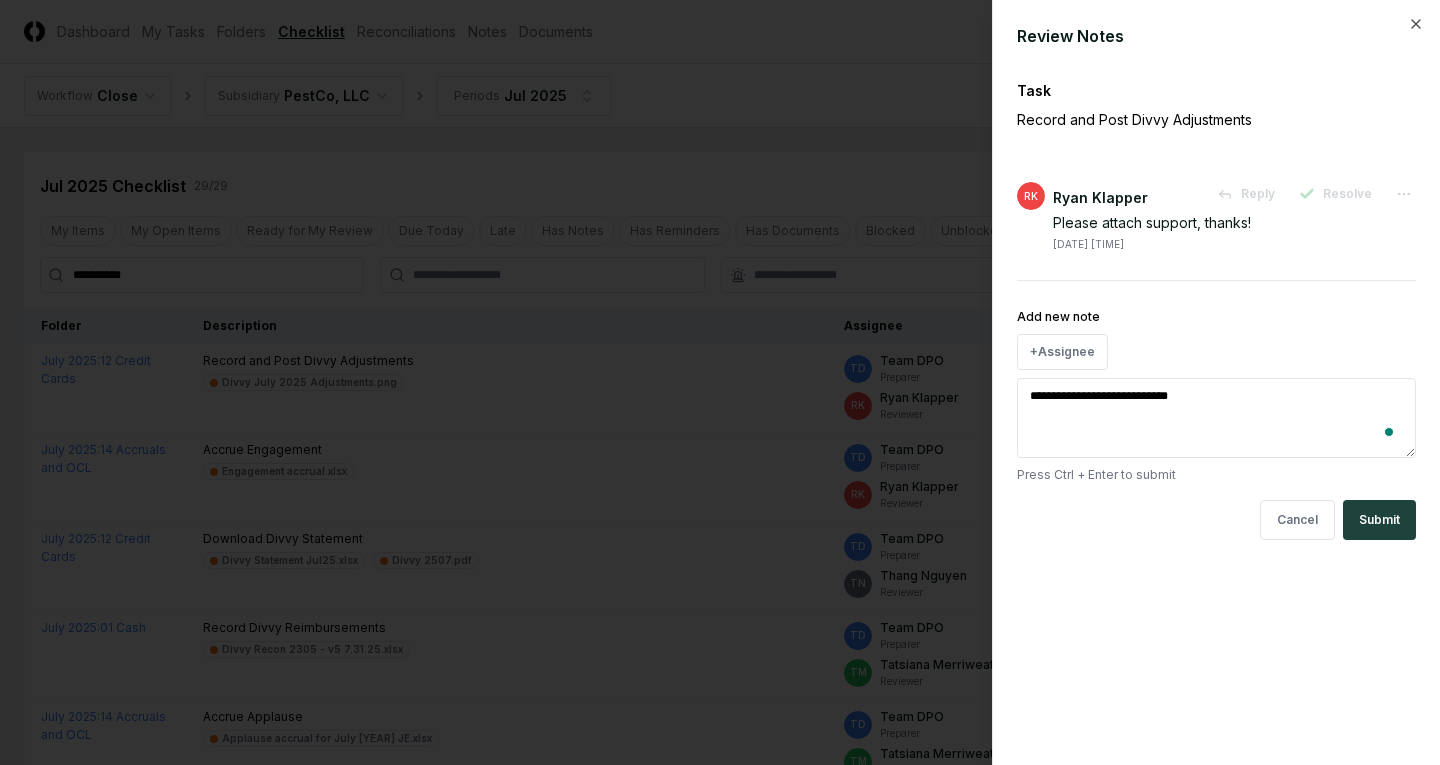 type on "*" 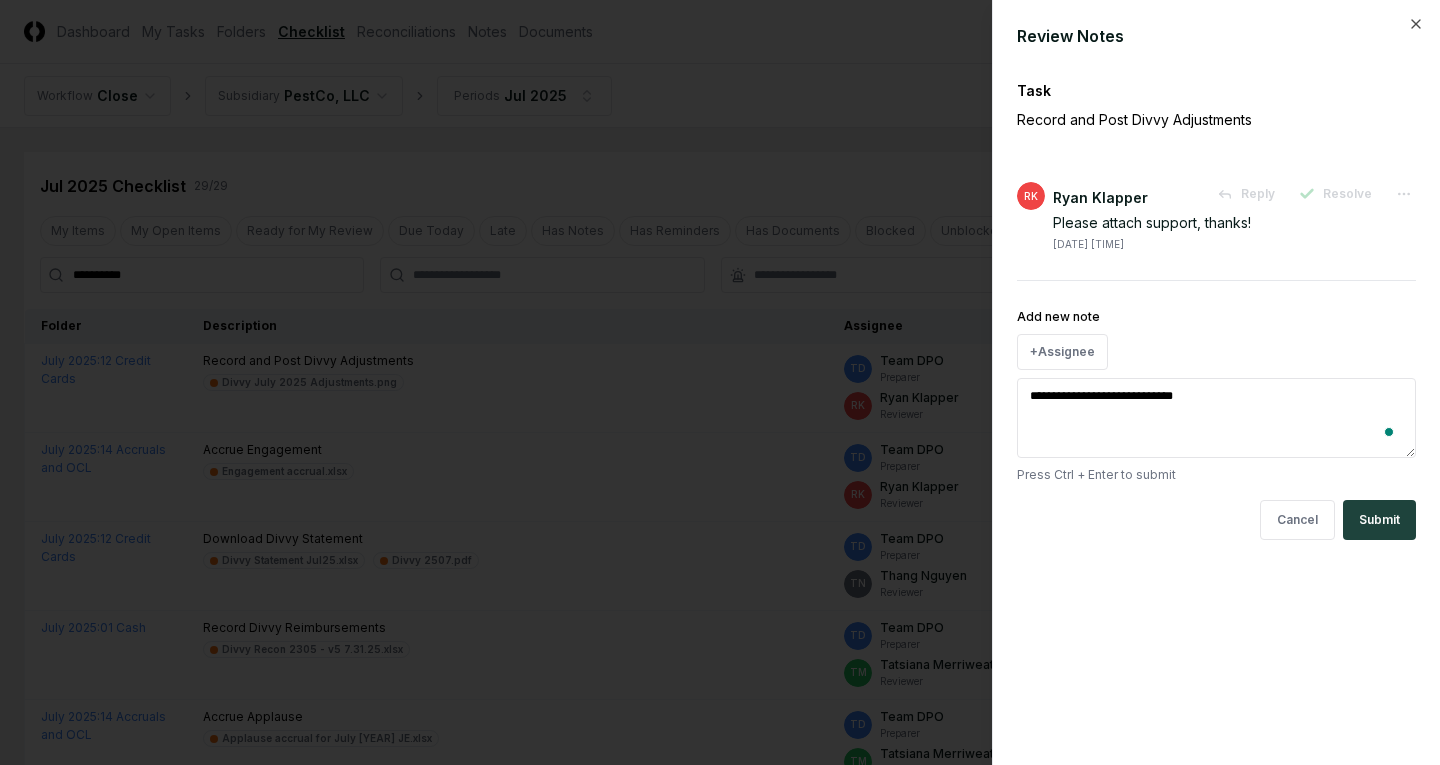 type on "*" 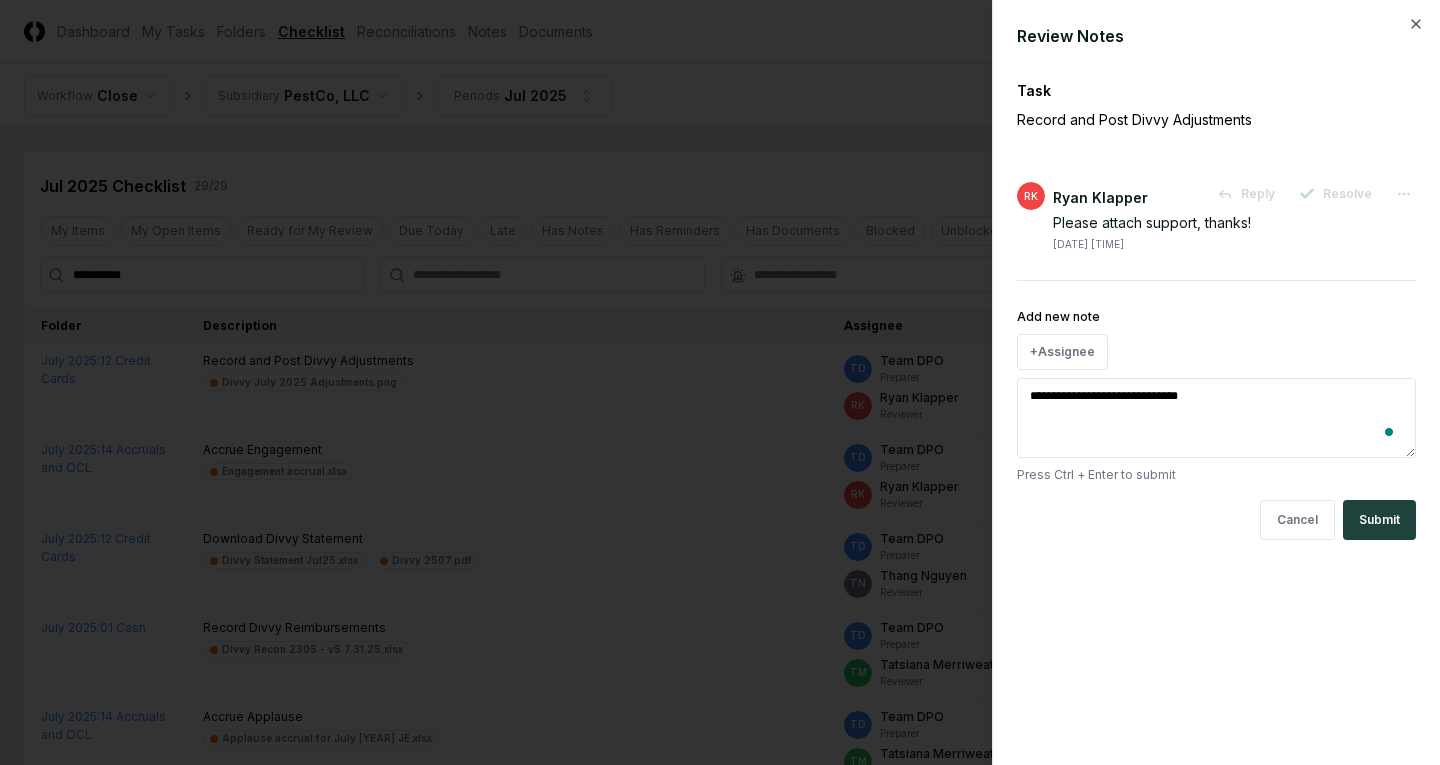 type on "*" 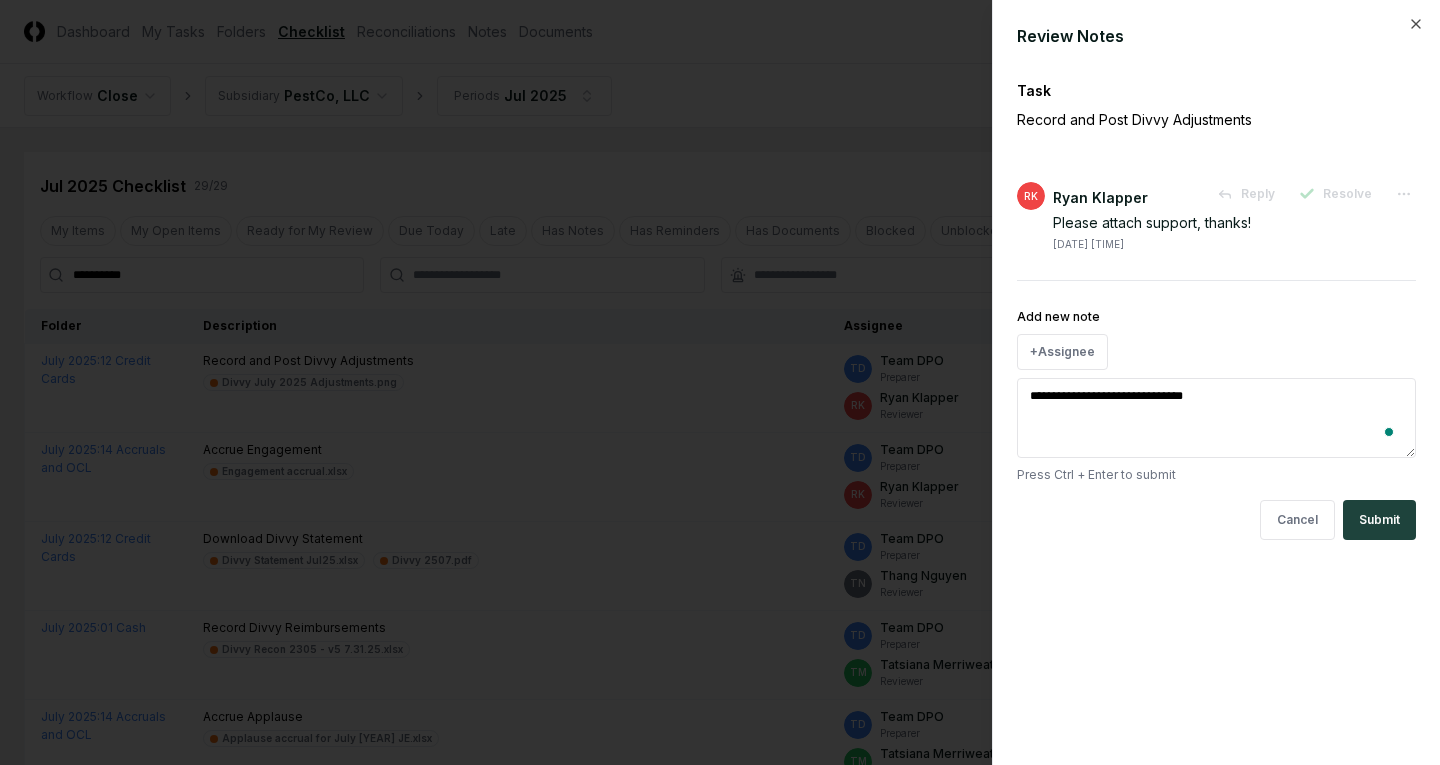type on "*" 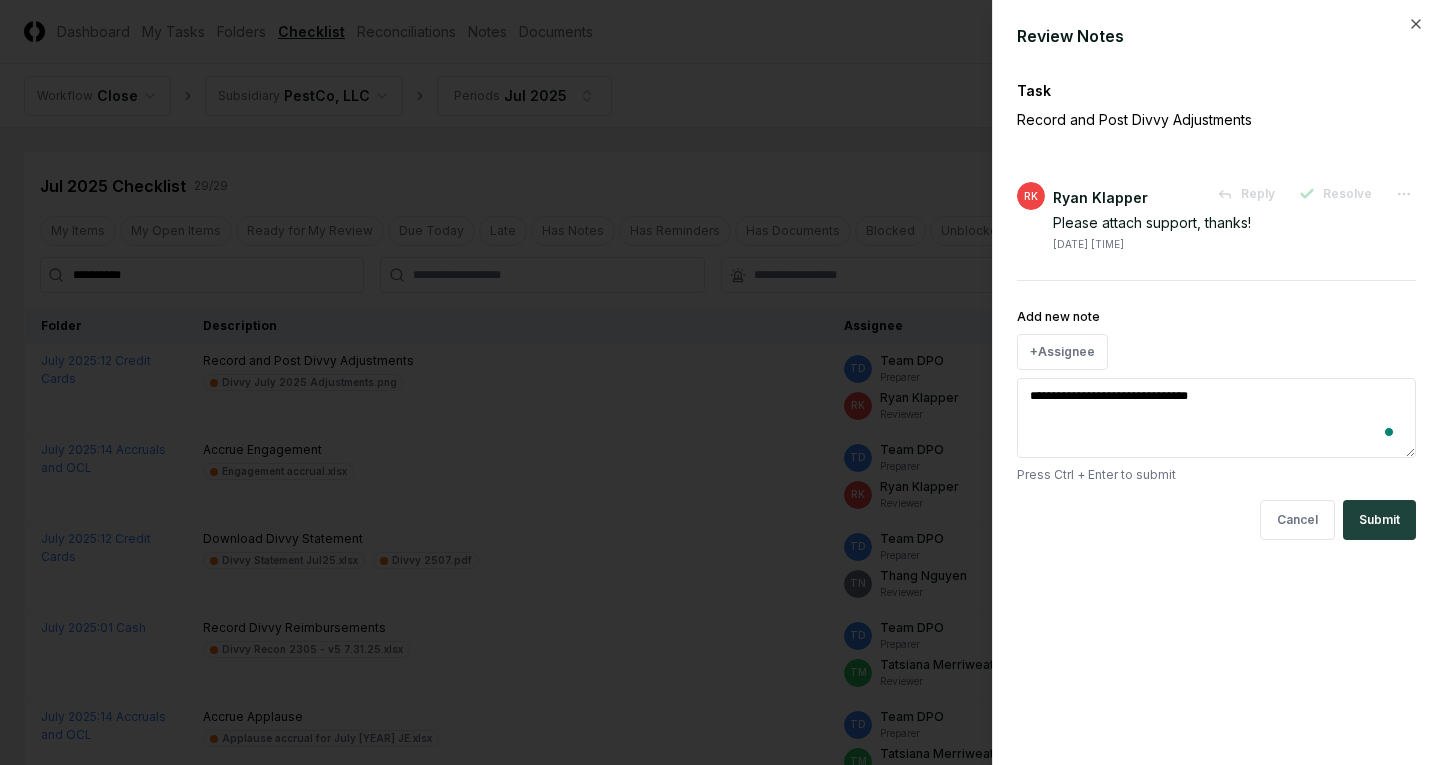 type on "*" 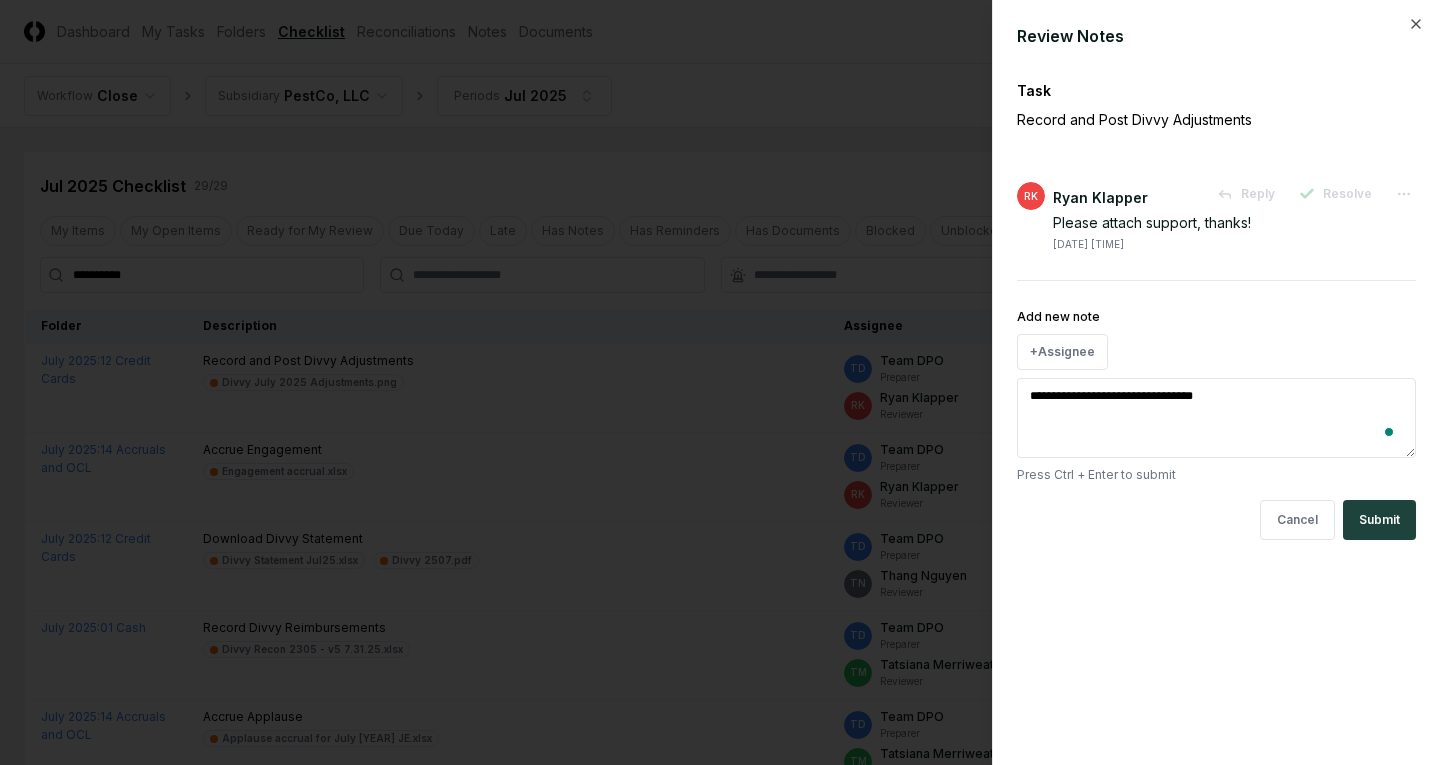type on "*" 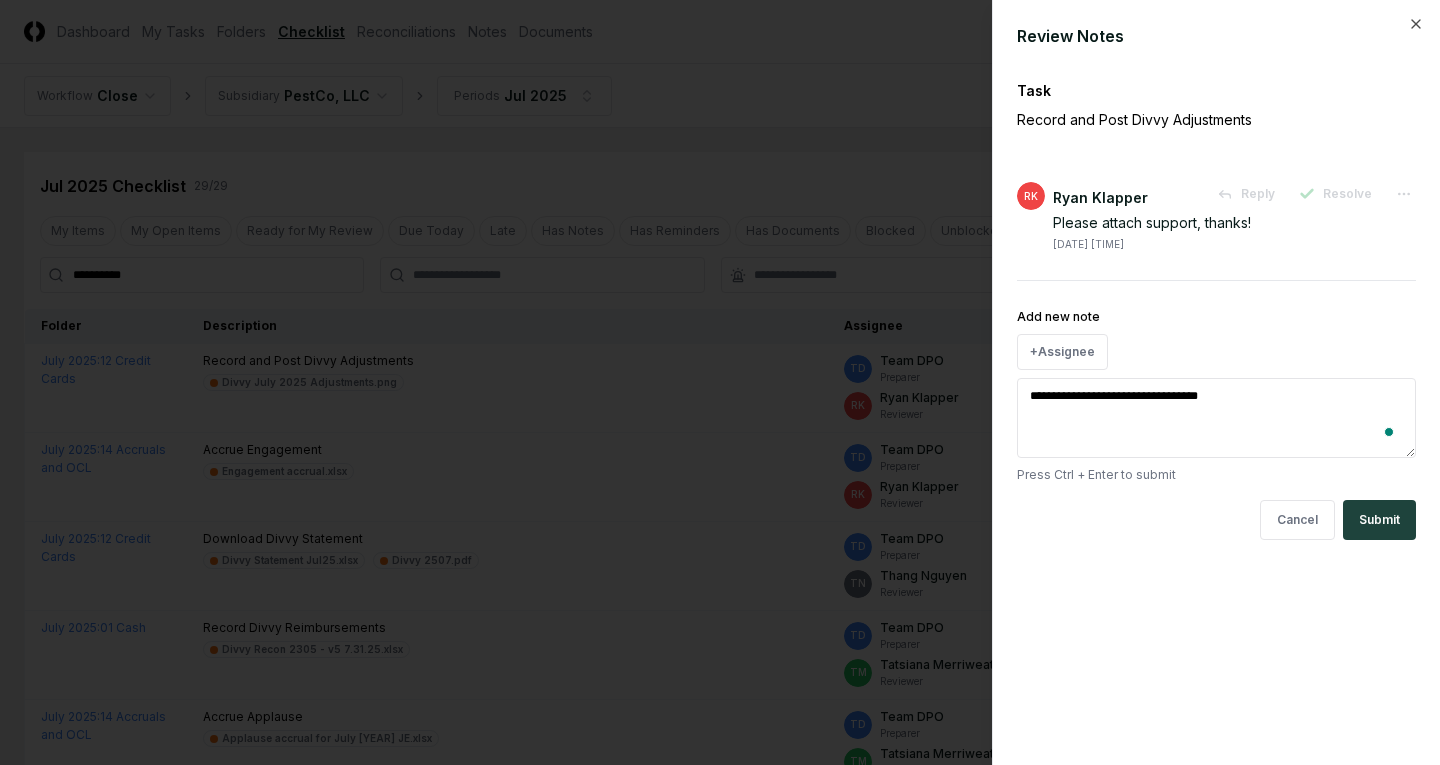 type on "*" 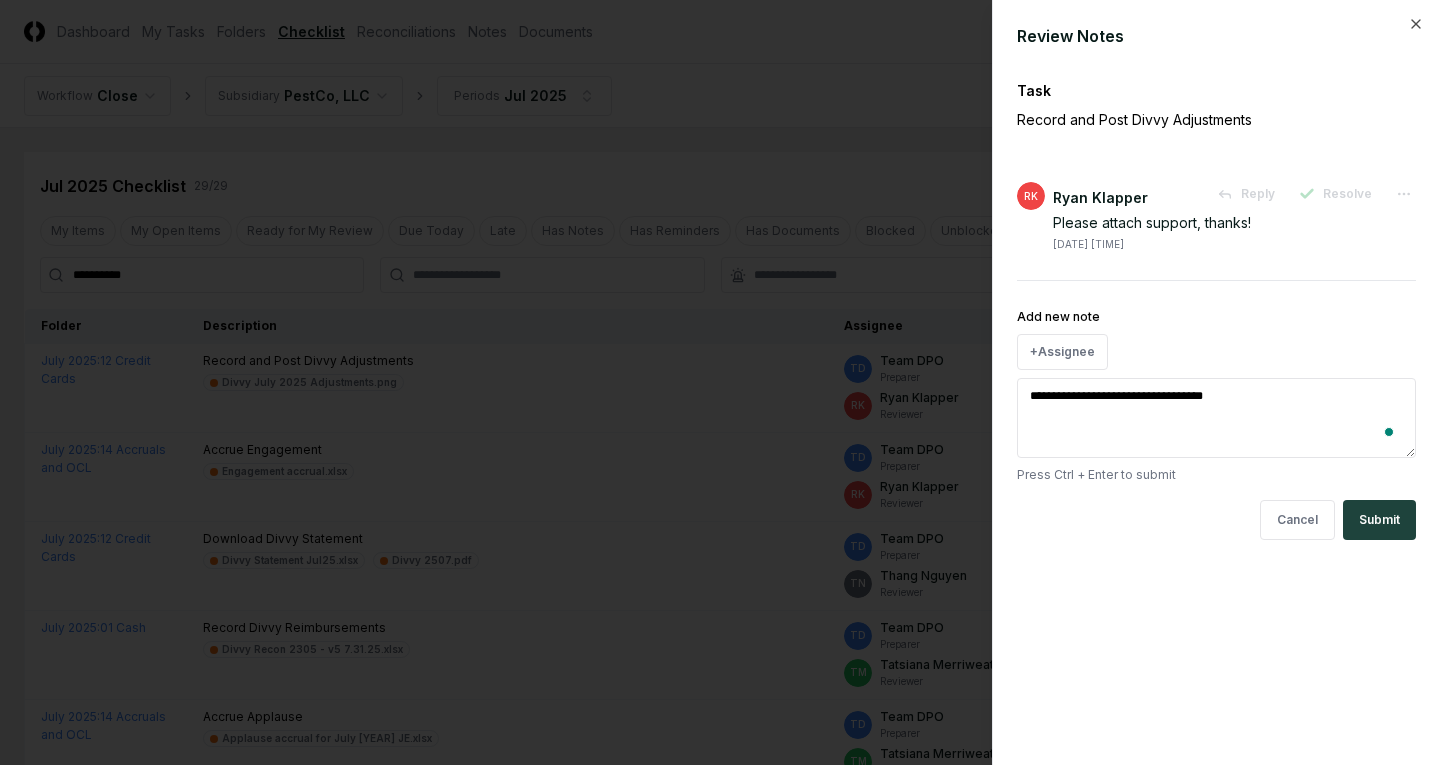 type on "*" 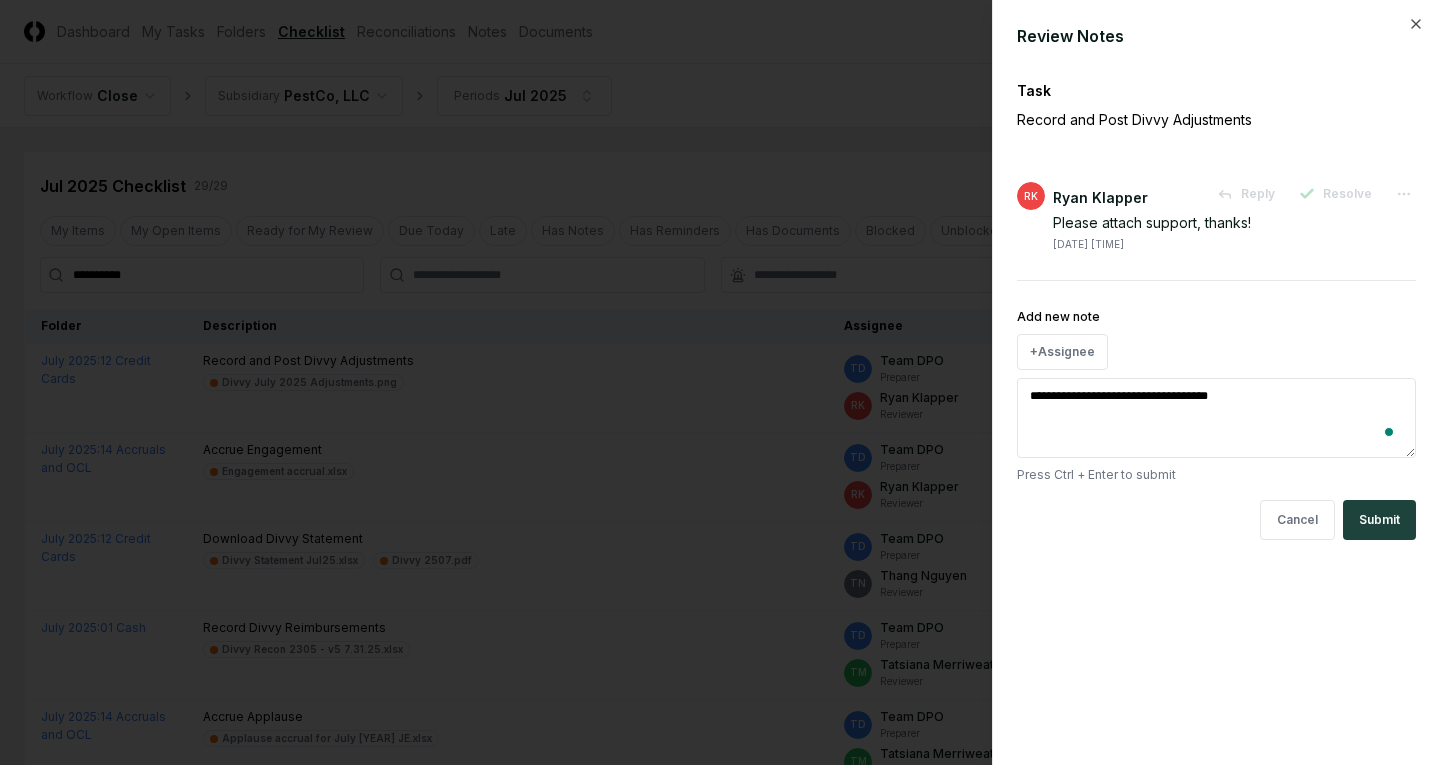 type on "*" 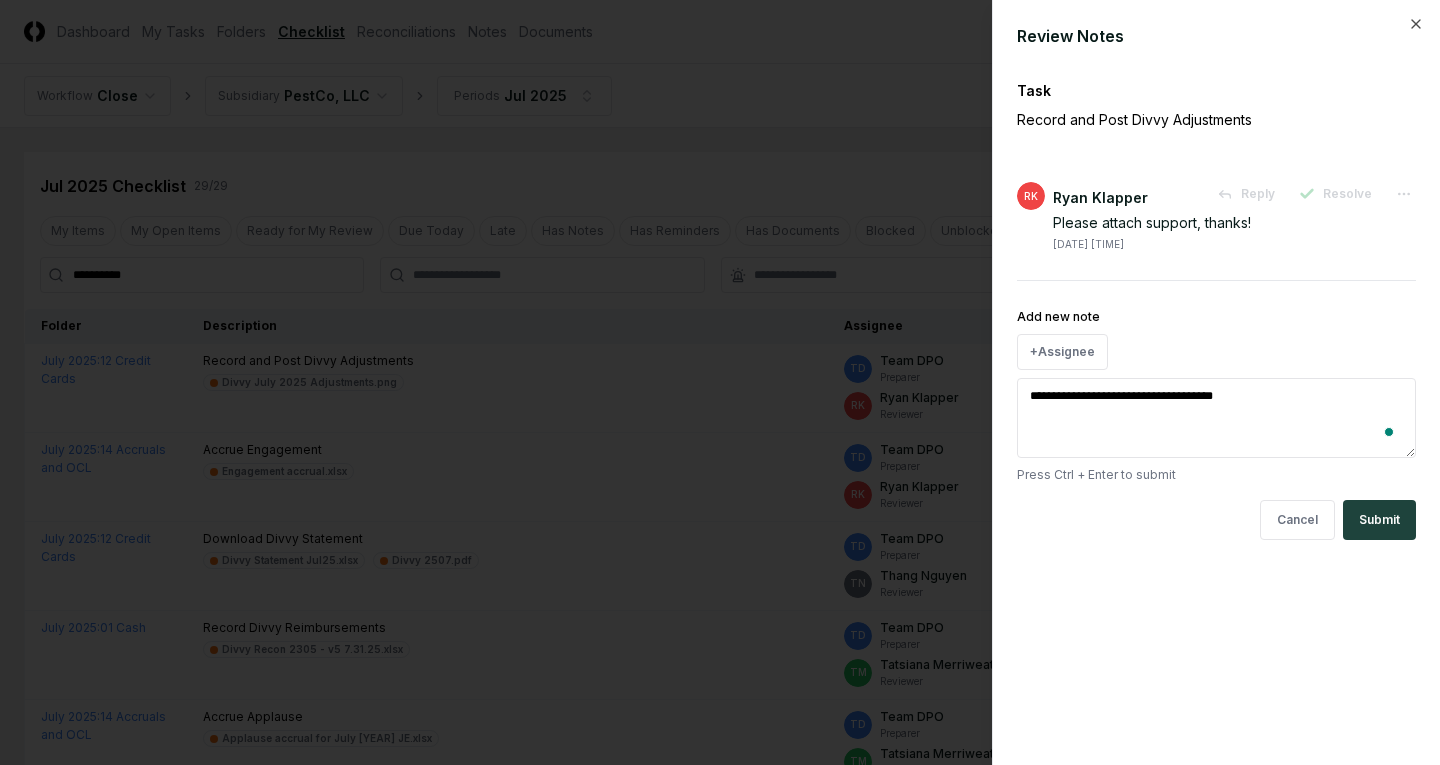 type on "*" 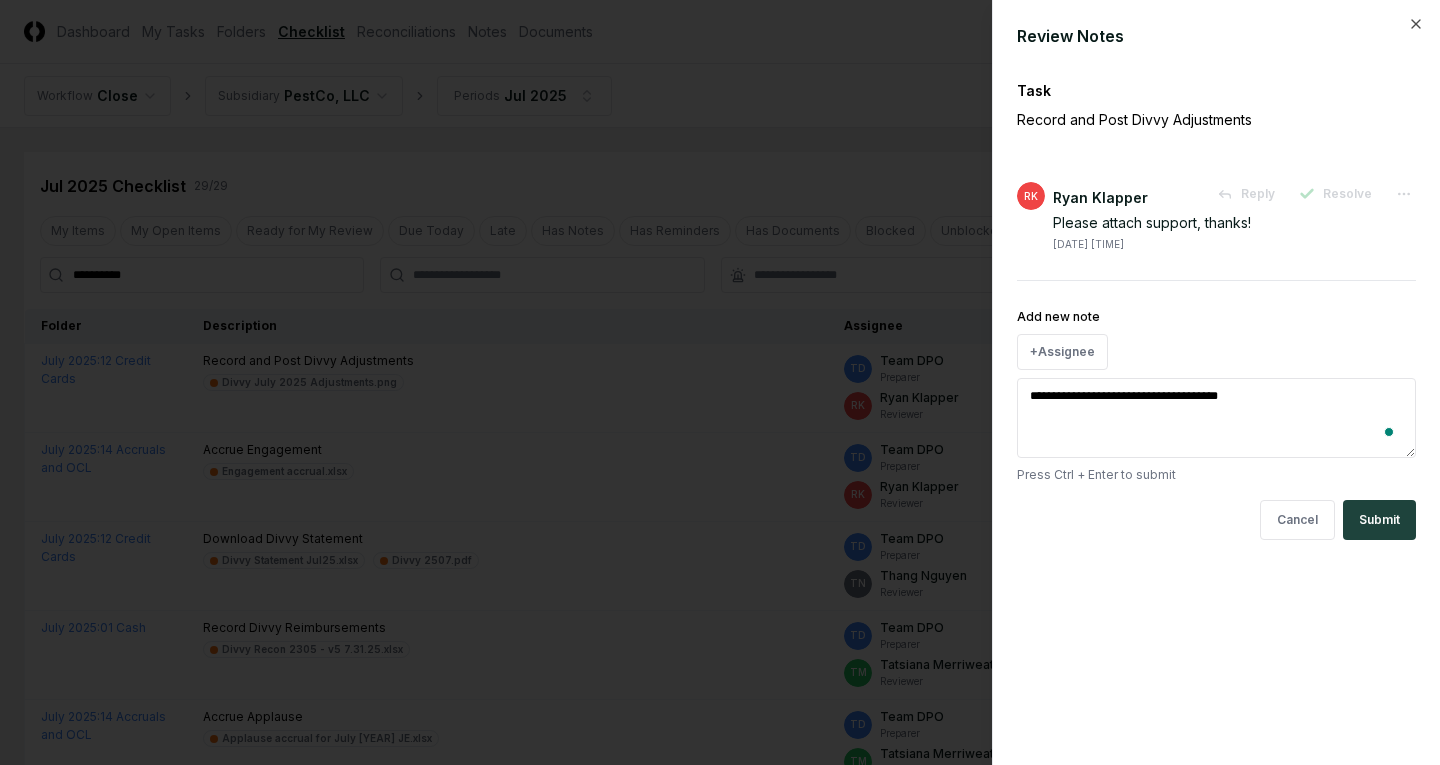 type on "*" 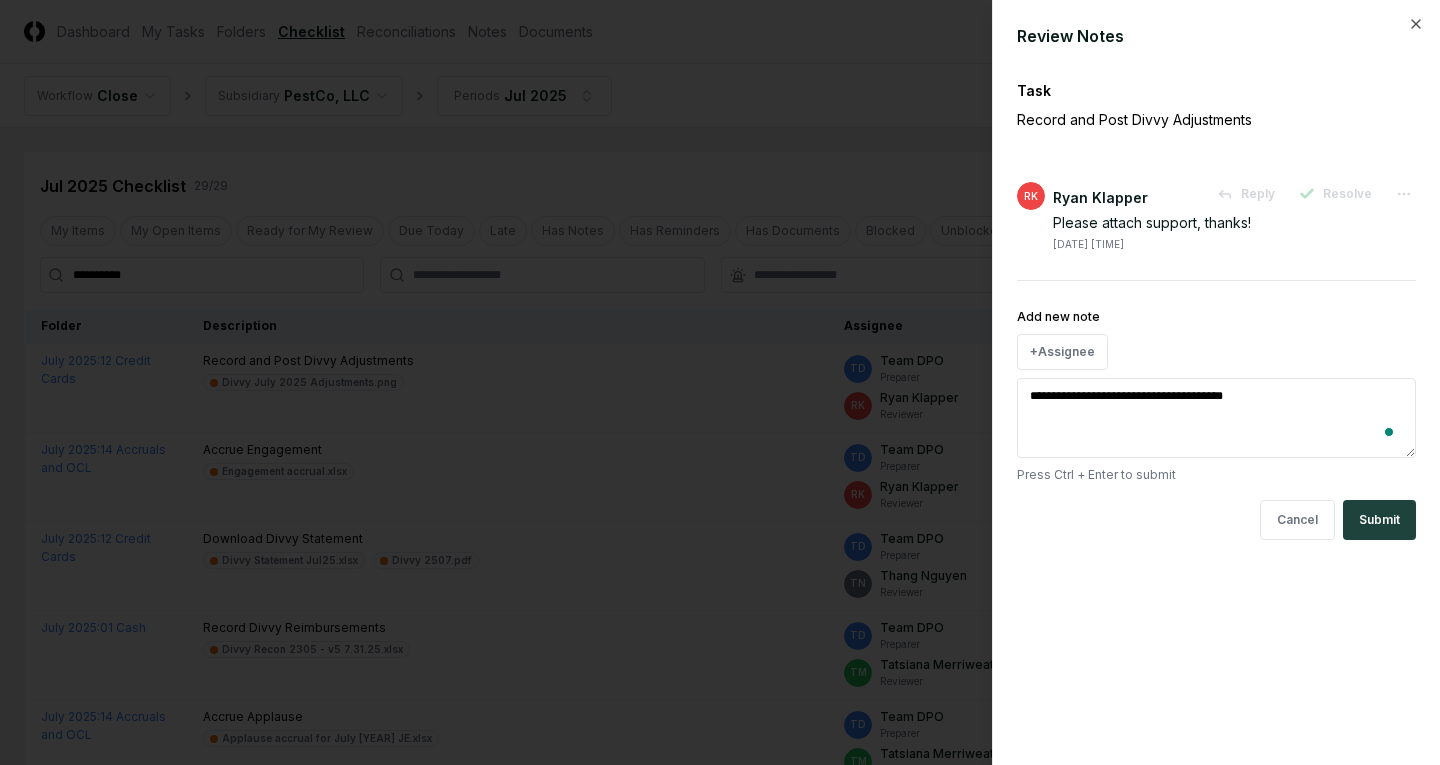 type on "**********" 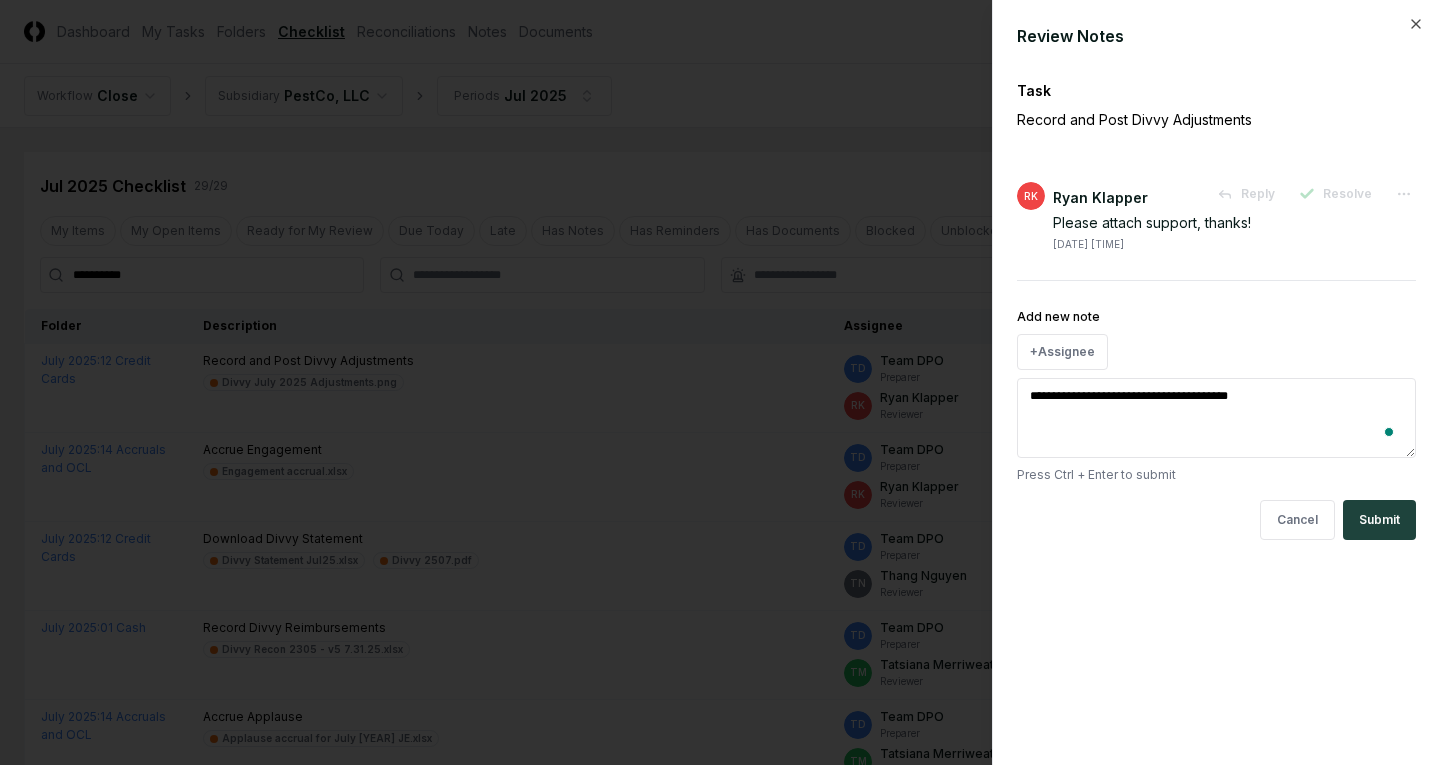 type on "*" 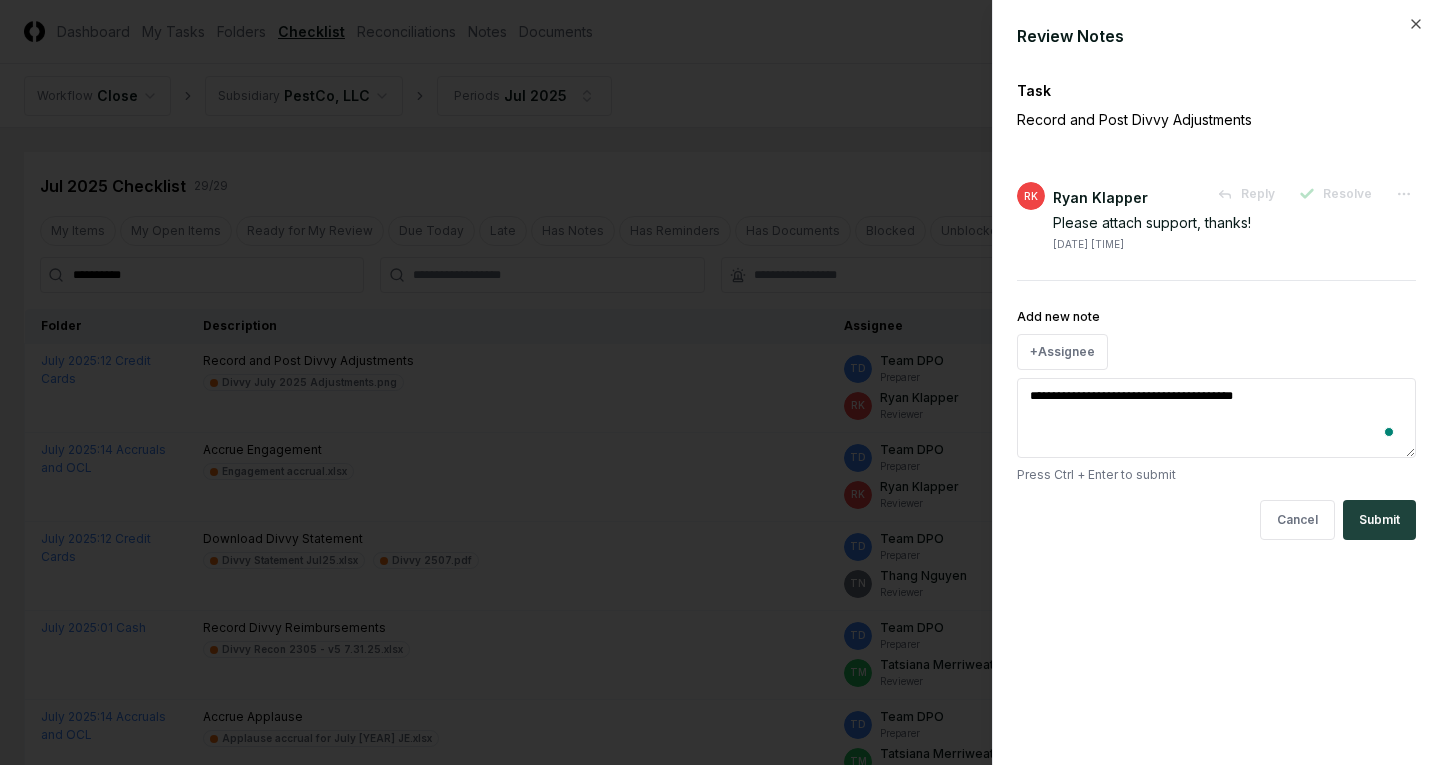 type on "*" 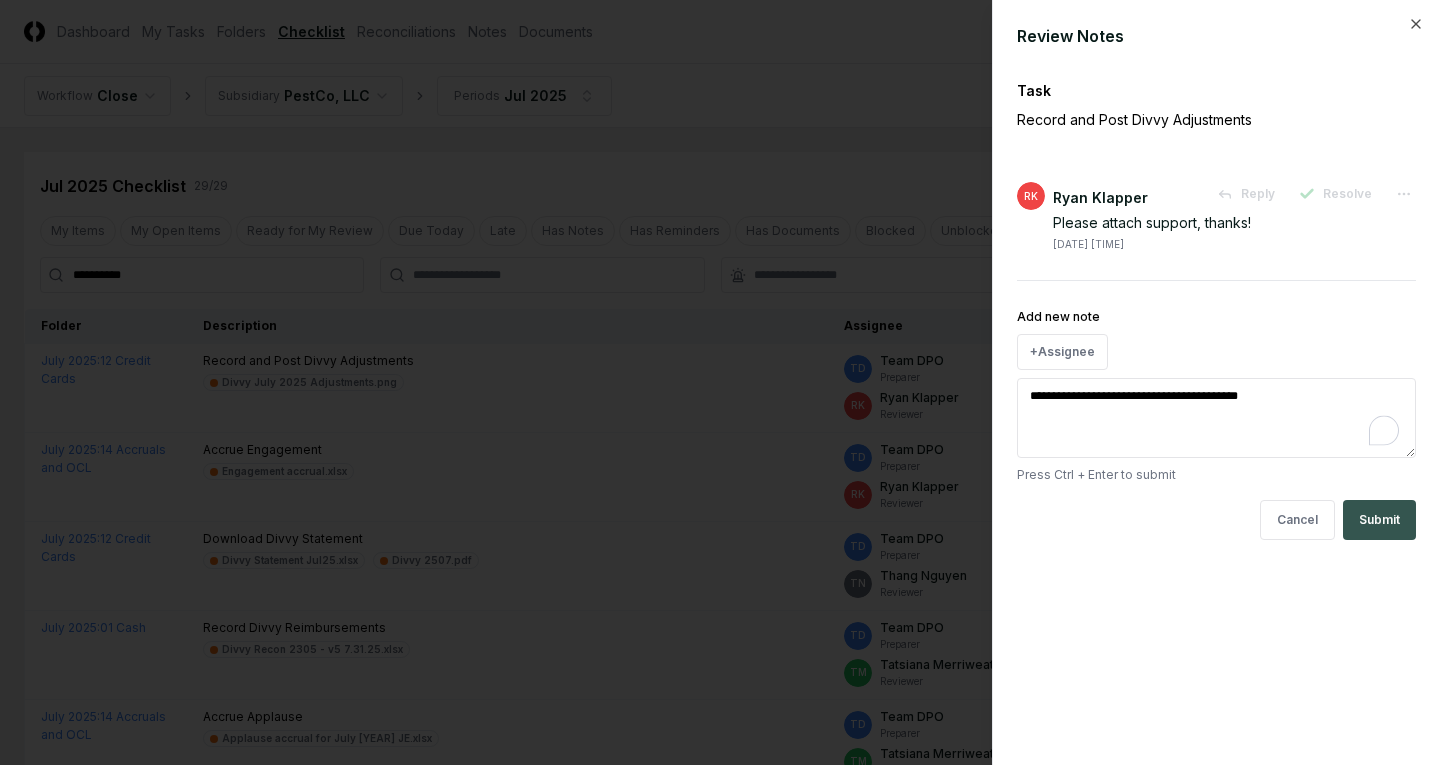 type on "**********" 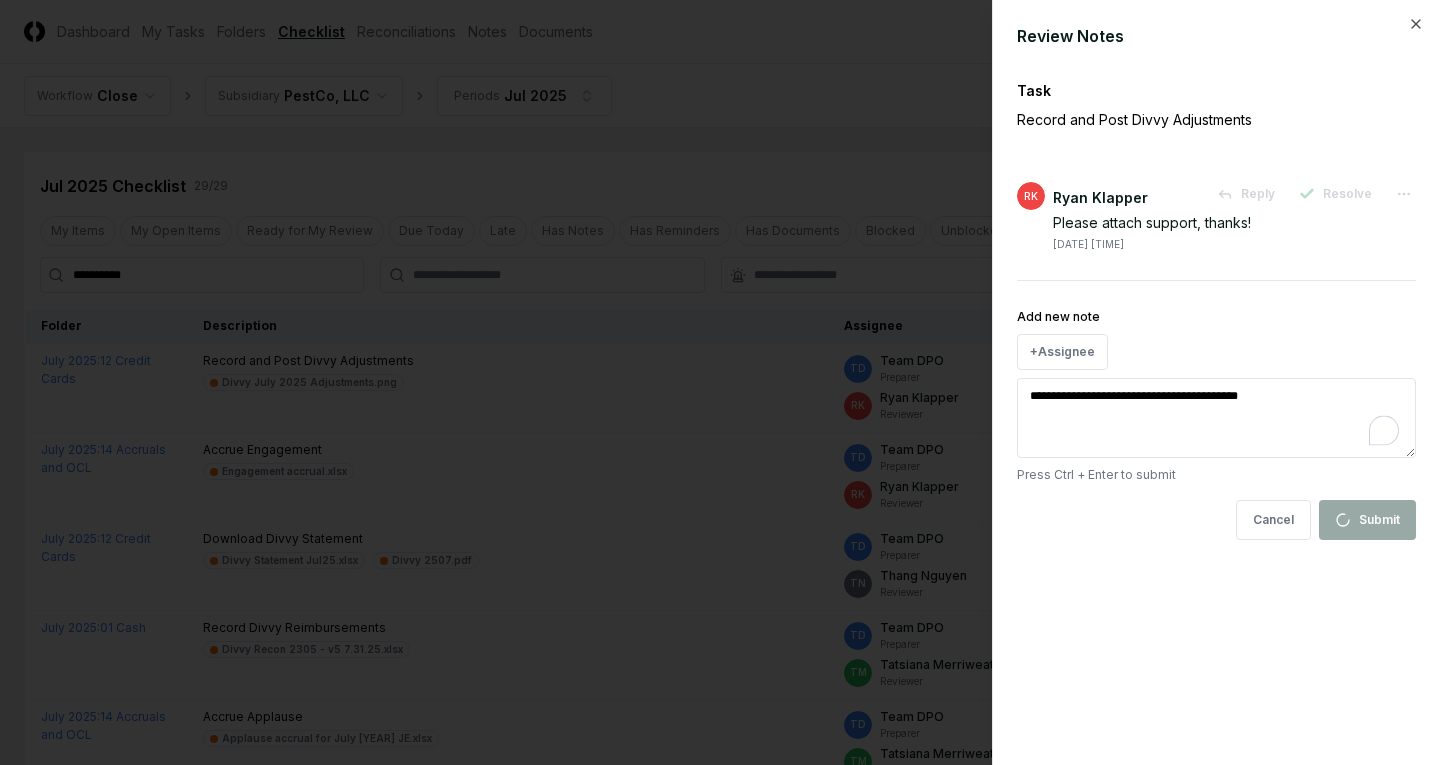 type 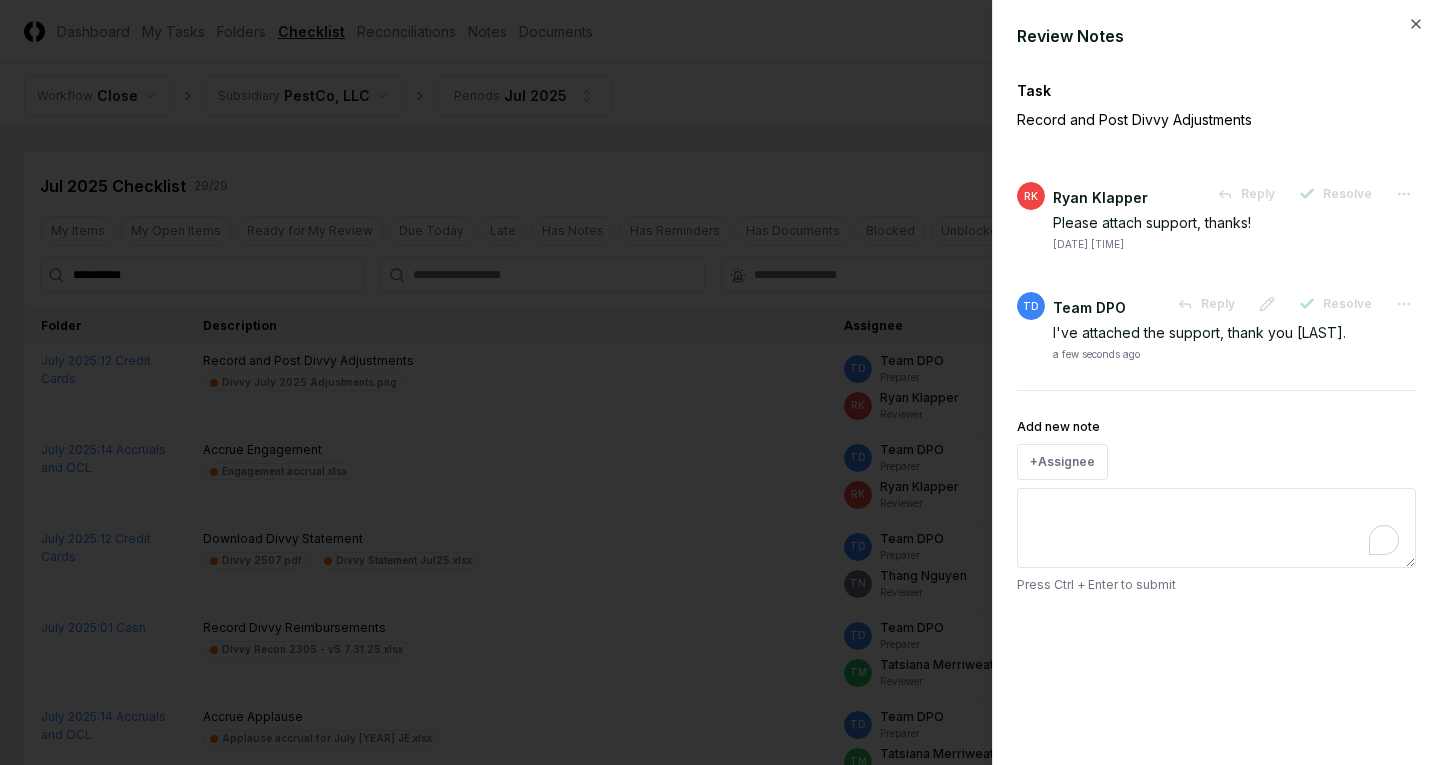 click at bounding box center [720, 382] 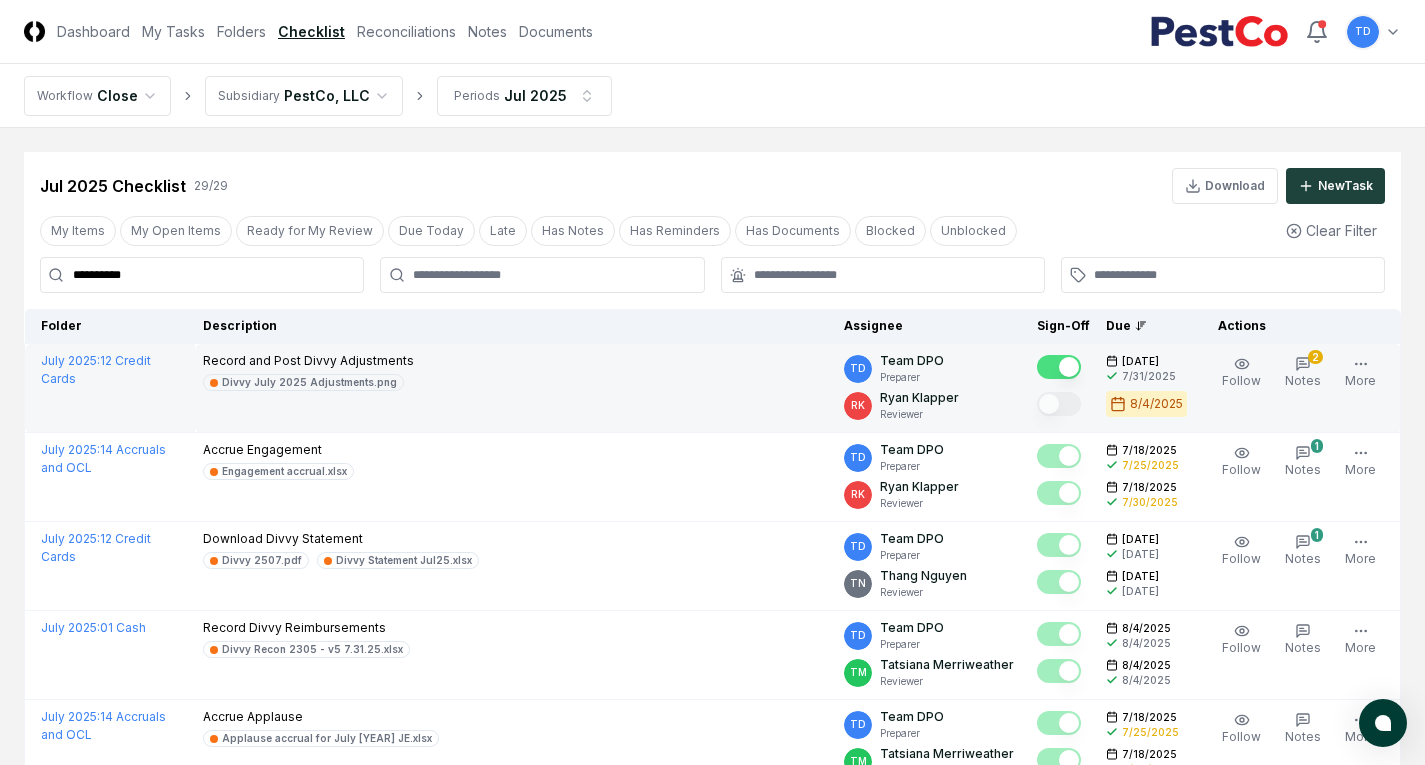 scroll, scrollTop: 0, scrollLeft: 0, axis: both 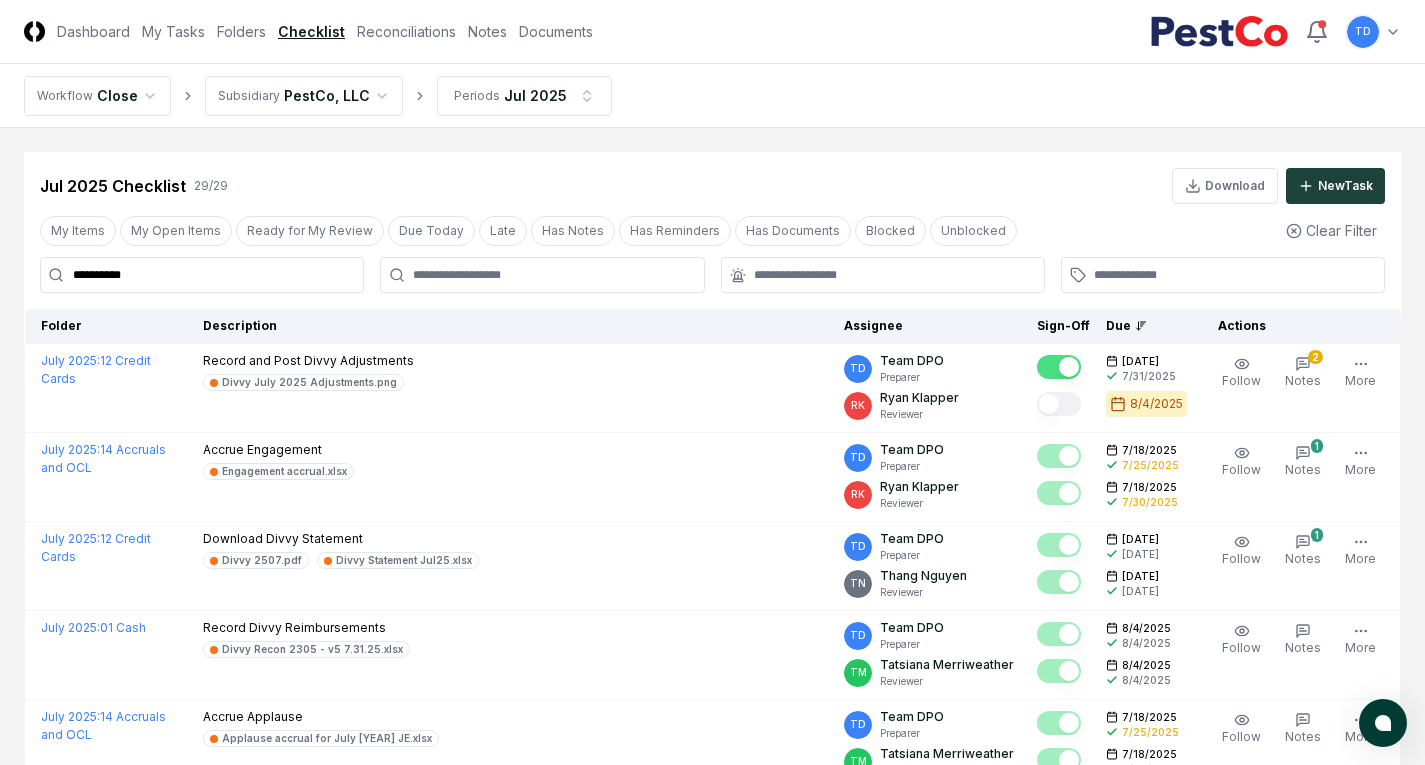 drag, startPoint x: 229, startPoint y: 286, endPoint x: 0, endPoint y: 296, distance: 229.21823 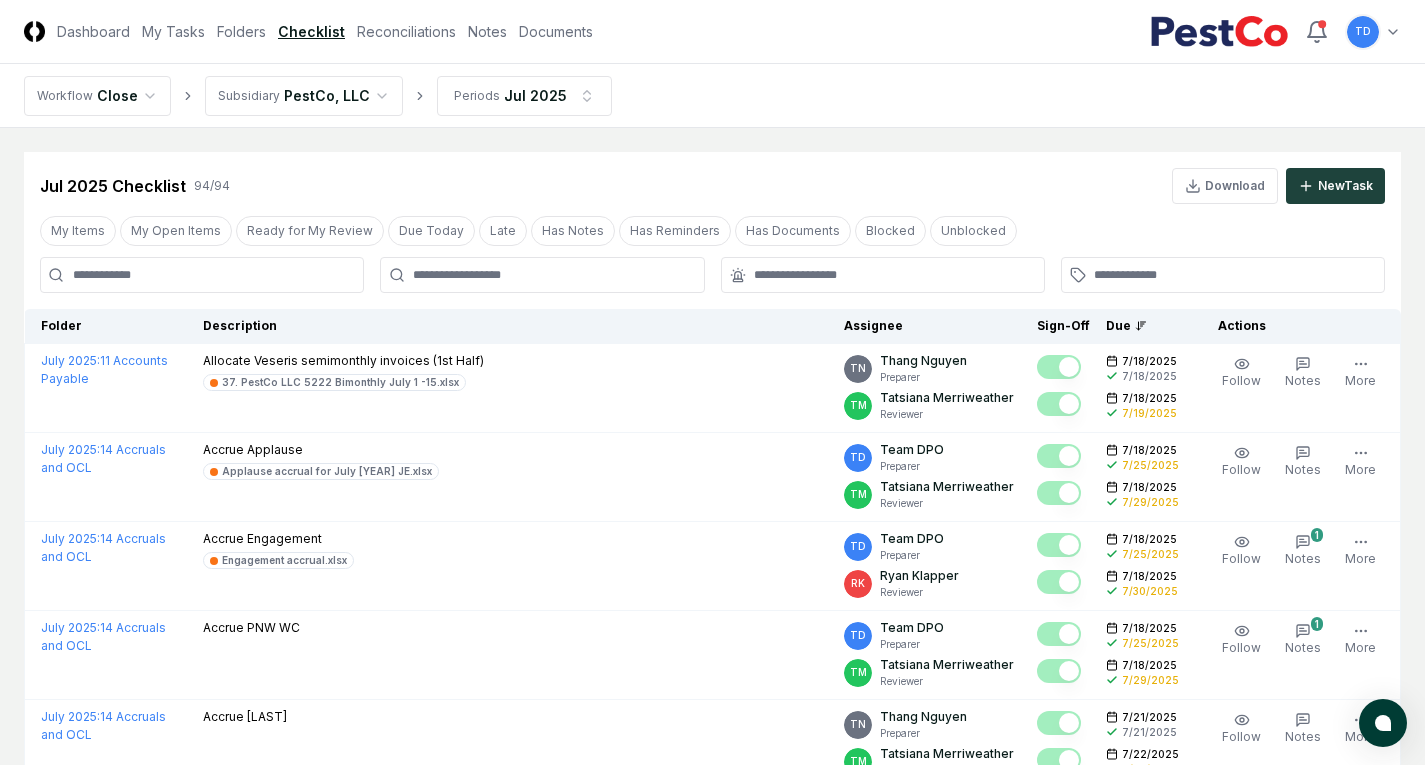 type 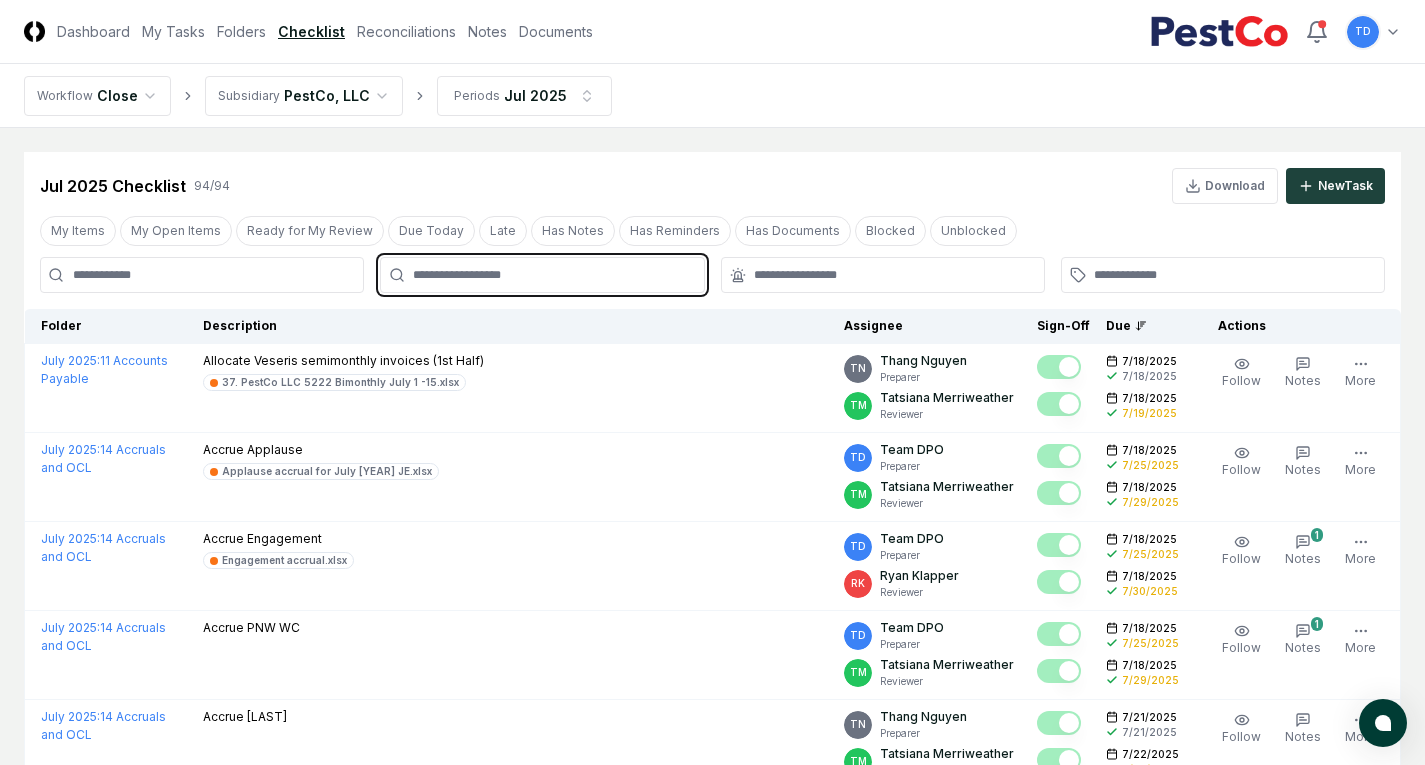 click at bounding box center (552, 275) 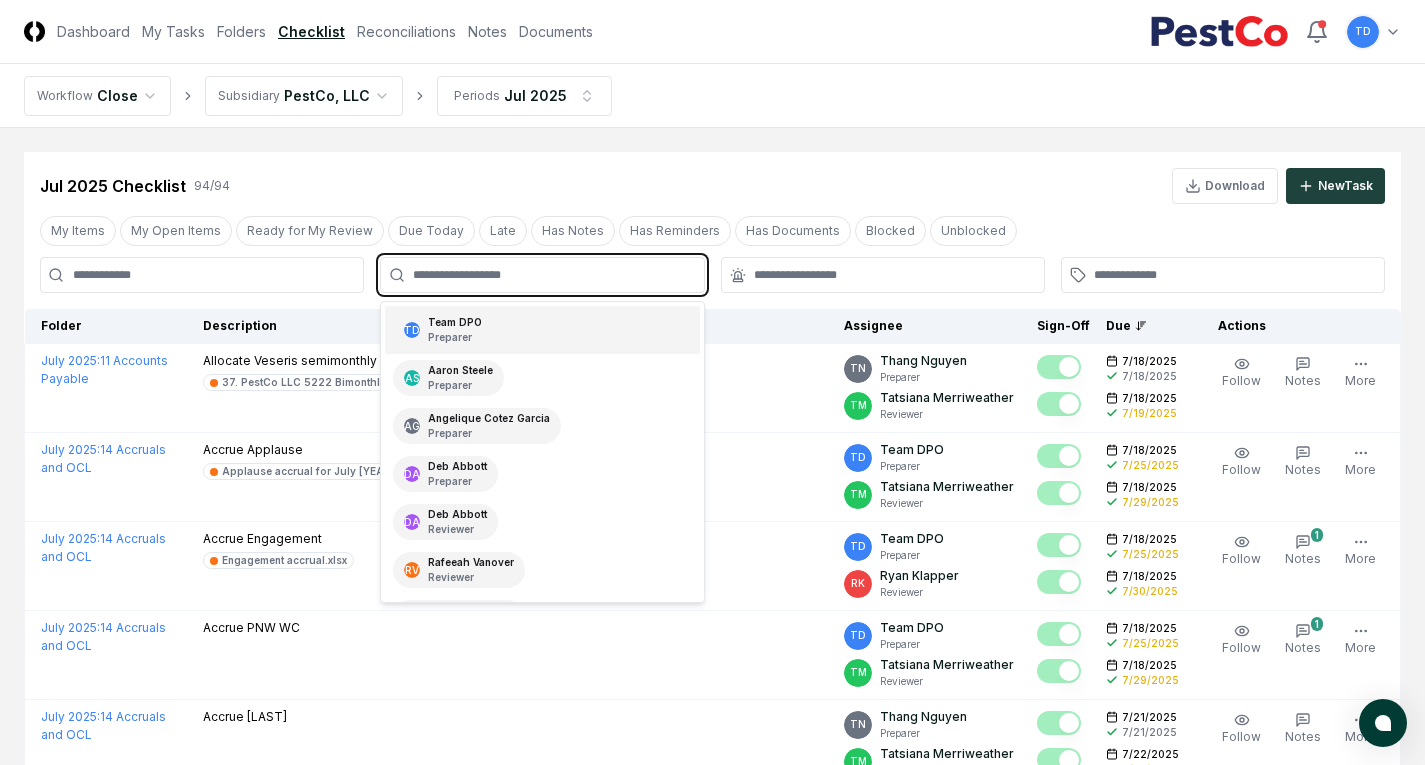 click on "Preparer" at bounding box center [455, 337] 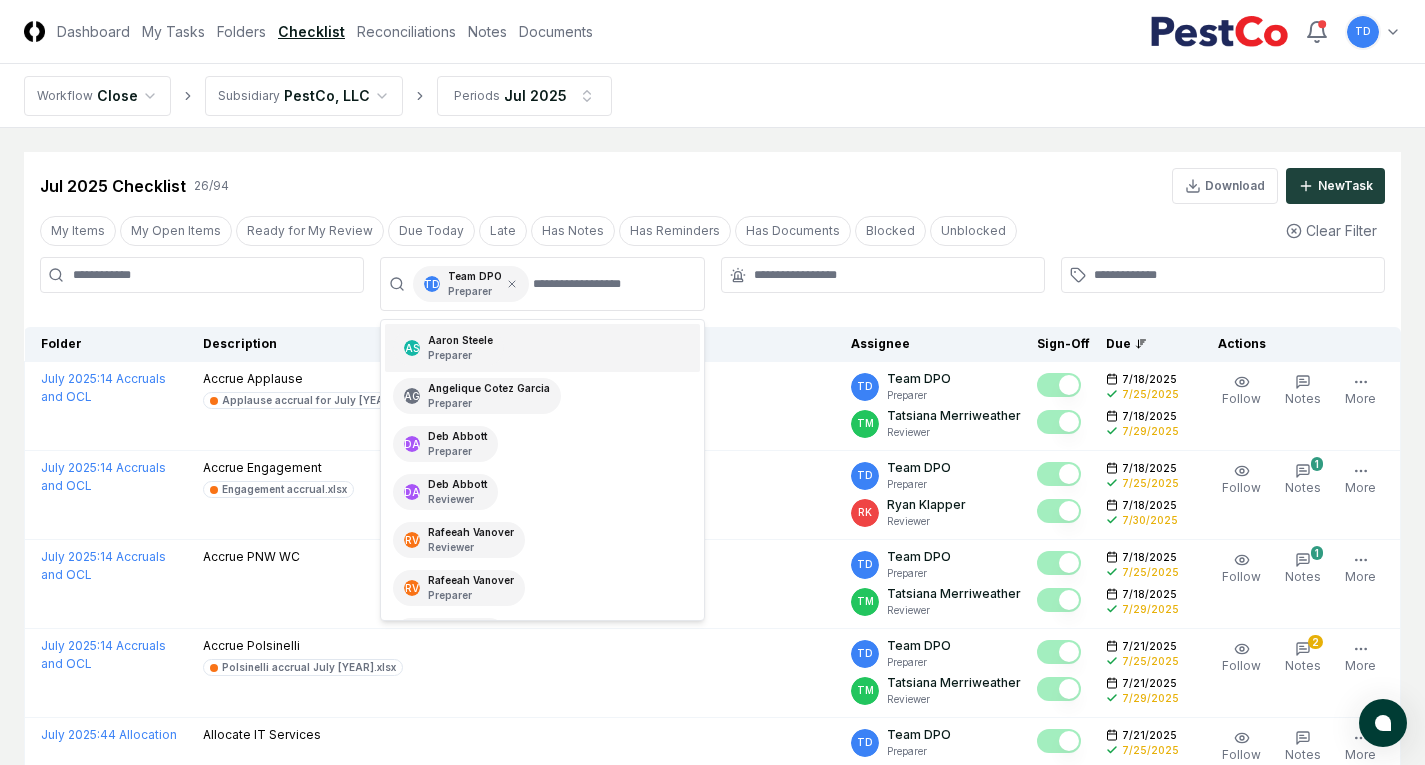 click on "Jul [YEAR] Checklist 26 / 94 Download New  Task" at bounding box center [712, 186] 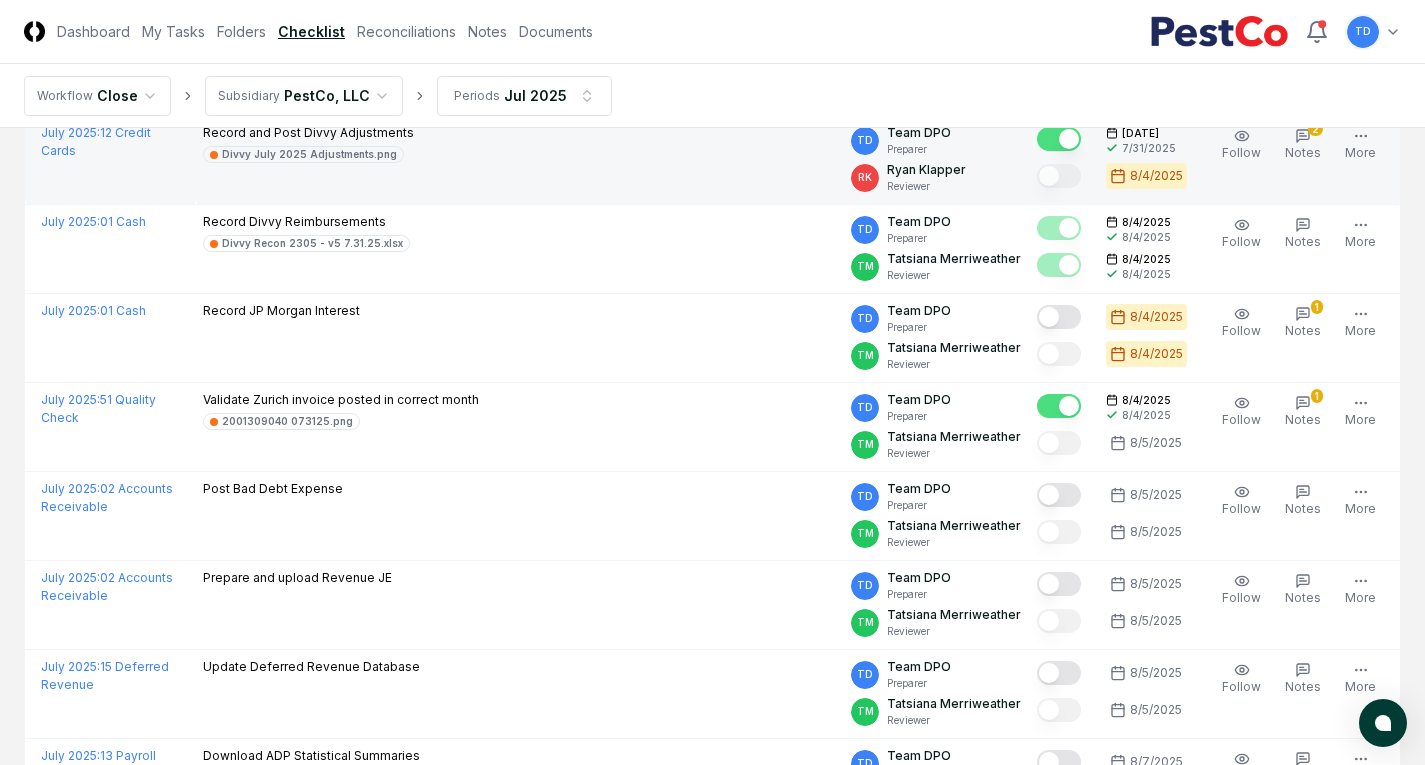 scroll, scrollTop: 1600, scrollLeft: 0, axis: vertical 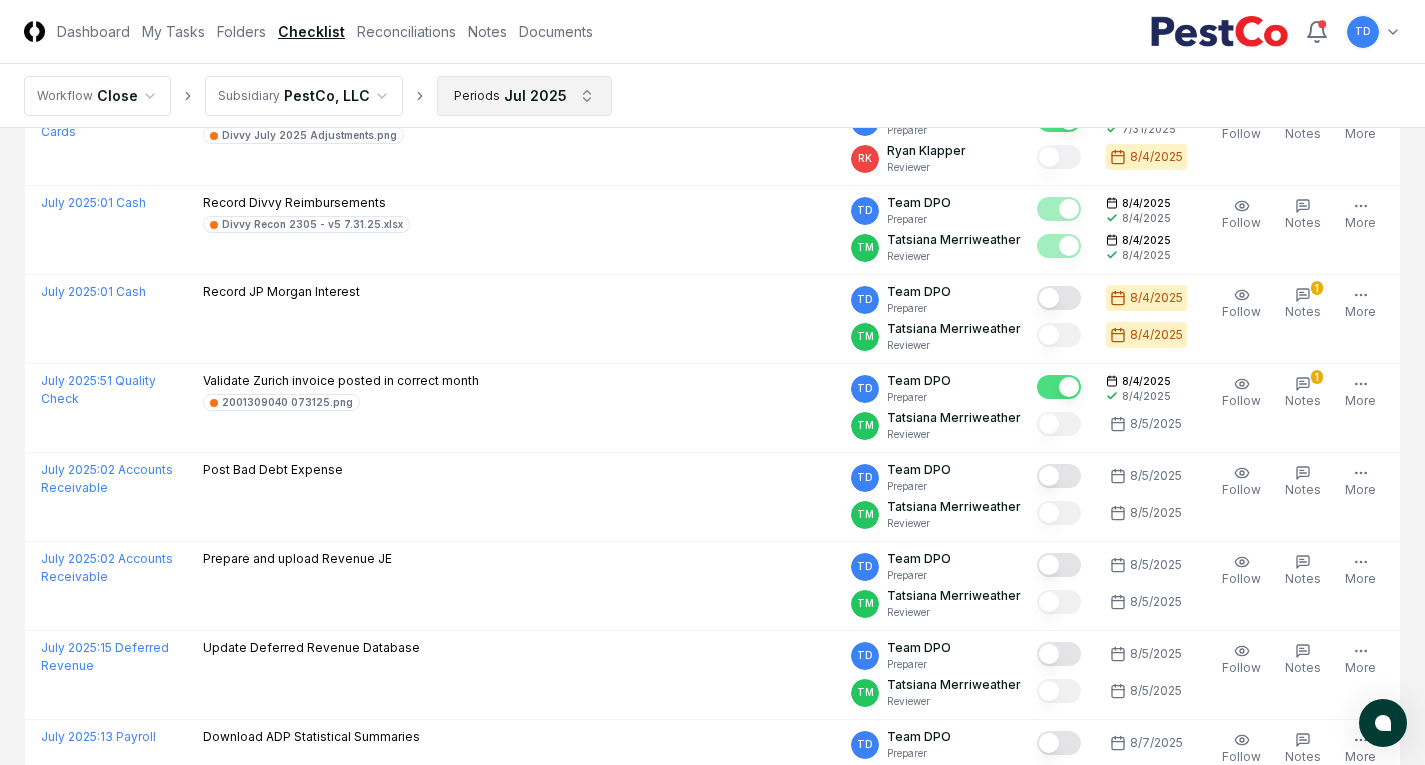 click on "CloseCore Dashboard My Tasks Folders Checklist Reconciliations Notes Documents Toggle navigation menu TD Toggle user menu Workflow Close Subsidiary PestCo, LLC Periods Jul [YEAR] Cancel Reassign Jul [YEAR] Checklist 26 / 94 Download New Task My Items My Open Items Ready for My Review Due Today Late Has Notes Has Reminders Has Documents Blocked Unblocked Clear Filter TD Team DPO Preparer Folder Description Assignee Sign-Off Due Actions July [YEAR] : 14 Accruals and OCL Accrue Applause Applause accrual for July [YEAR] JE.xlsx TD Team DPO Preparer TM [LAST] Reviewer [DATE] [DATE] [DATE] [DATE] Follow Notes 1 Upload Reminder Duplicate Edit Task More July [YEAR] : 14 Accruals and OCL Accrue Engagement Engagement accrual.xlsx TD Team DPO Preparer RK [LAST] Reviewer [DATE] [DATE] [DATE] [DATE] Order Follow 1 Notes 1 Upload Reminder Duplicate Edit Task More July [YEAR] : 14 Accruals and OCL Accrue PNW WC TD Team DPO Preparer TM [LAST] Reviewer [DATE]" at bounding box center [712, -190] 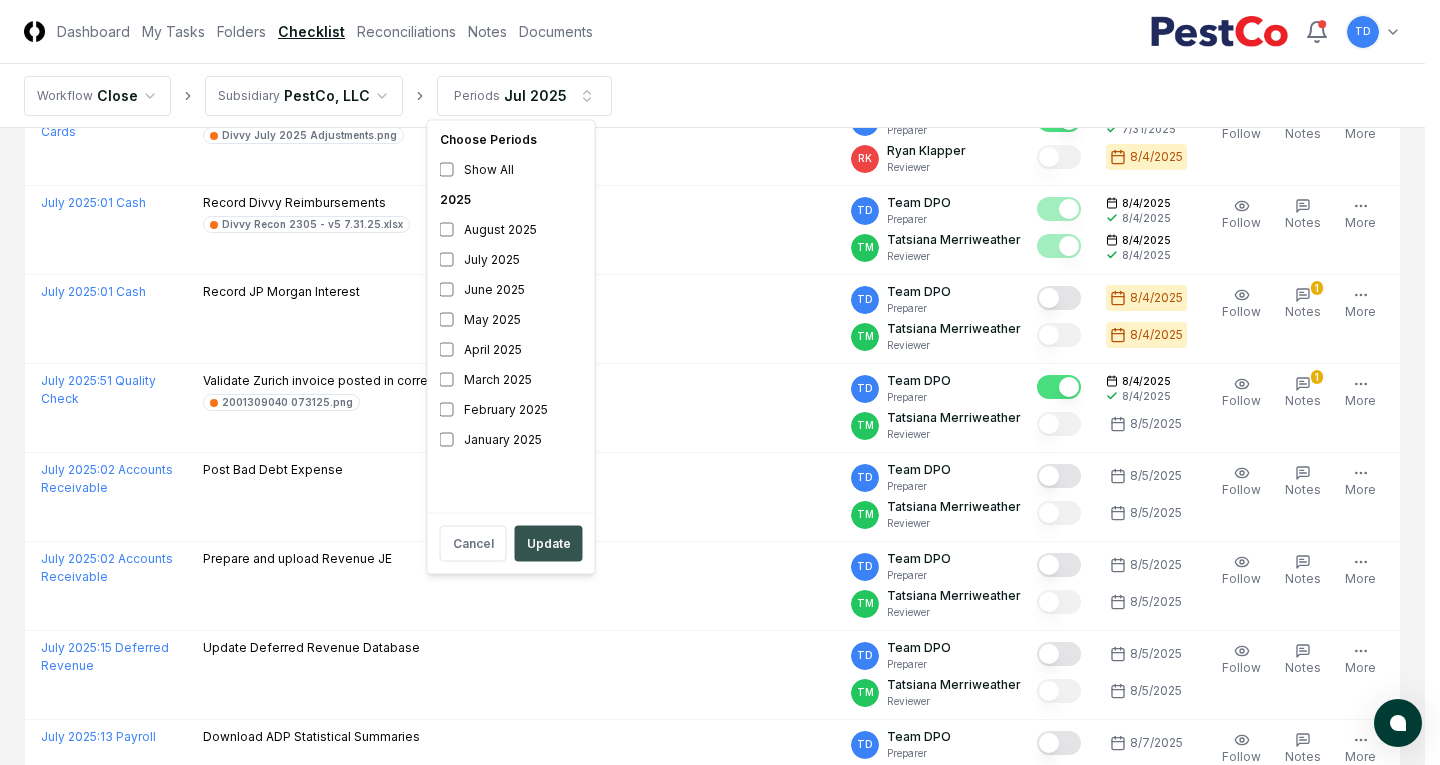 click on "Update" at bounding box center (549, 544) 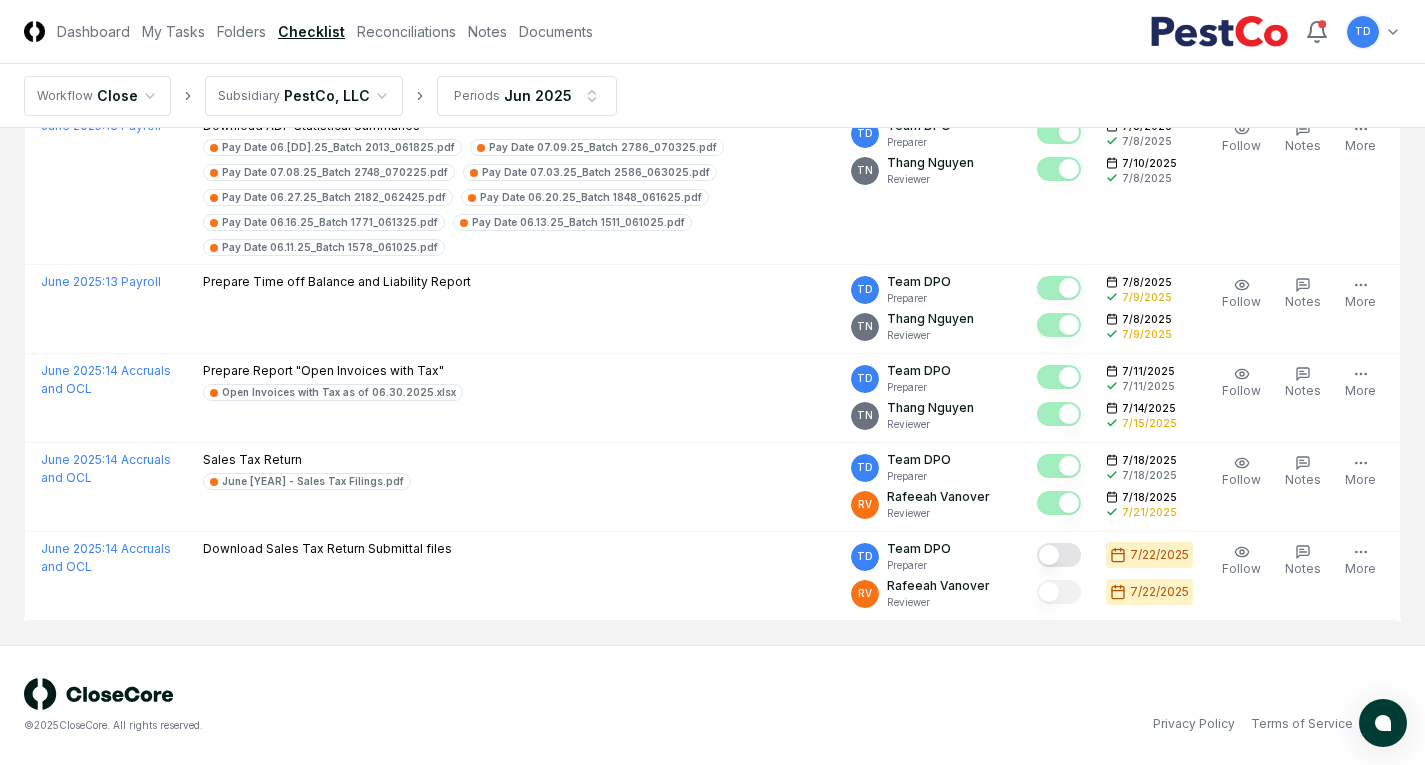 scroll, scrollTop: 0, scrollLeft: 0, axis: both 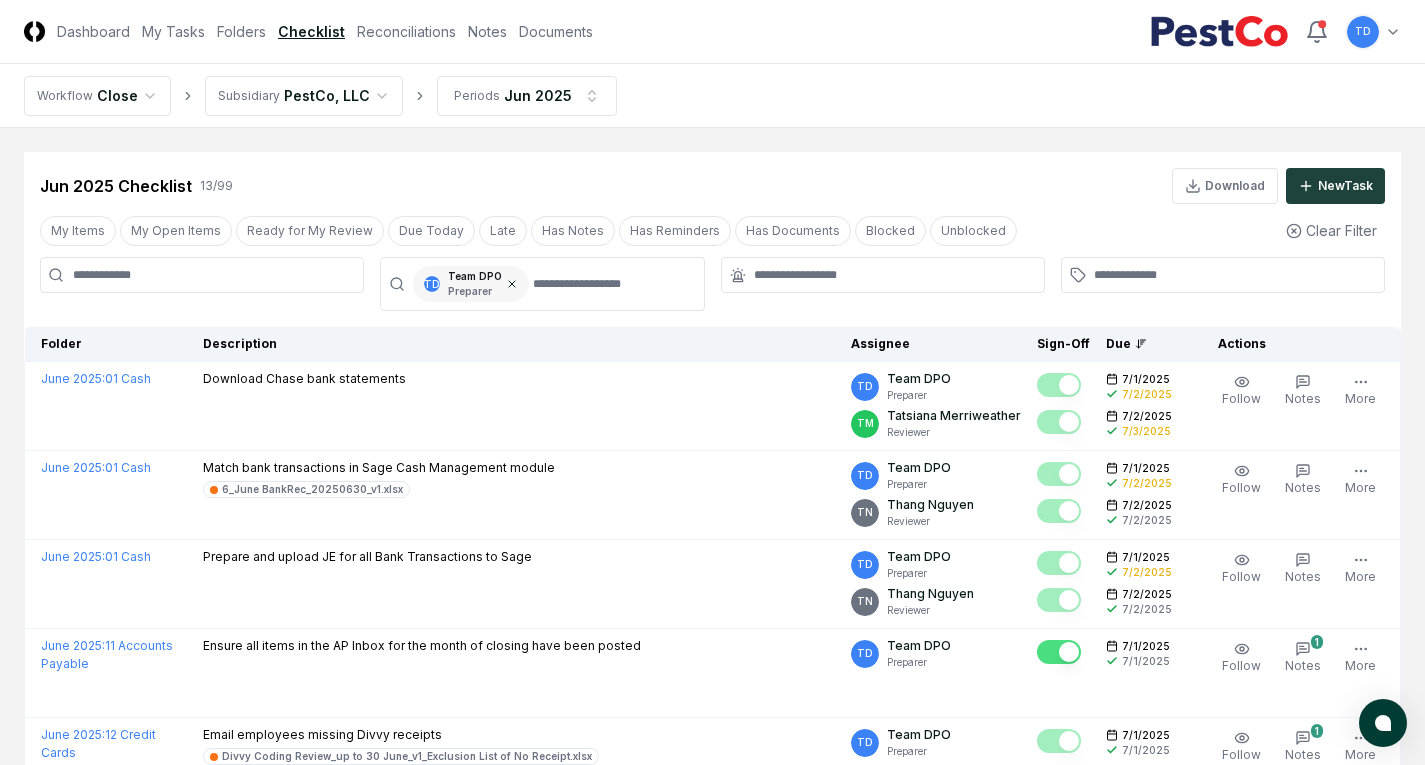 click 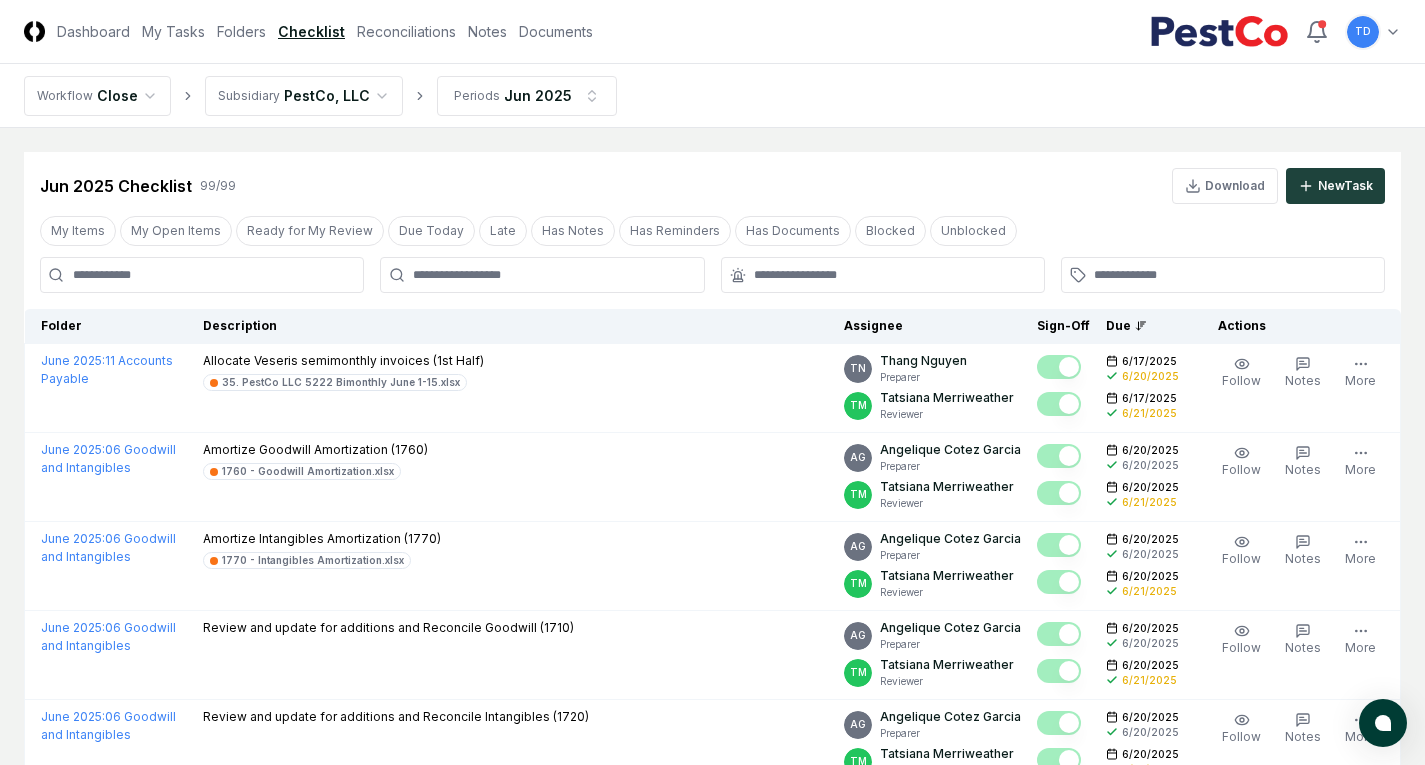 click at bounding box center [202, 275] 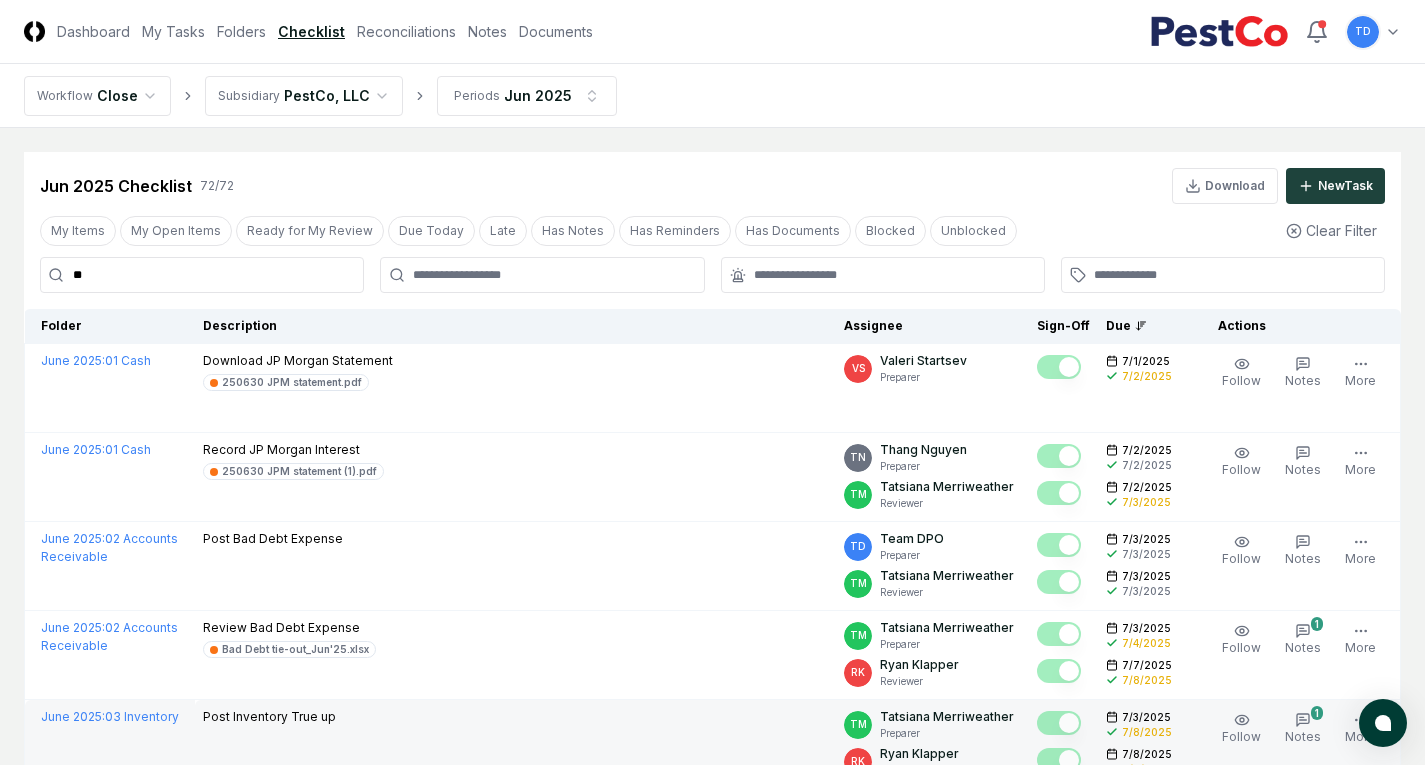type on "**" 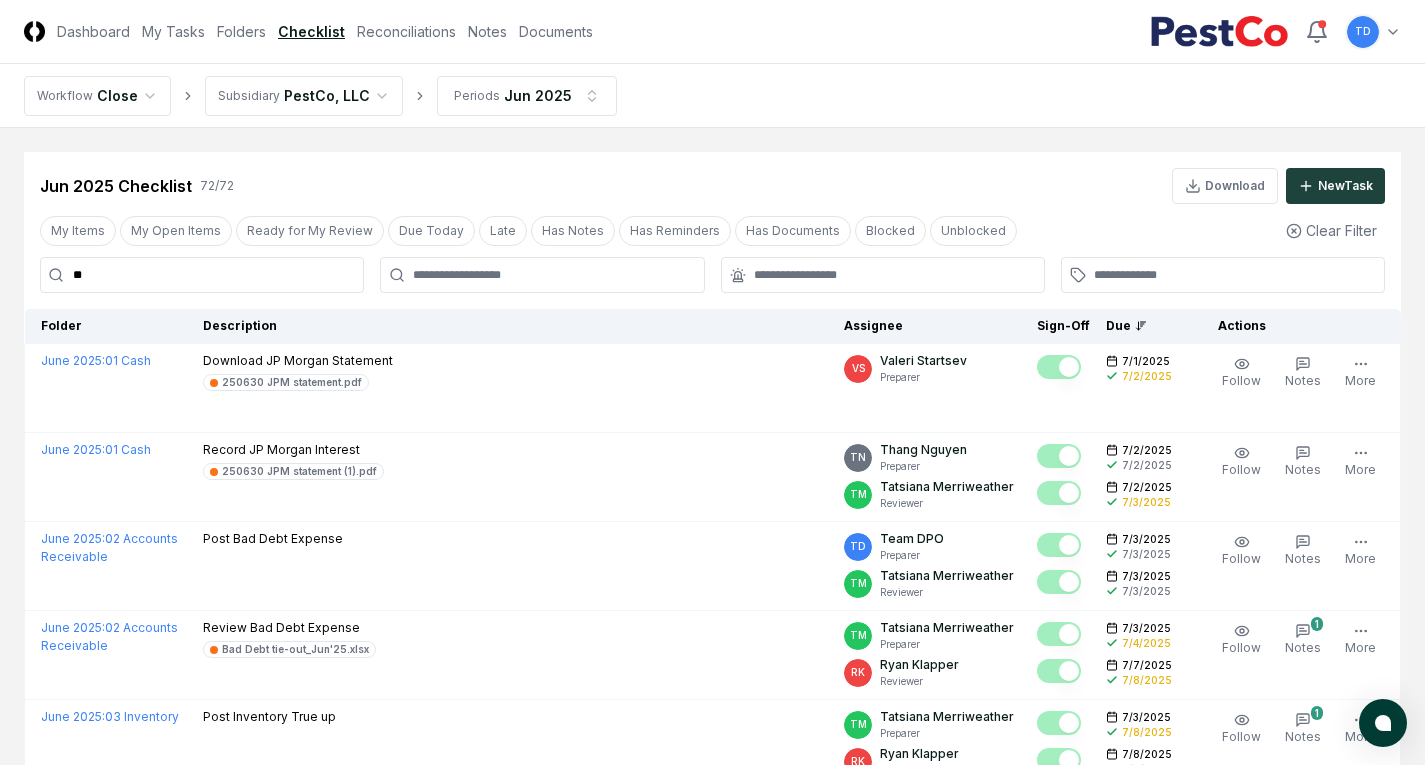 drag, startPoint x: 273, startPoint y: 264, endPoint x: 0, endPoint y: 268, distance: 273.0293 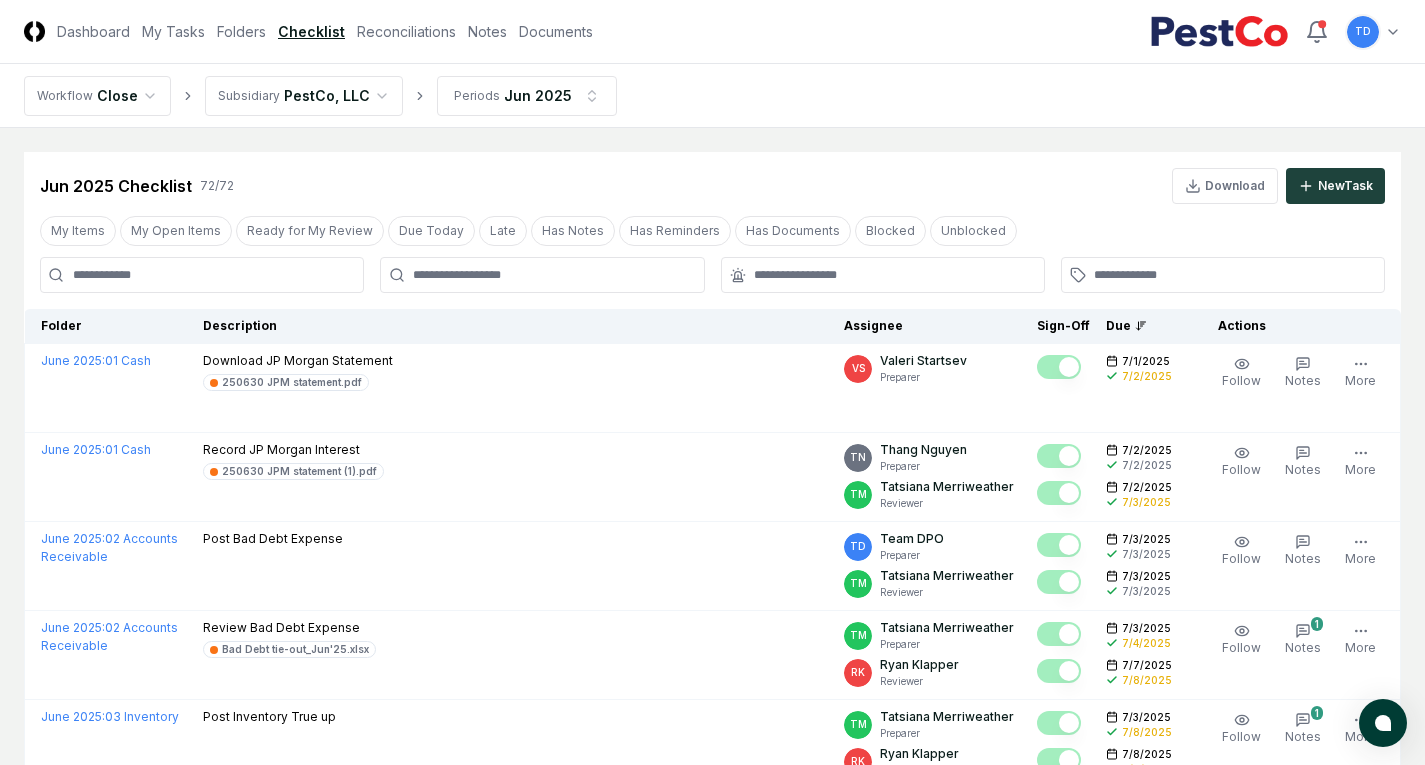type 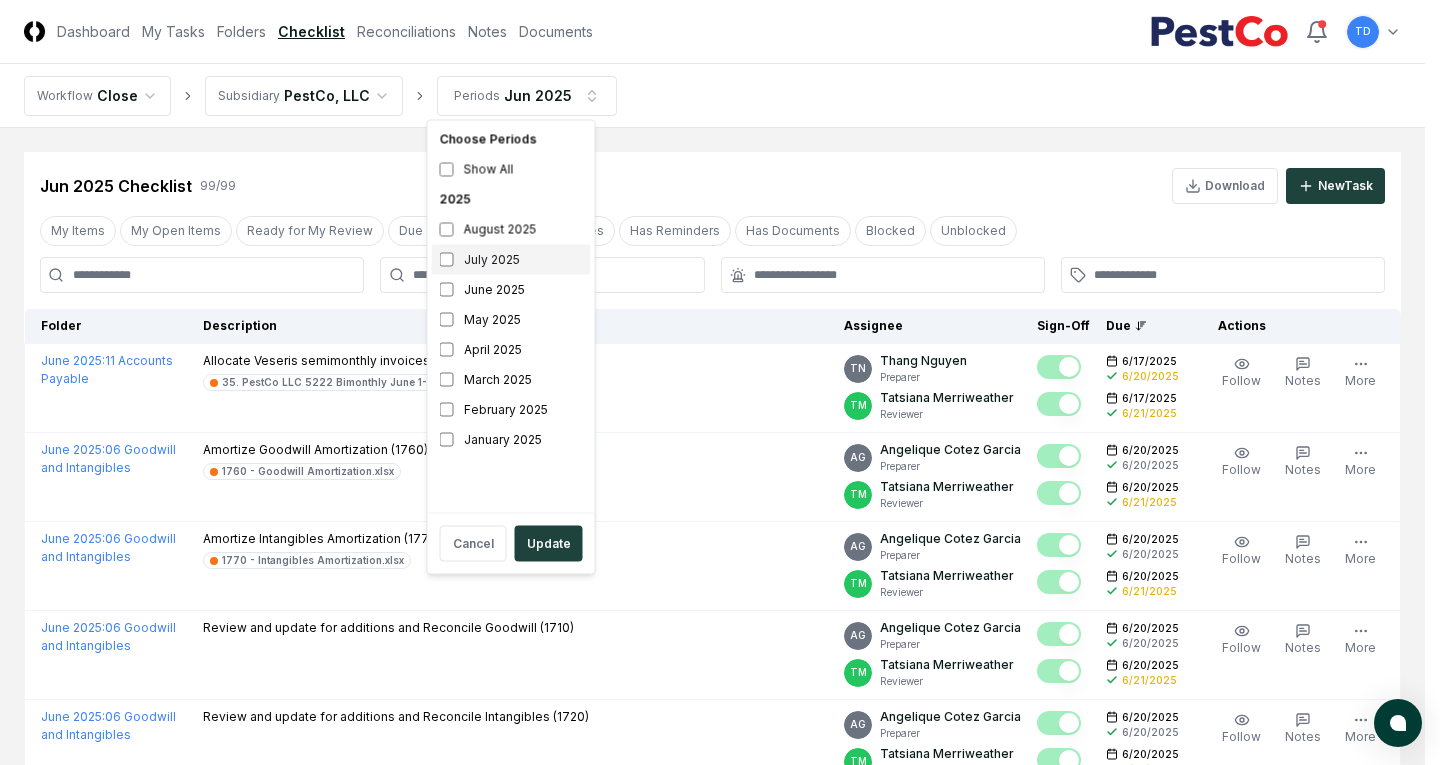 click on "July 2025" at bounding box center (511, 260) 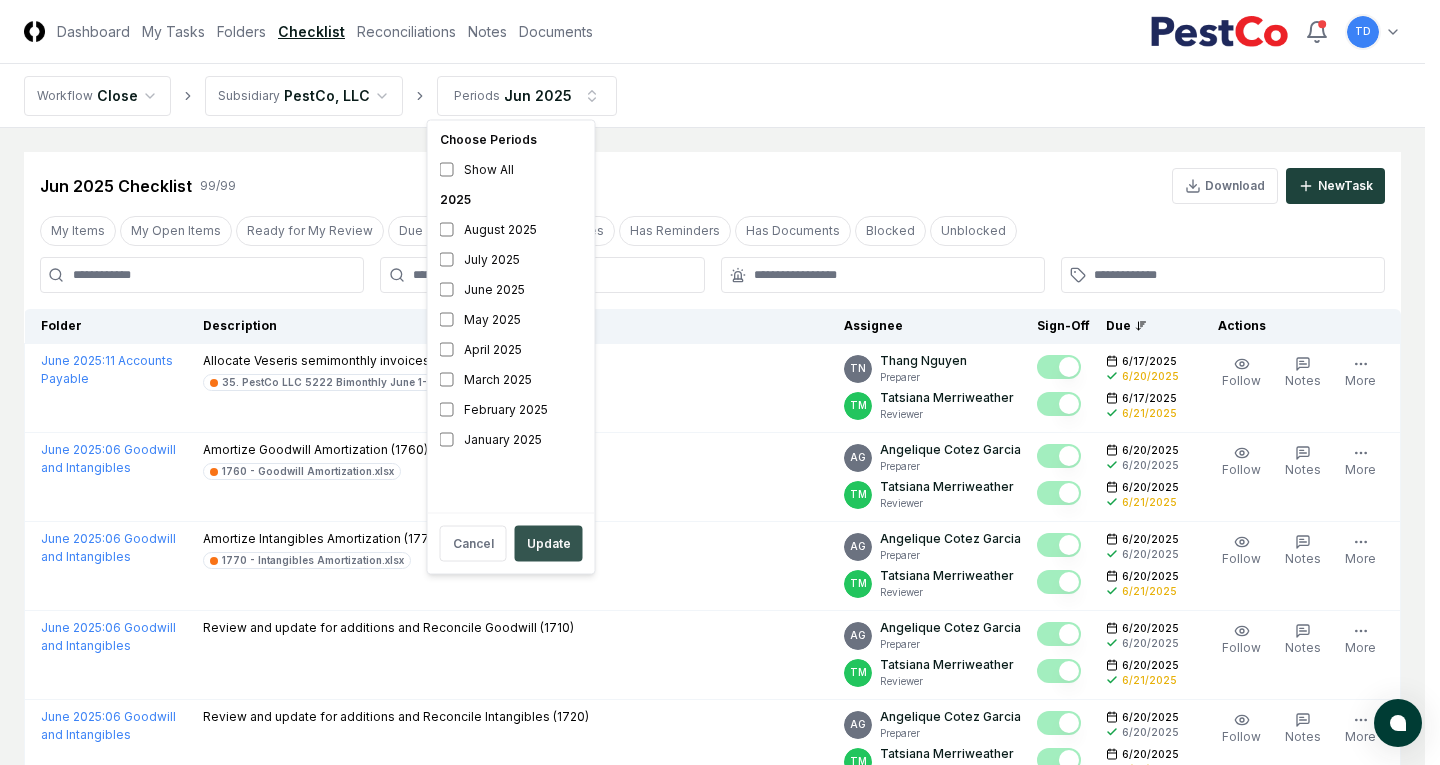 click on "Update" at bounding box center (549, 544) 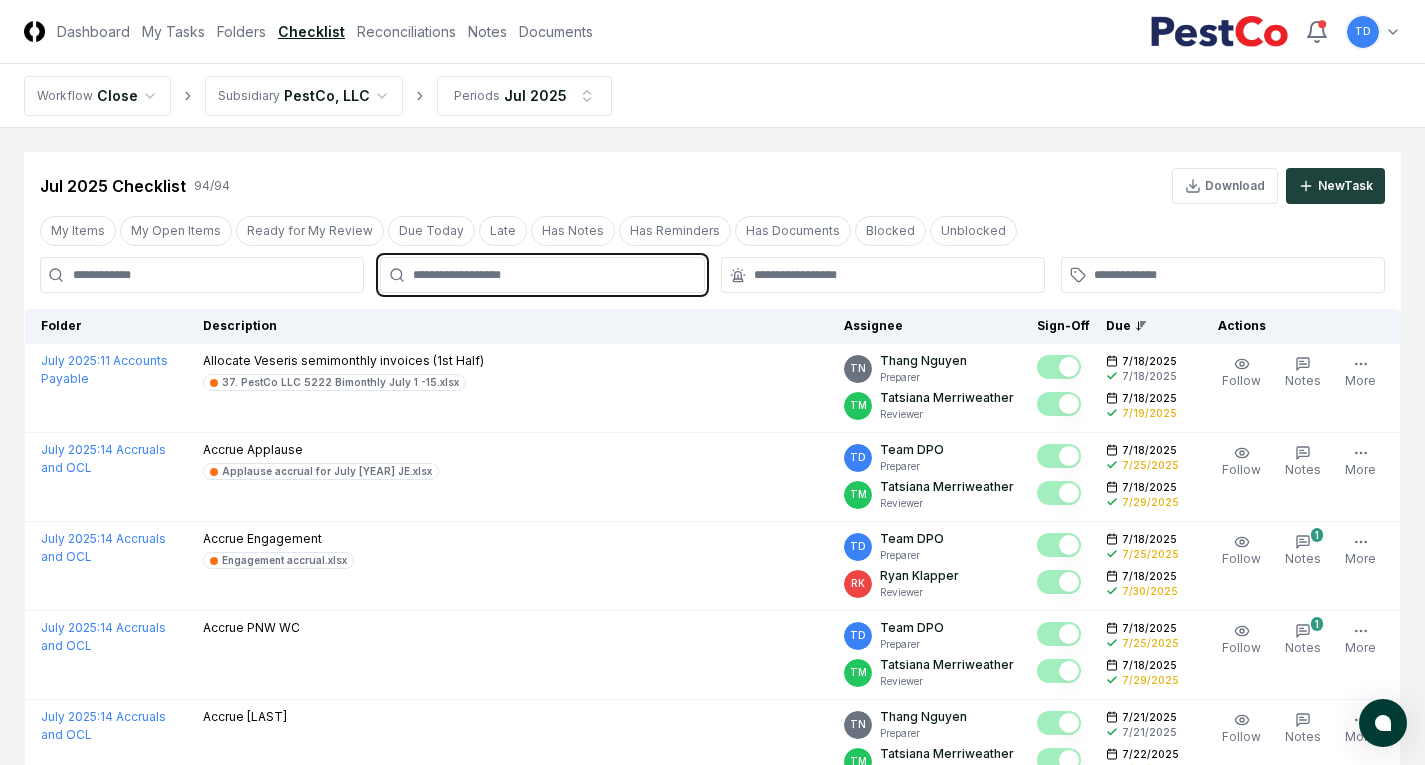 click at bounding box center [552, 275] 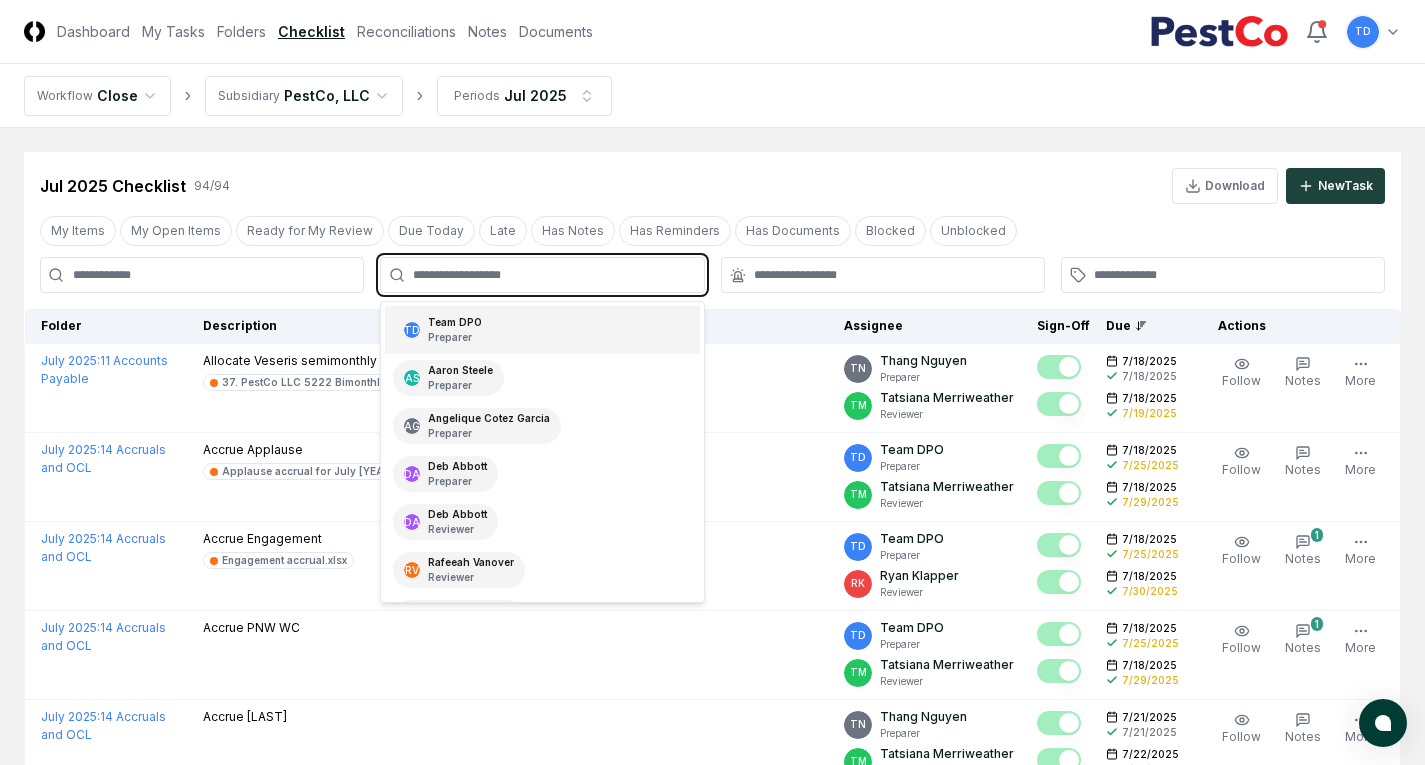 click on "TD Team DPO Preparer" at bounding box center (542, 330) 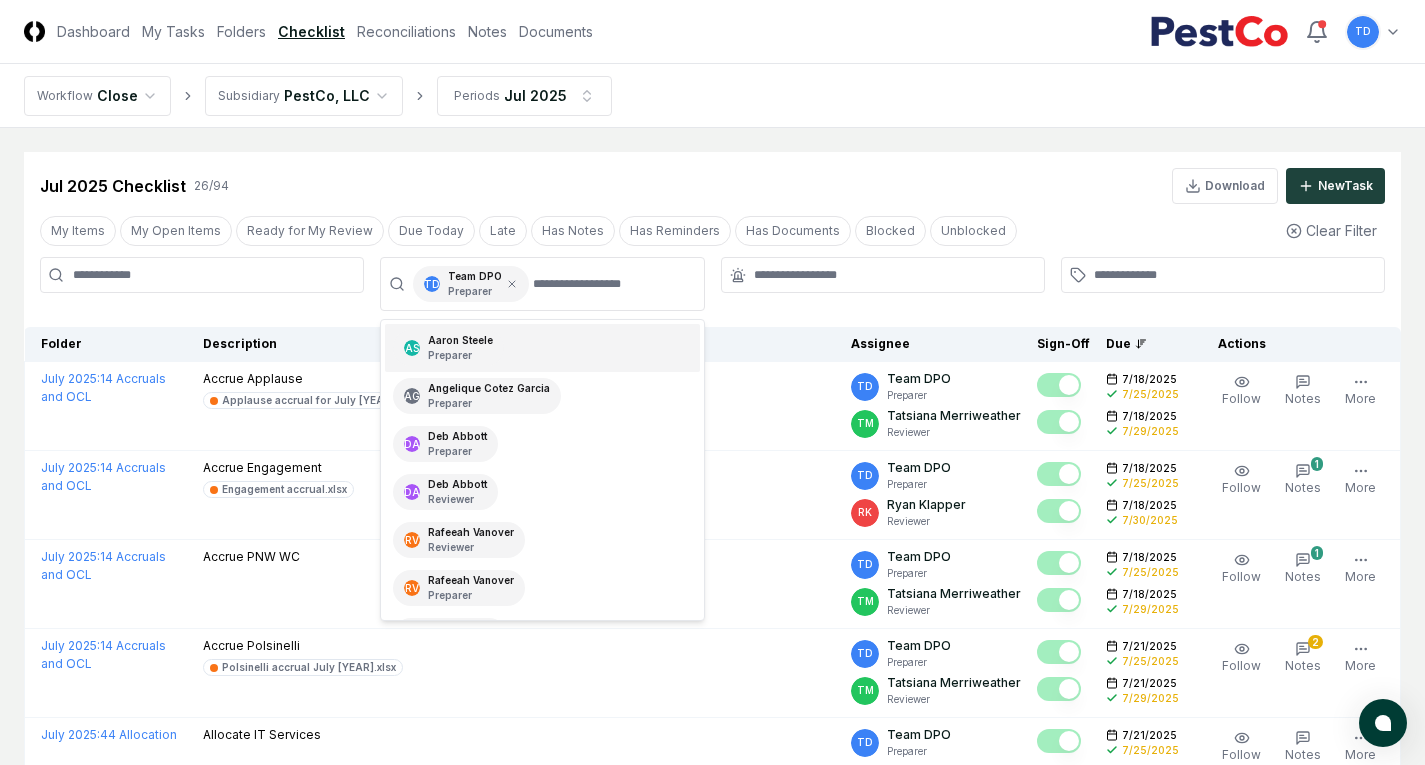 click on "Jul [YEAR] Checklist 26 / 94 Download New  Task" at bounding box center (712, 186) 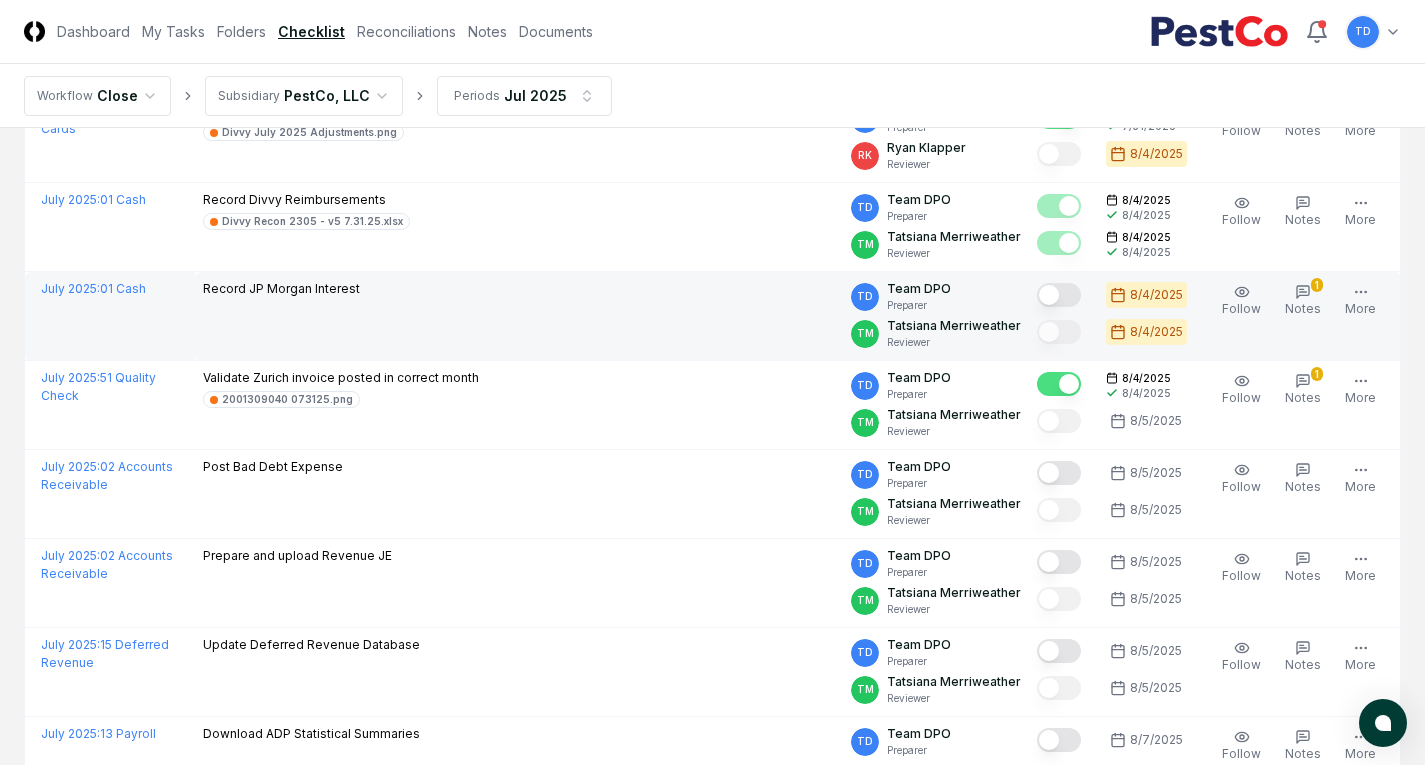 scroll, scrollTop: 1600, scrollLeft: 0, axis: vertical 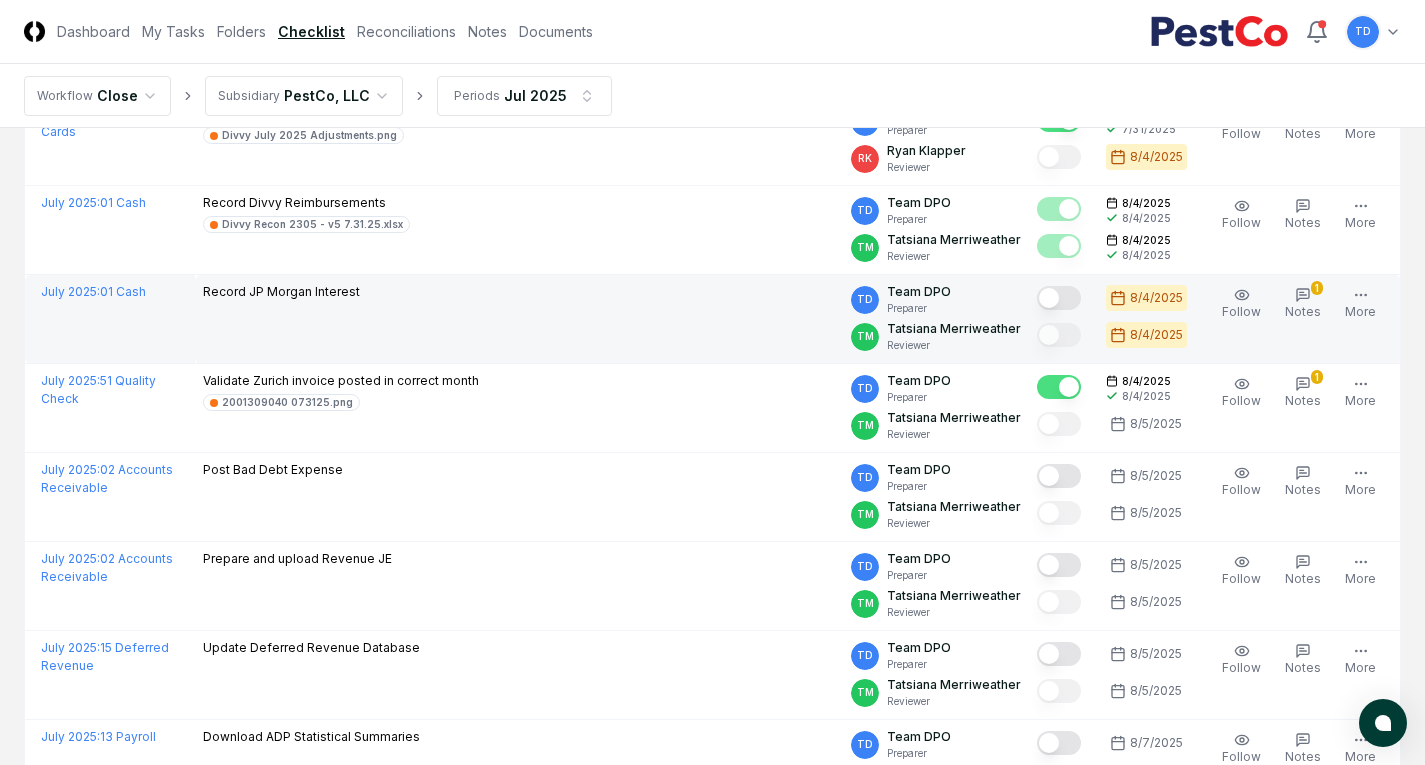 click at bounding box center [1059, 298] 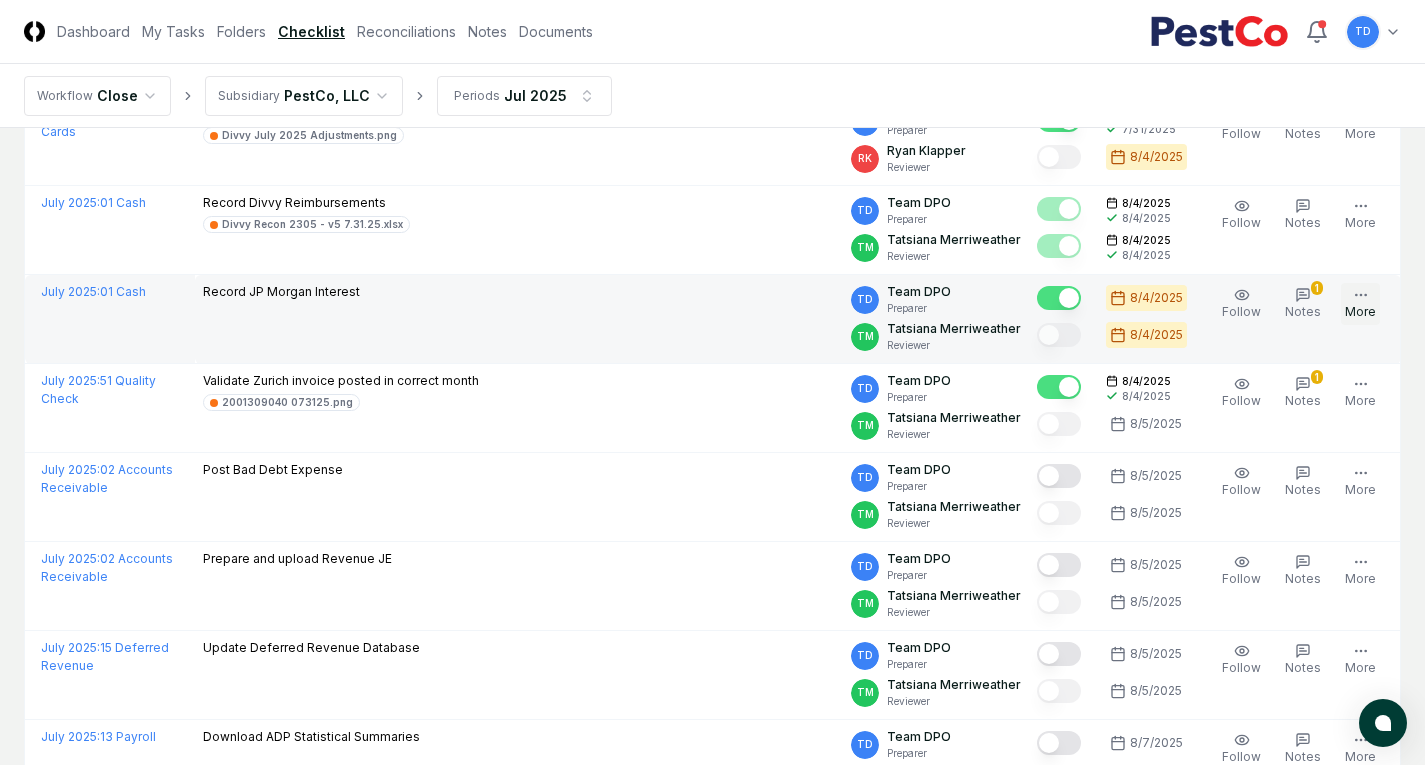 click on "More" at bounding box center [1360, 304] 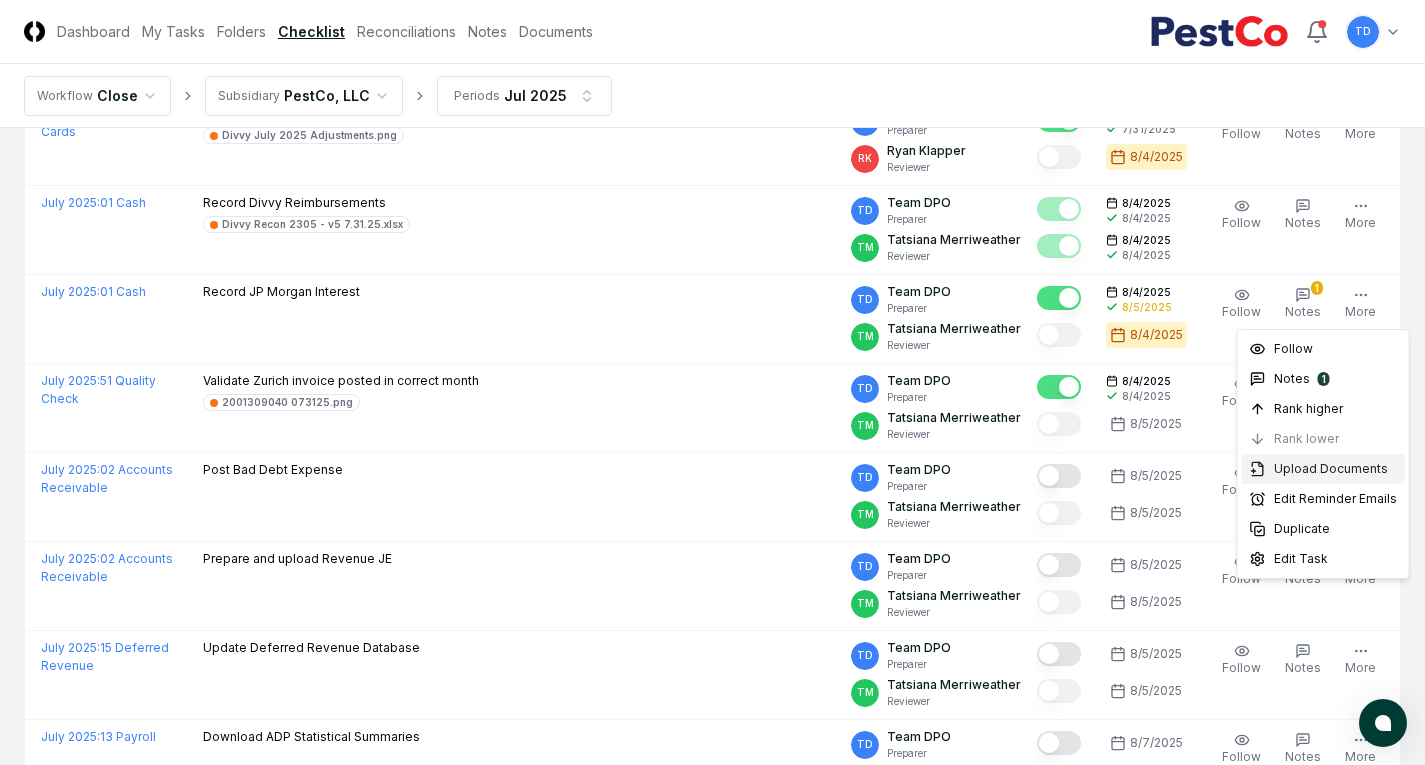 click on "Upload Documents" at bounding box center [1331, 469] 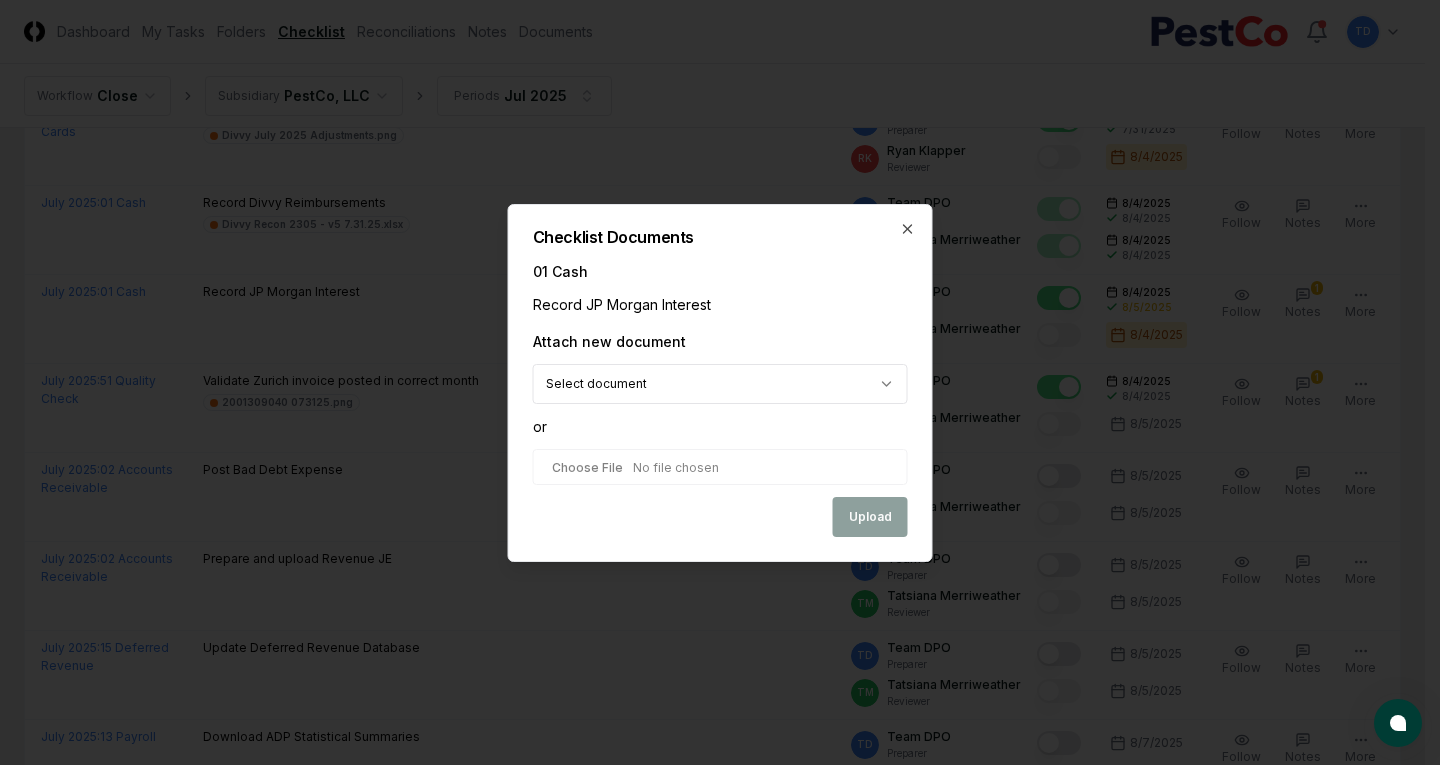 click at bounding box center (720, 467) 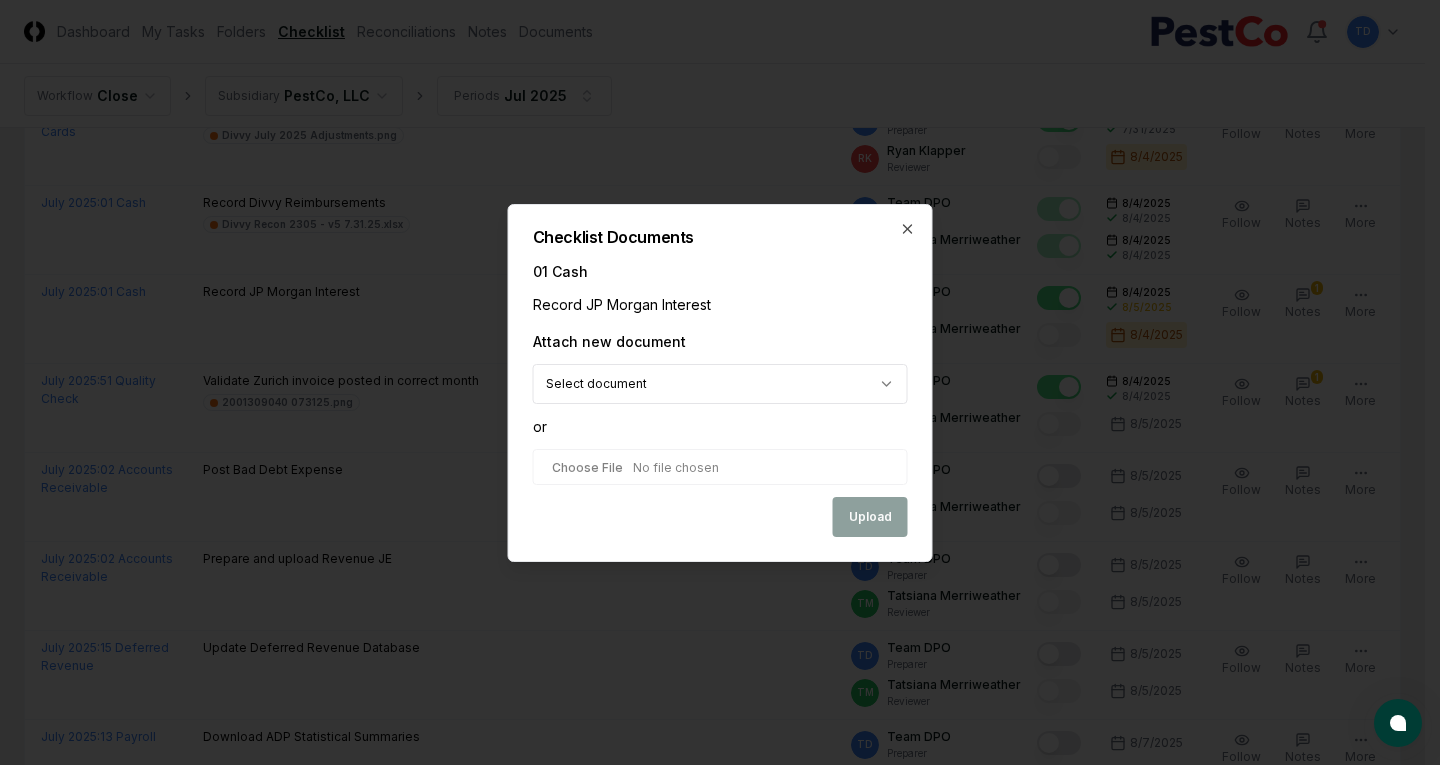 type on "**********" 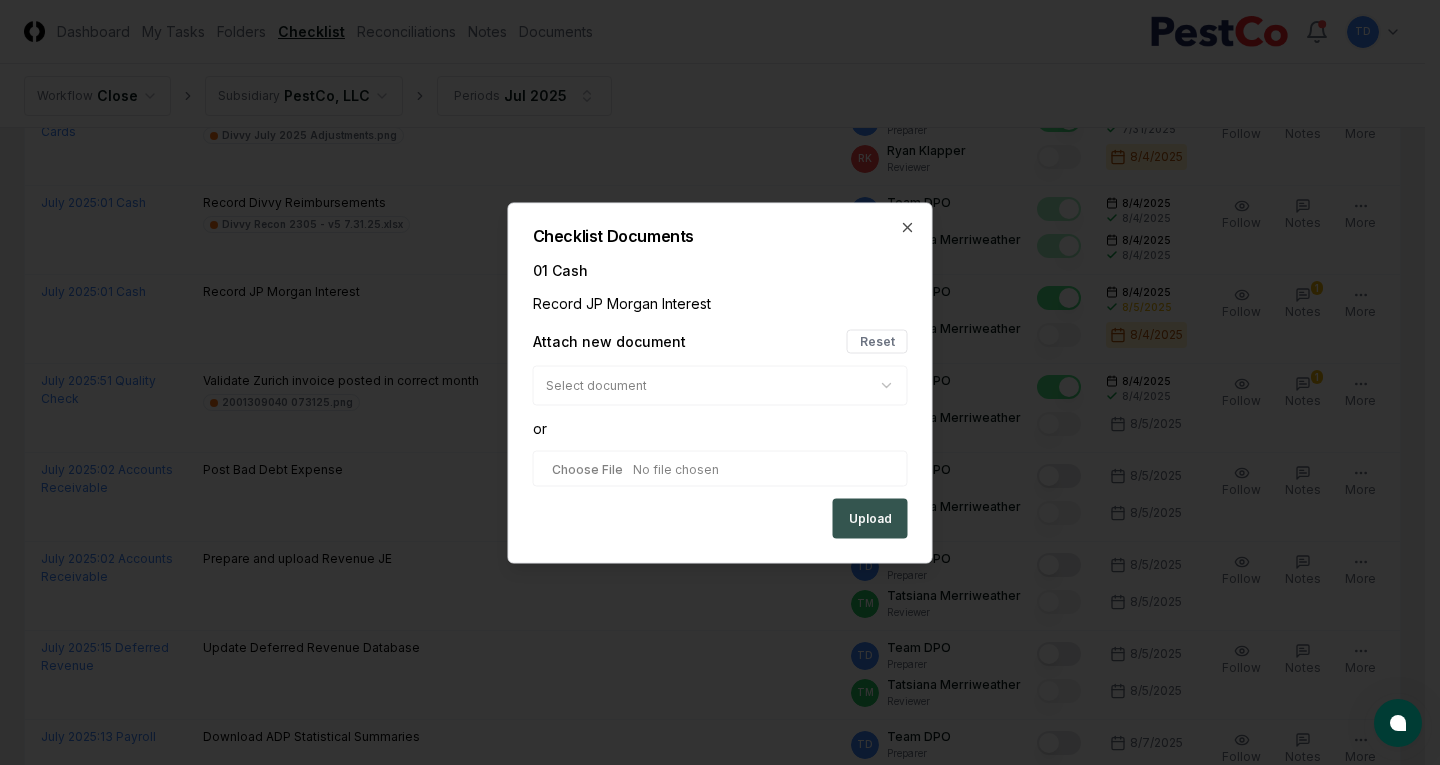 click on "Upload" at bounding box center (870, 518) 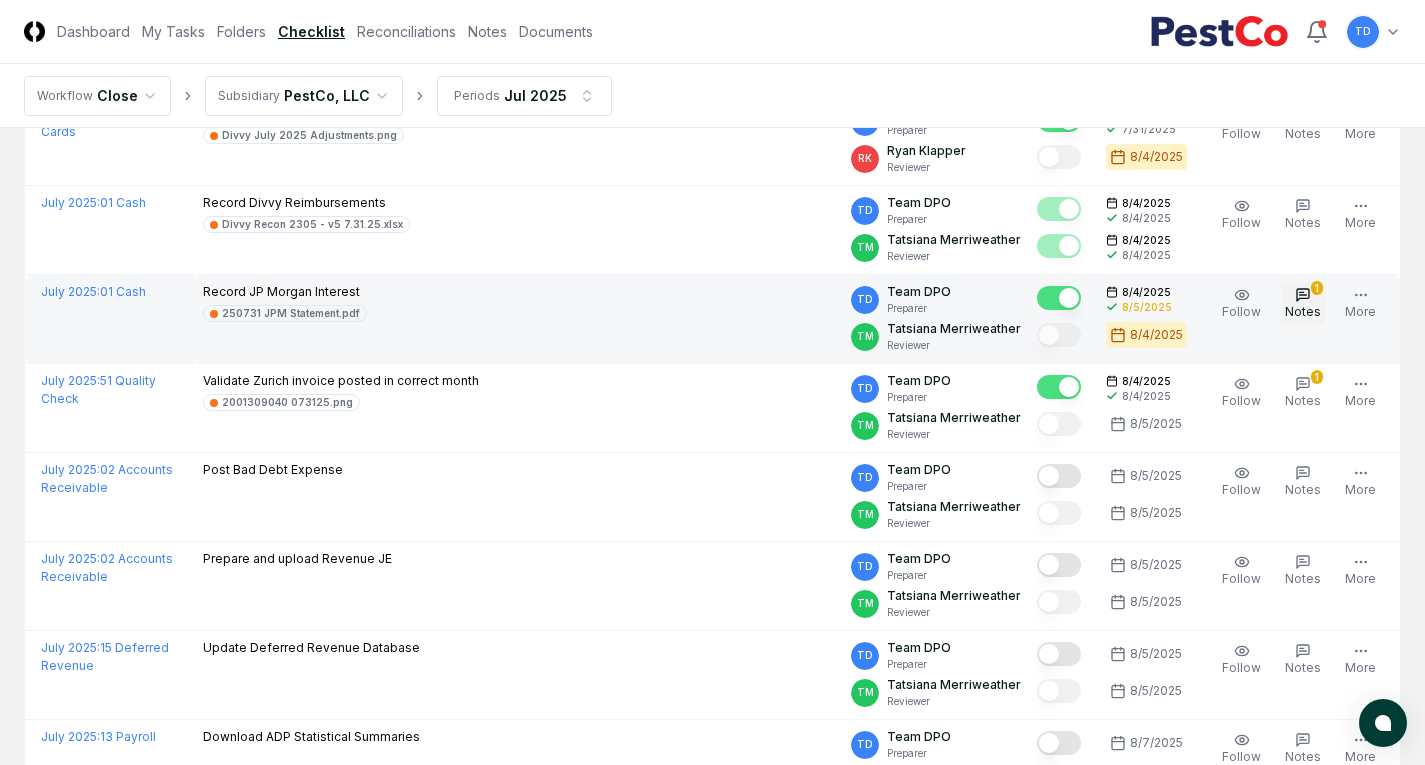 click 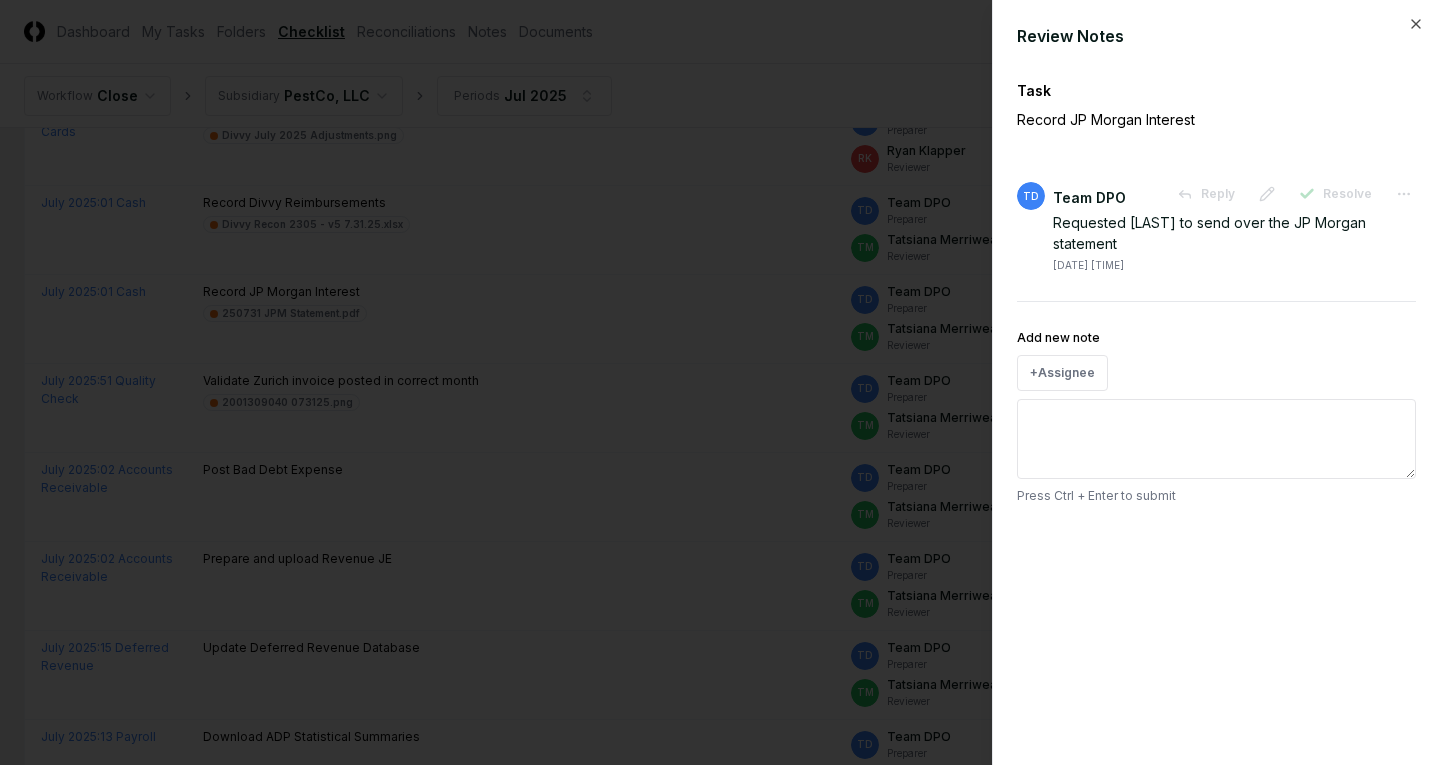 click at bounding box center (720, 382) 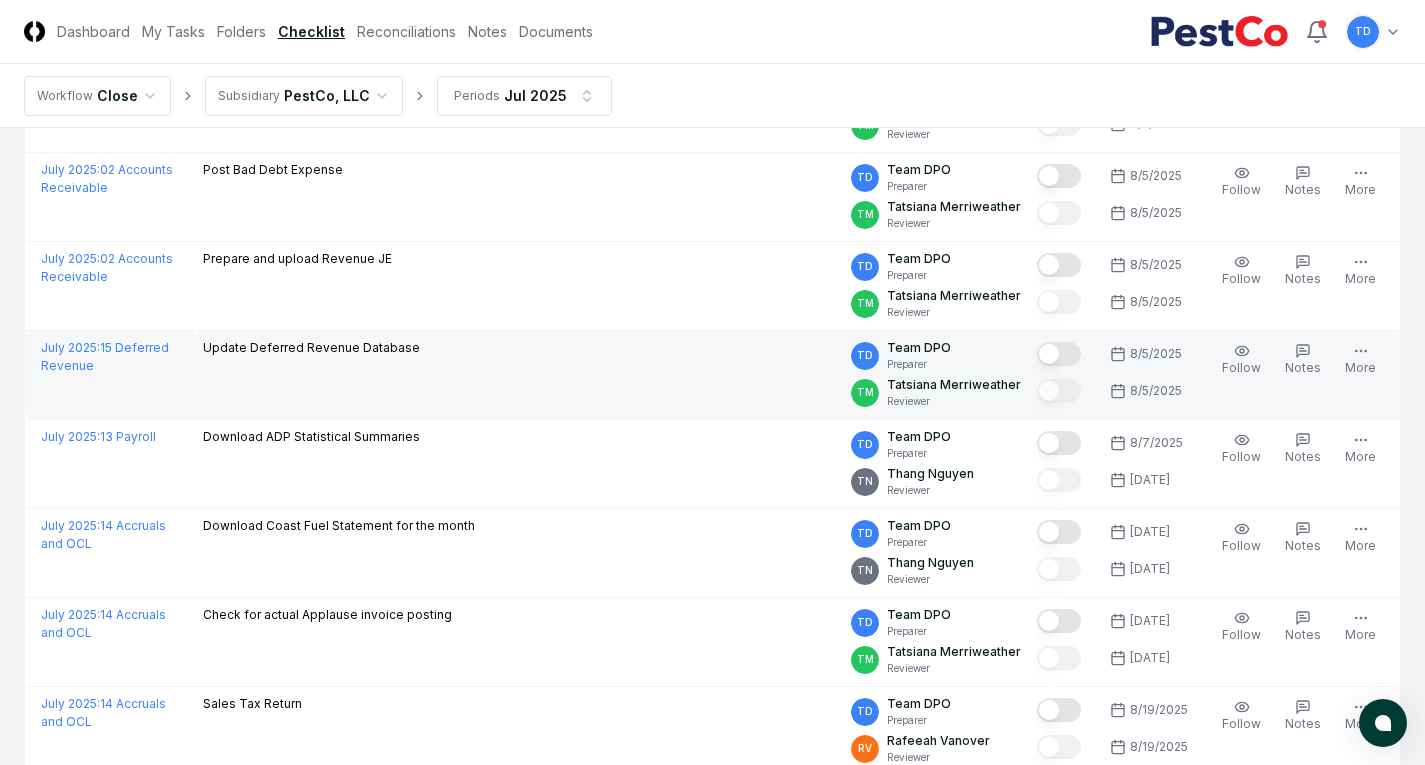 scroll, scrollTop: 2000, scrollLeft: 0, axis: vertical 